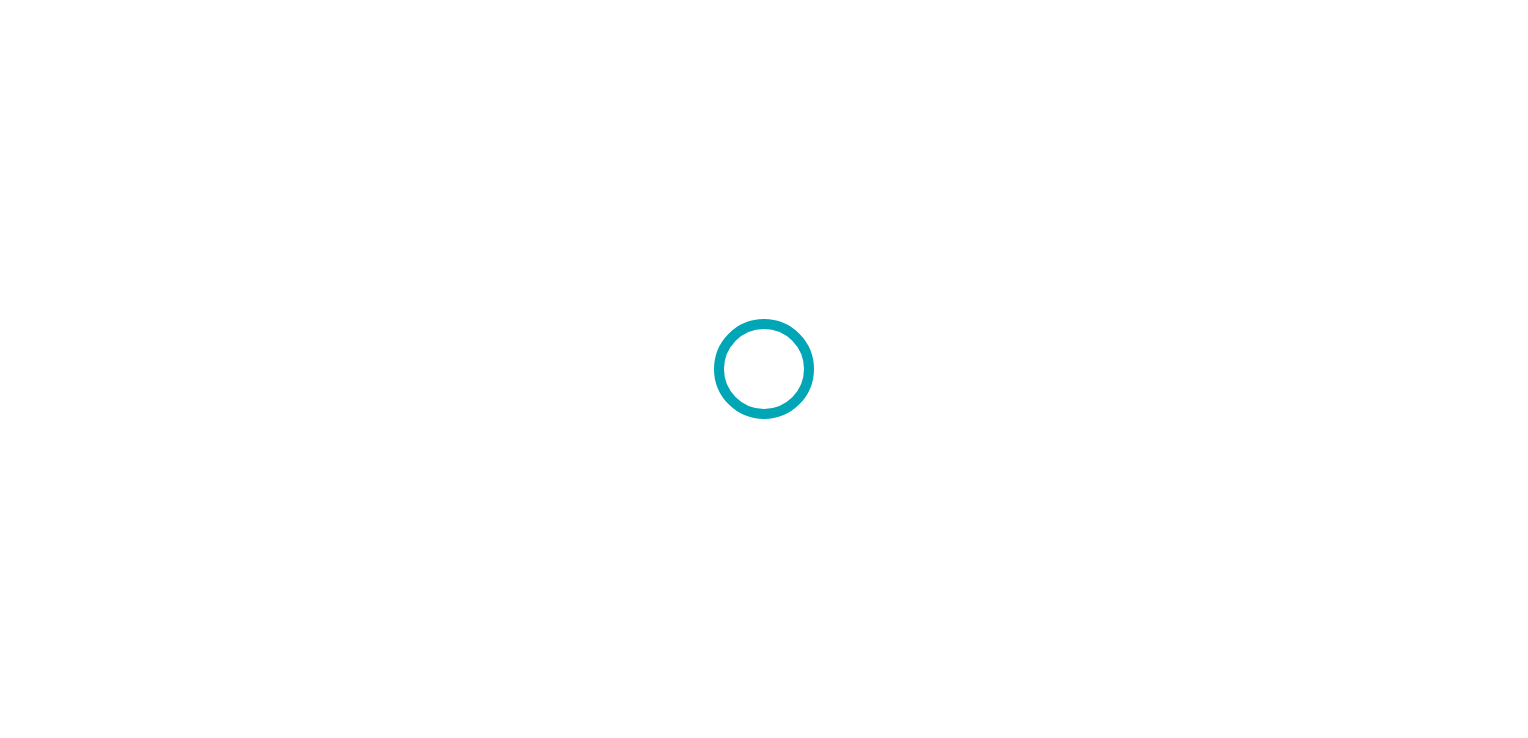 scroll, scrollTop: 0, scrollLeft: 0, axis: both 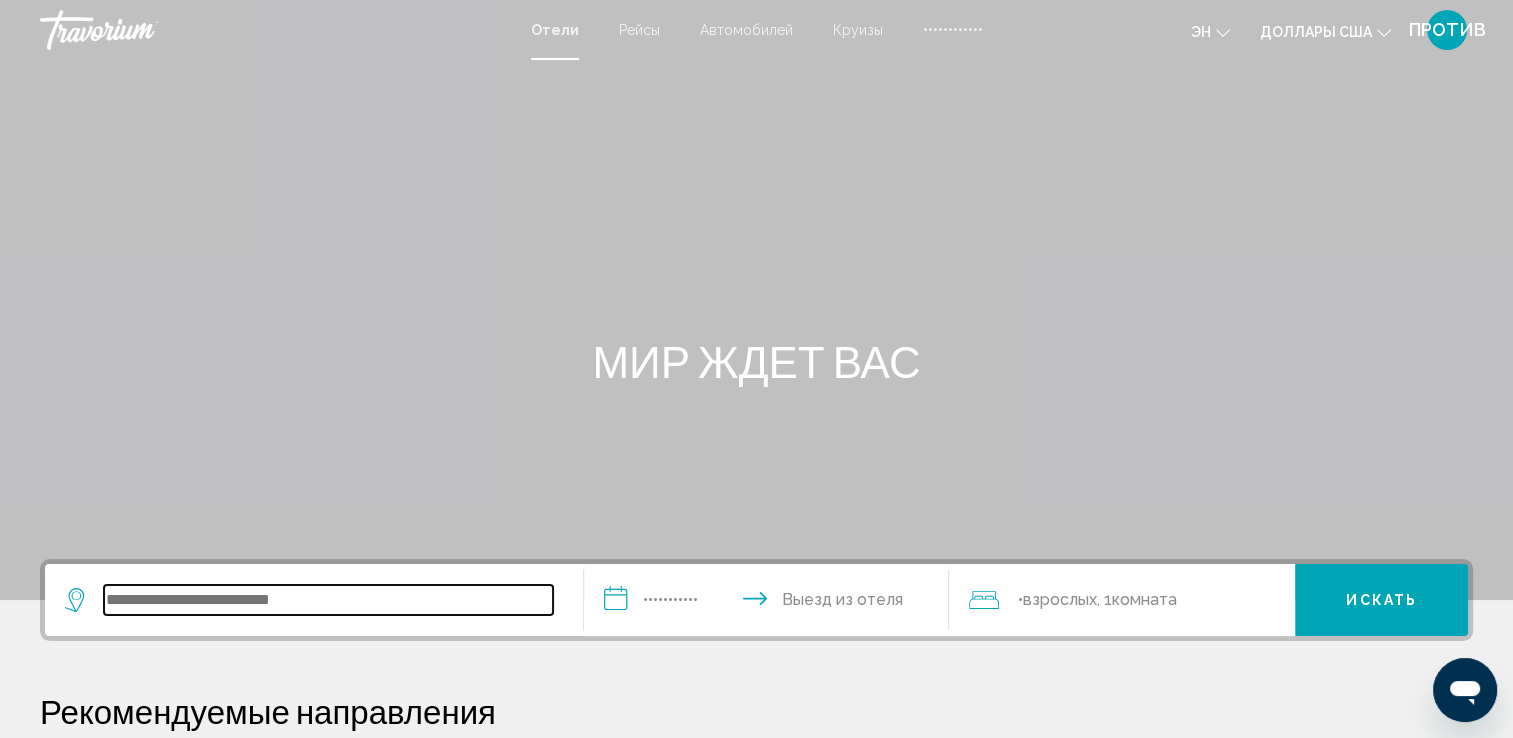 click at bounding box center [328, 600] 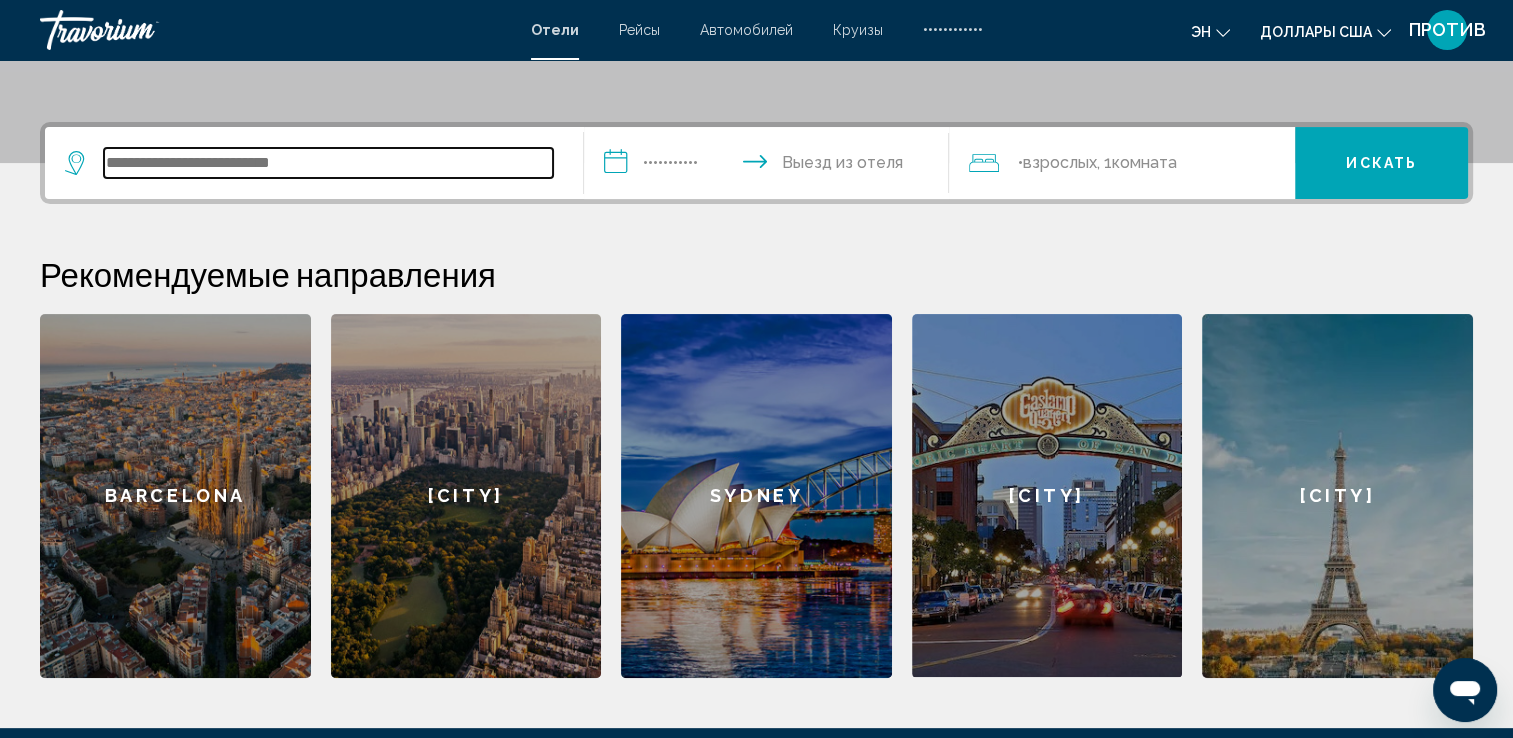scroll, scrollTop: 493, scrollLeft: 0, axis: vertical 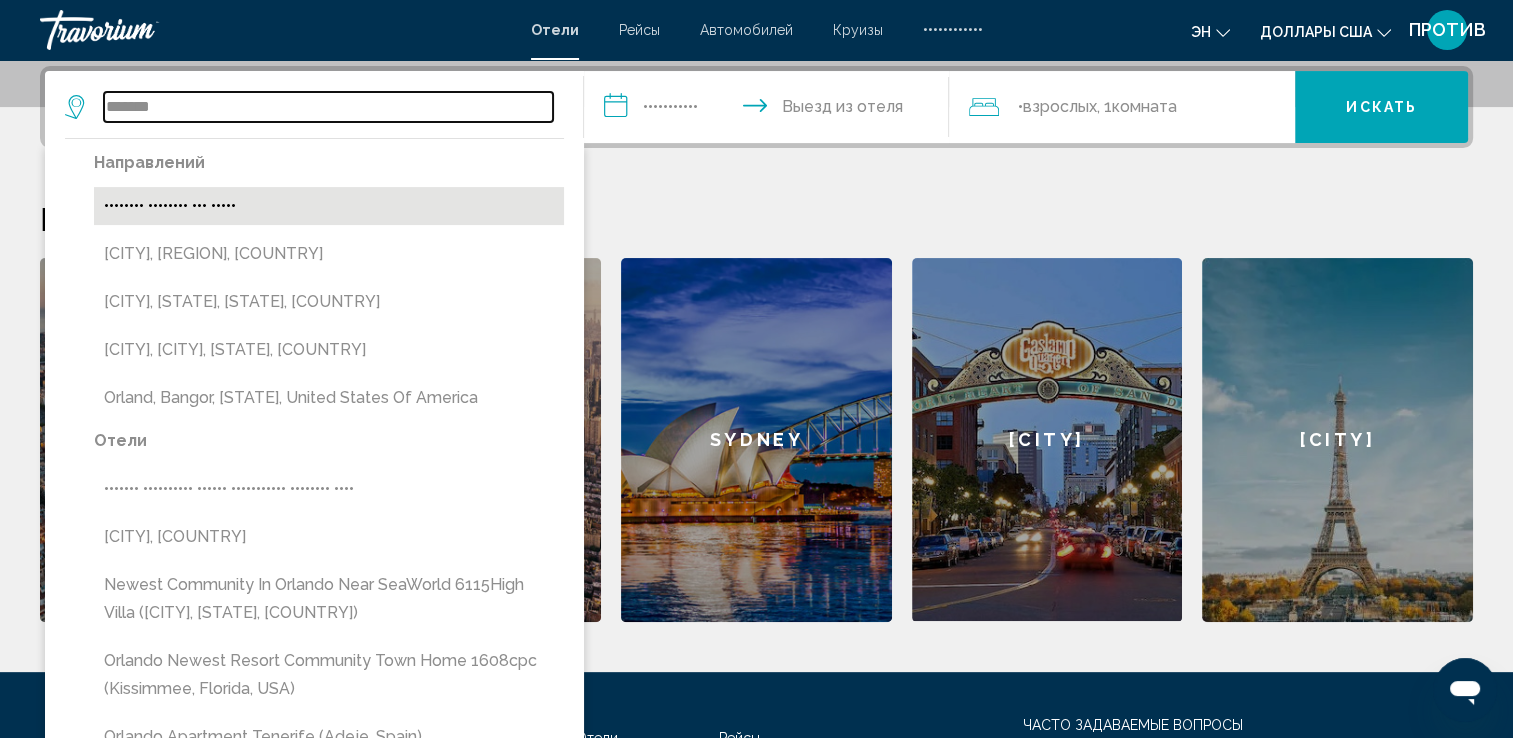 type on "*******" 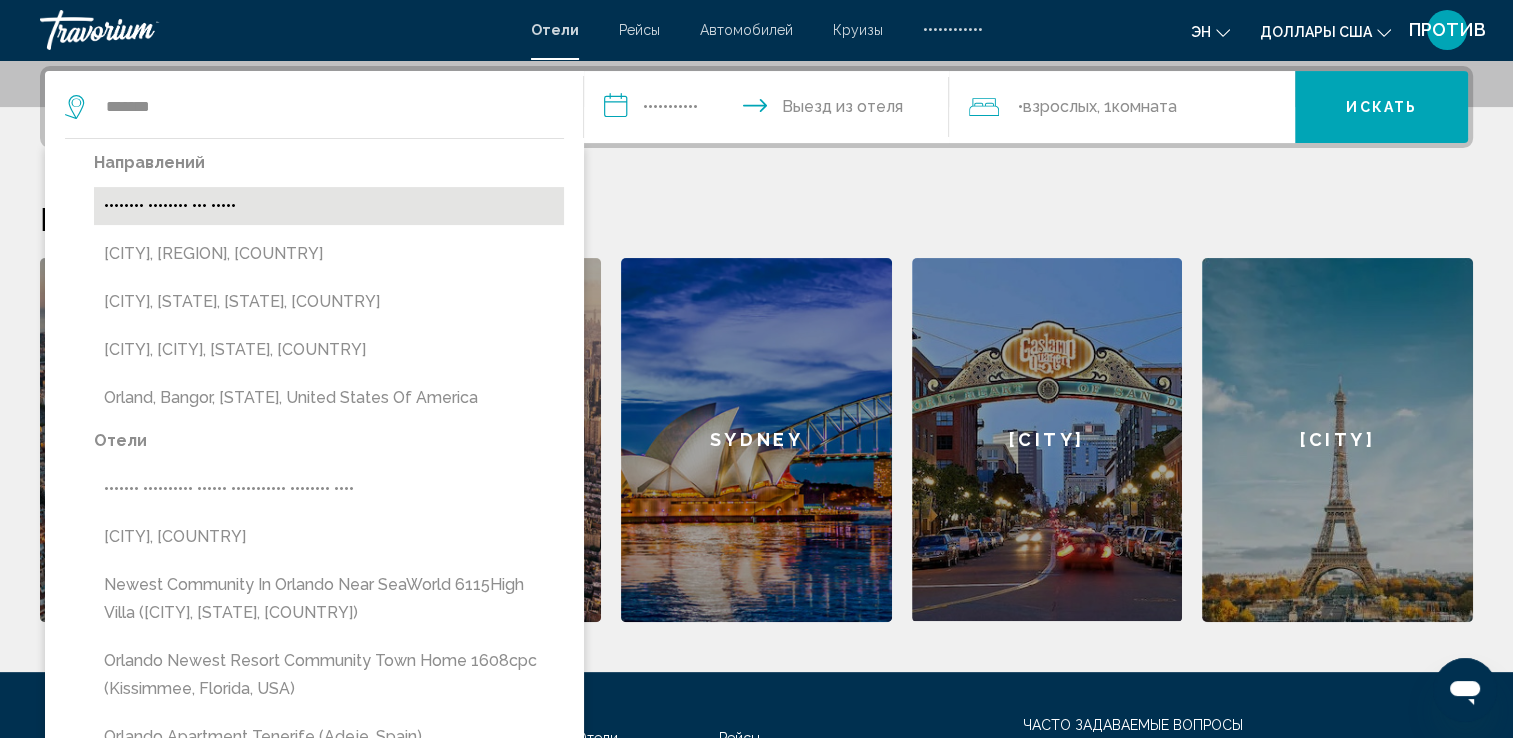 click on "•••••••• •••••••• ••• •••••" at bounding box center (329, 206) 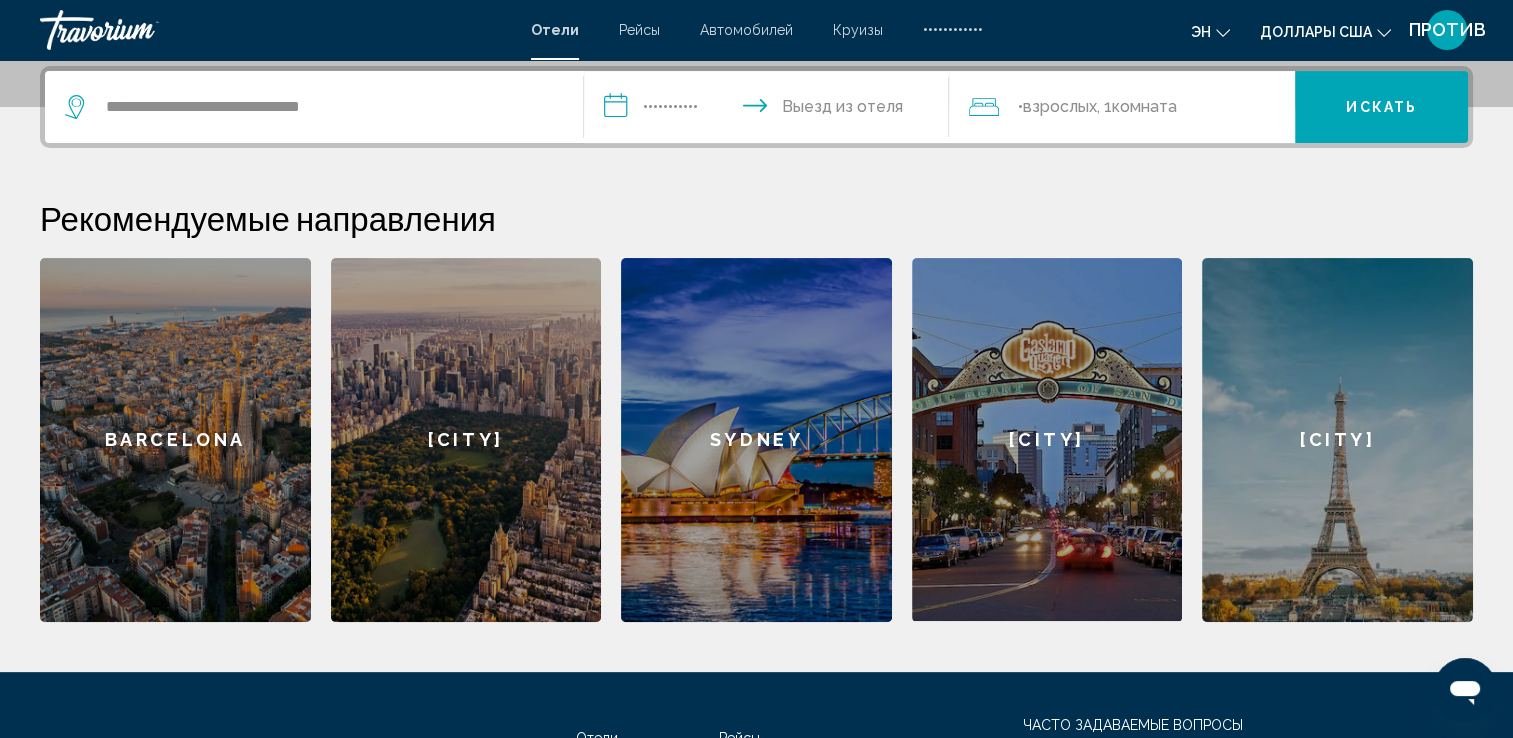 click on "**********" at bounding box center (771, 110) 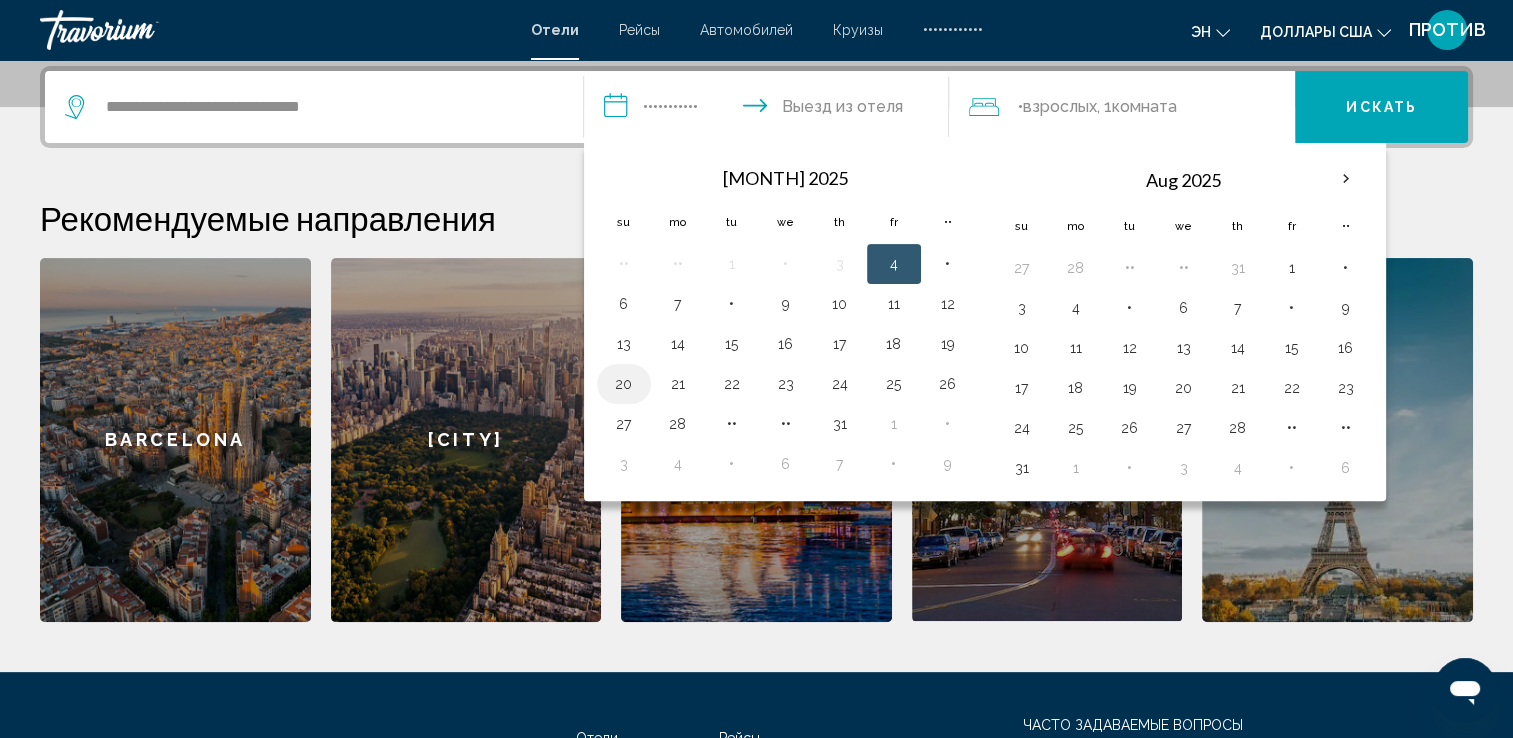 click on "20" at bounding box center [624, 384] 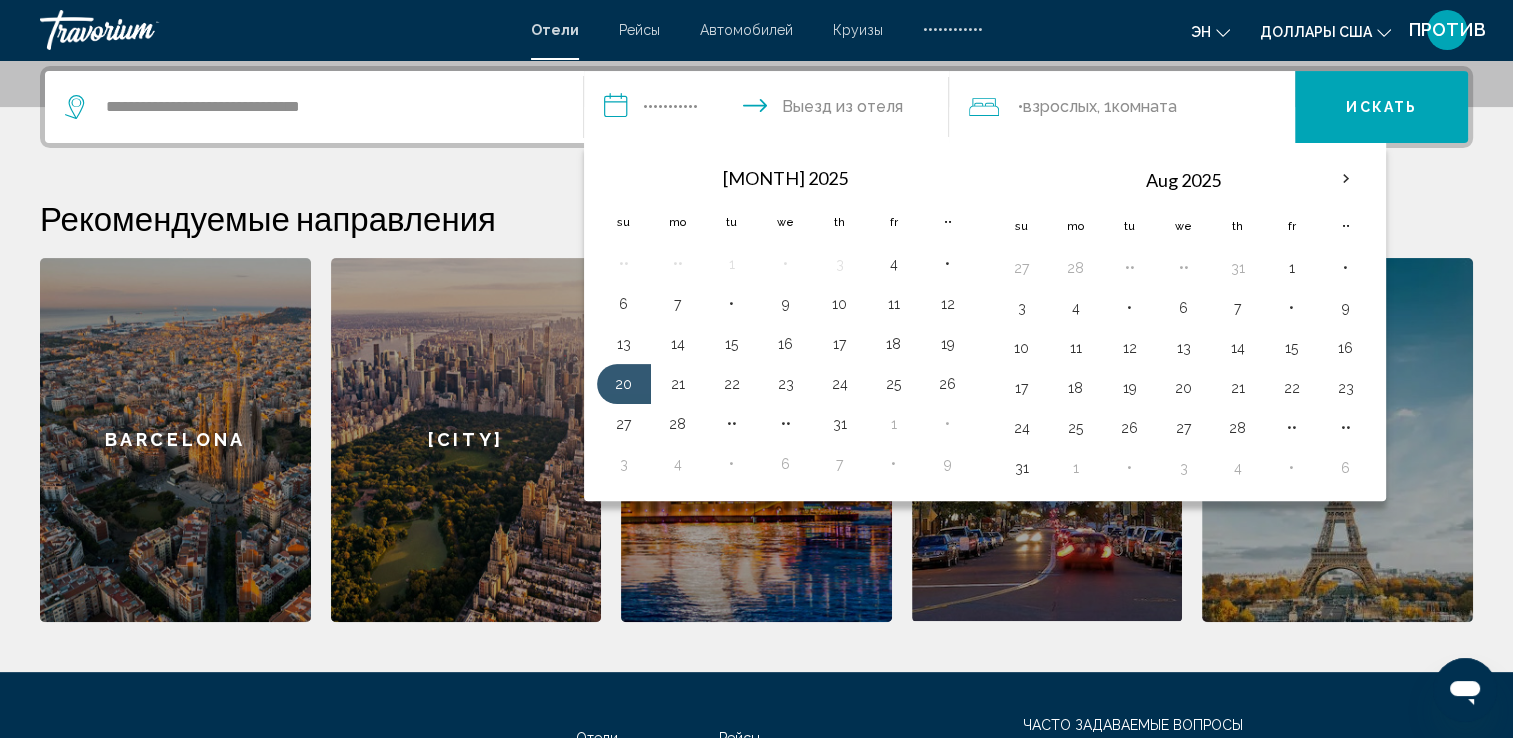 click on "**********" at bounding box center [771, 110] 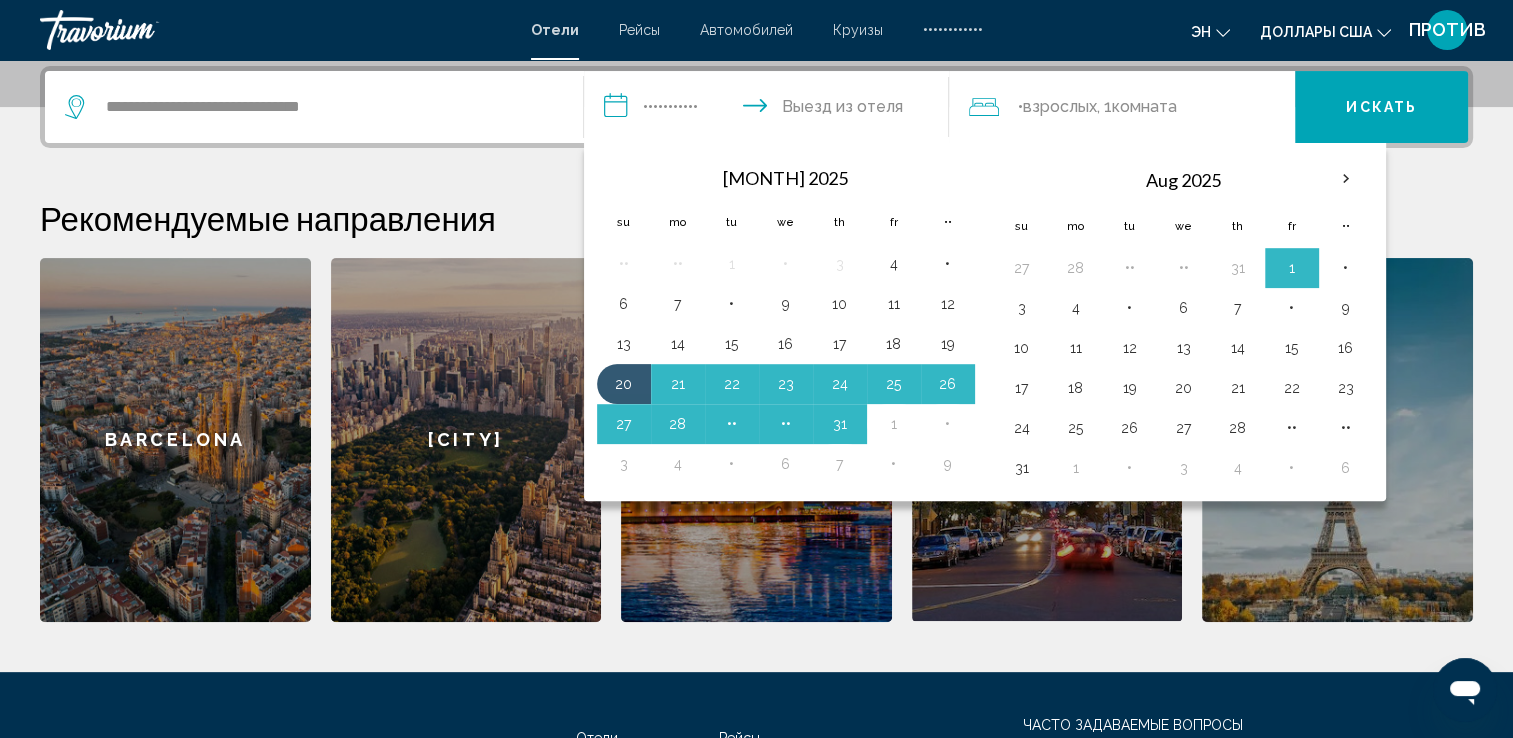 click on "[CITY]" at bounding box center [1337, 440] 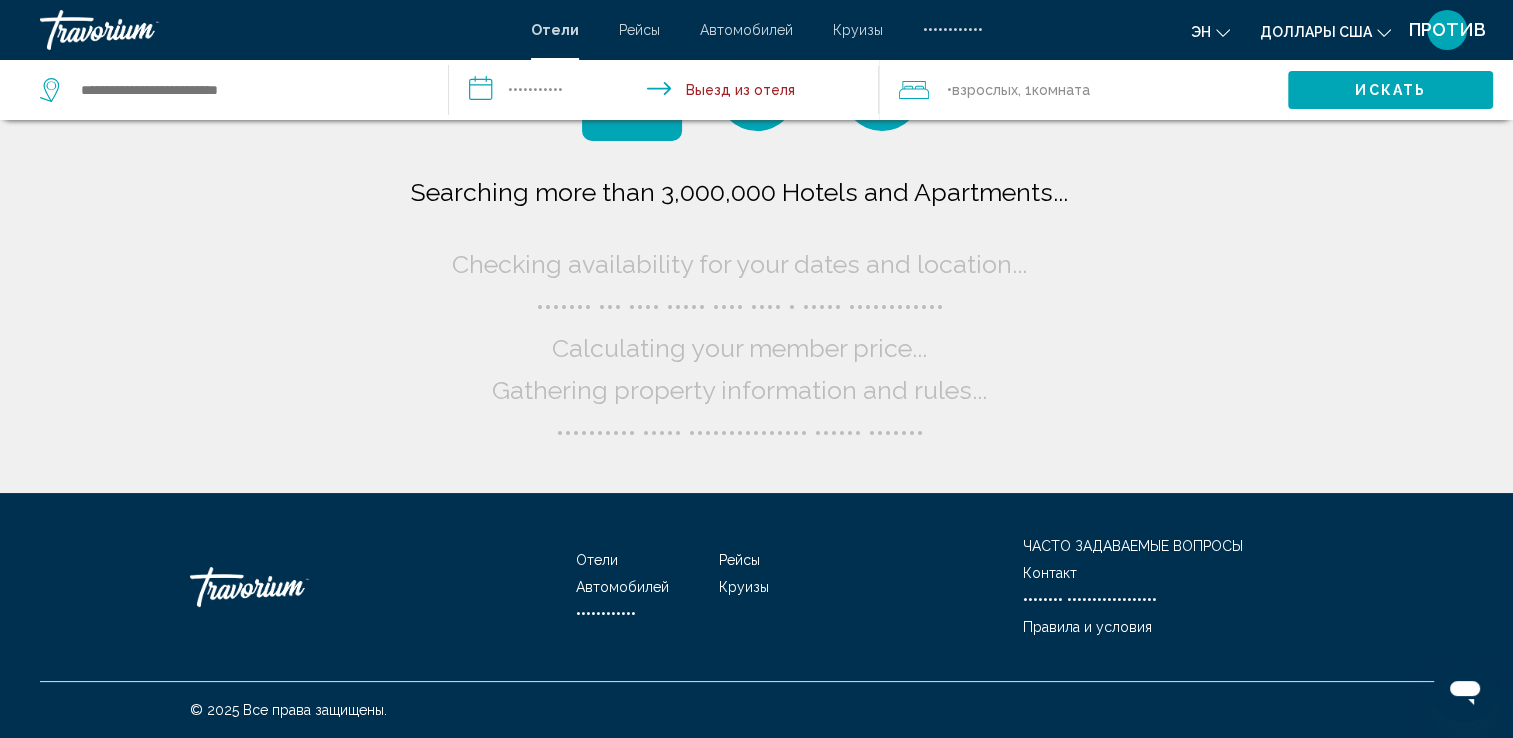 scroll, scrollTop: 0, scrollLeft: 0, axis: both 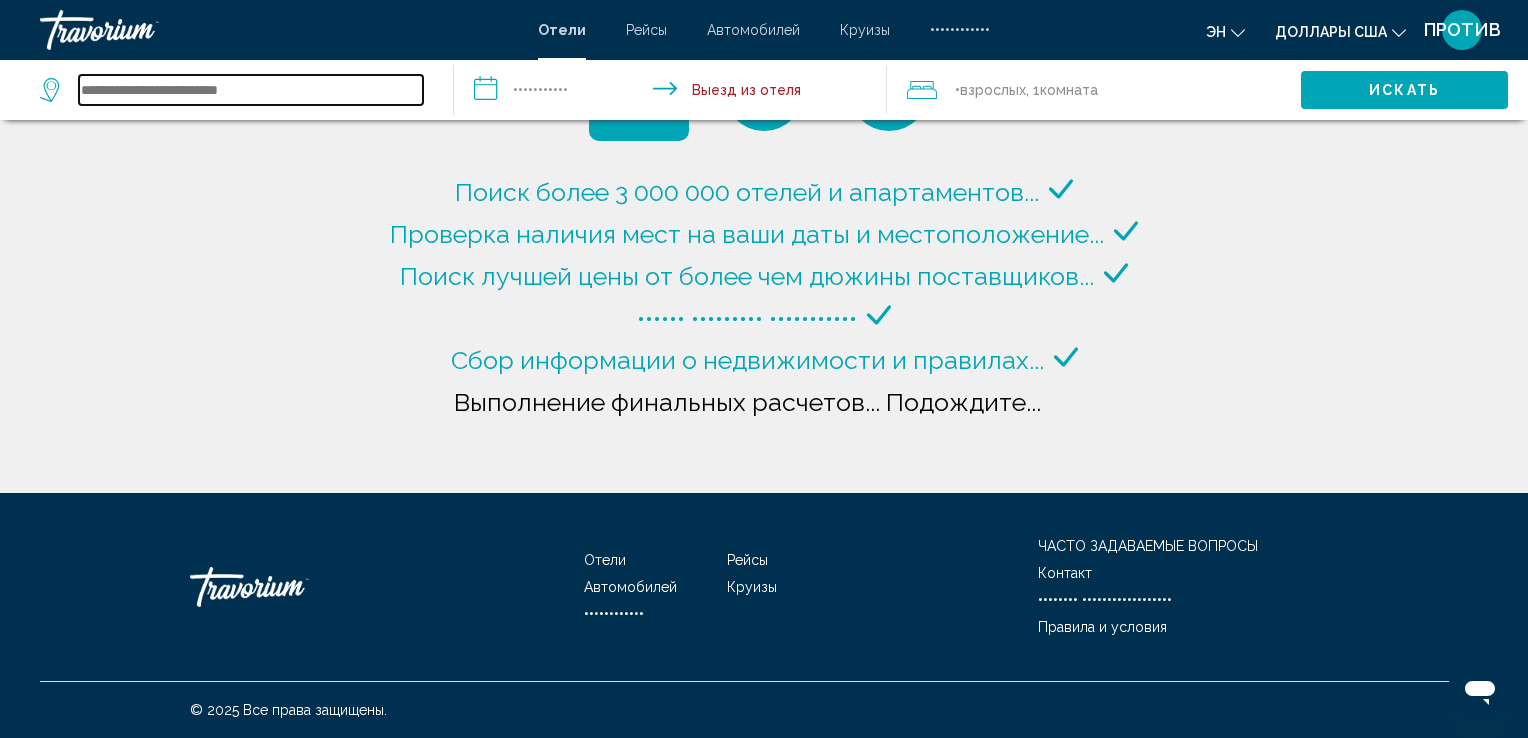 click at bounding box center (251, 90) 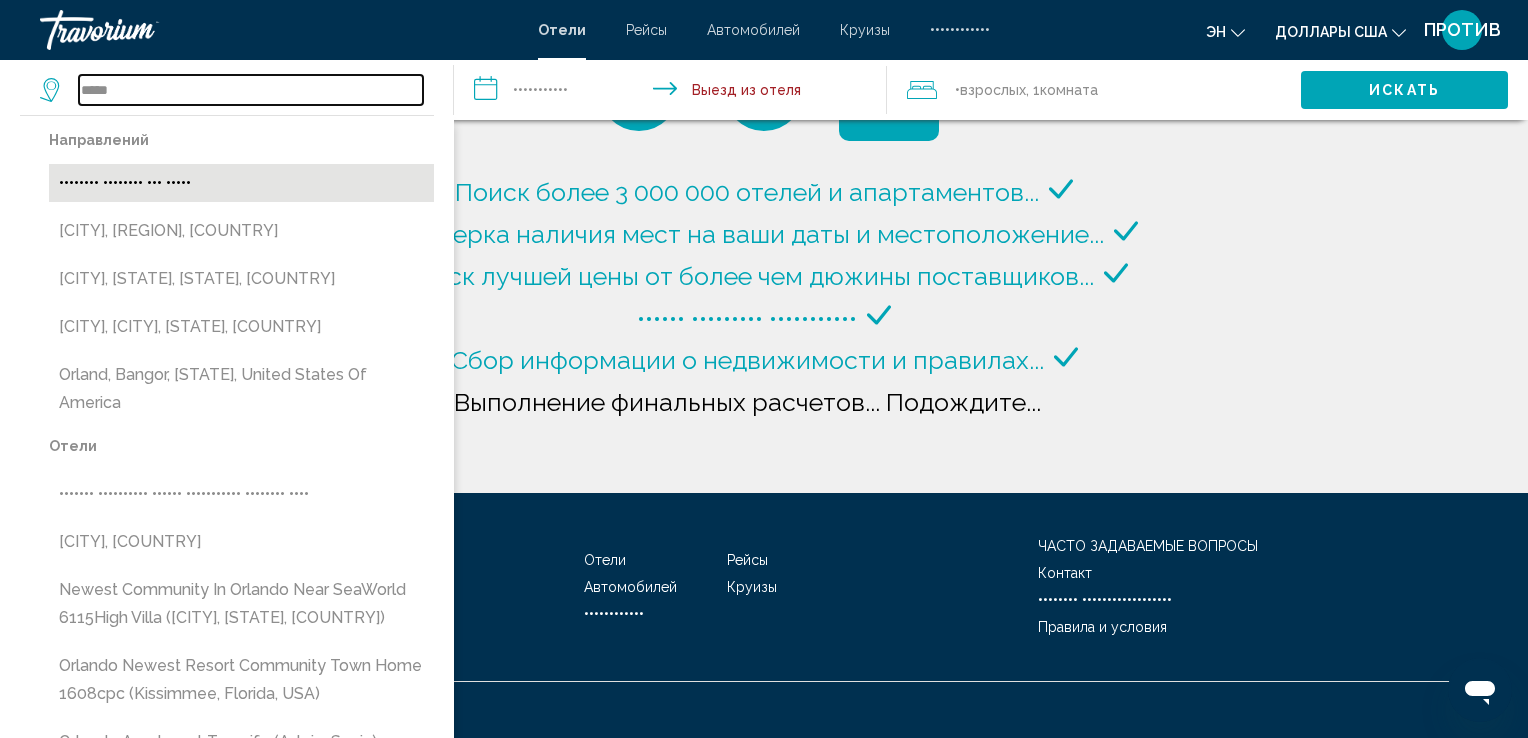 type on "•••••" 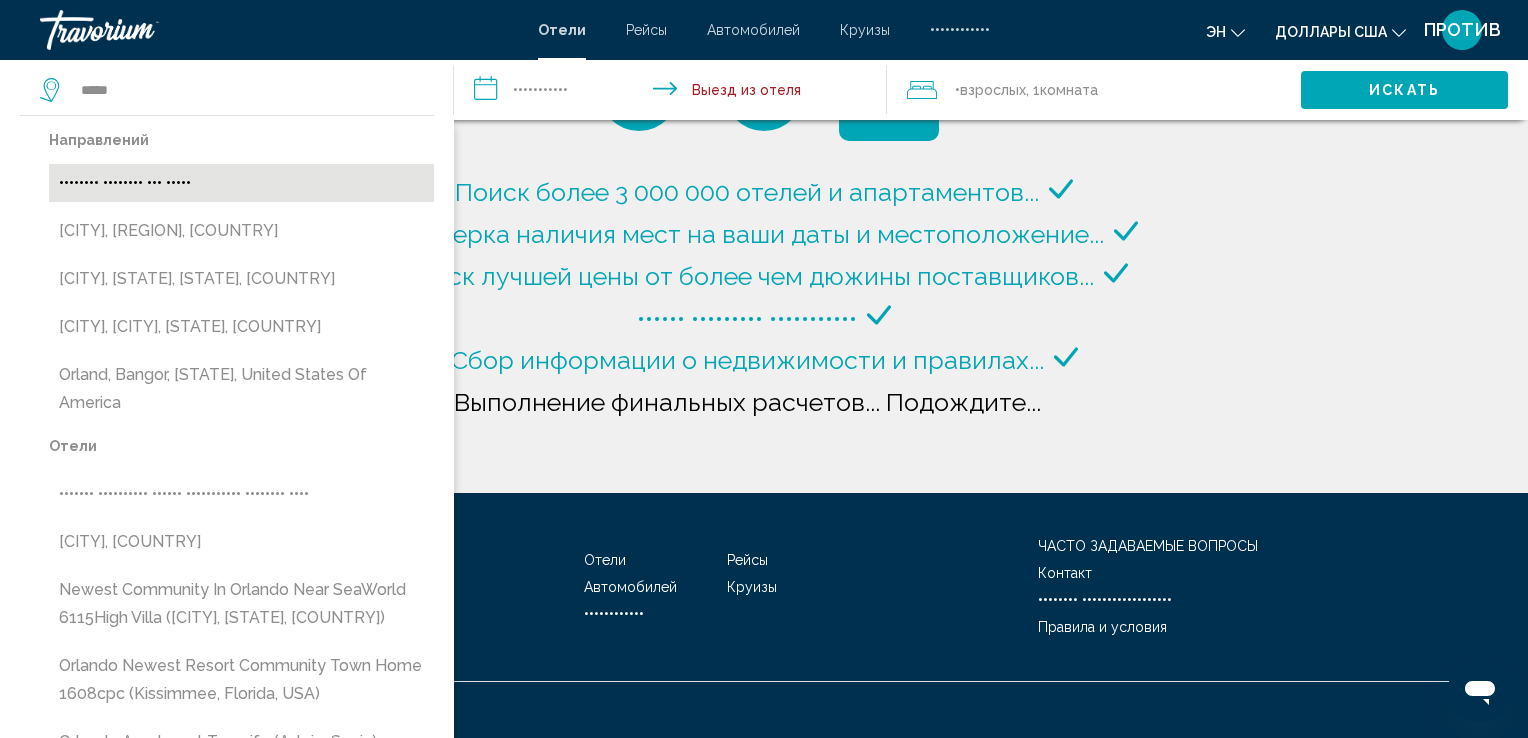 click on "•••••••• •••••••• ••• •••••" at bounding box center [241, 183] 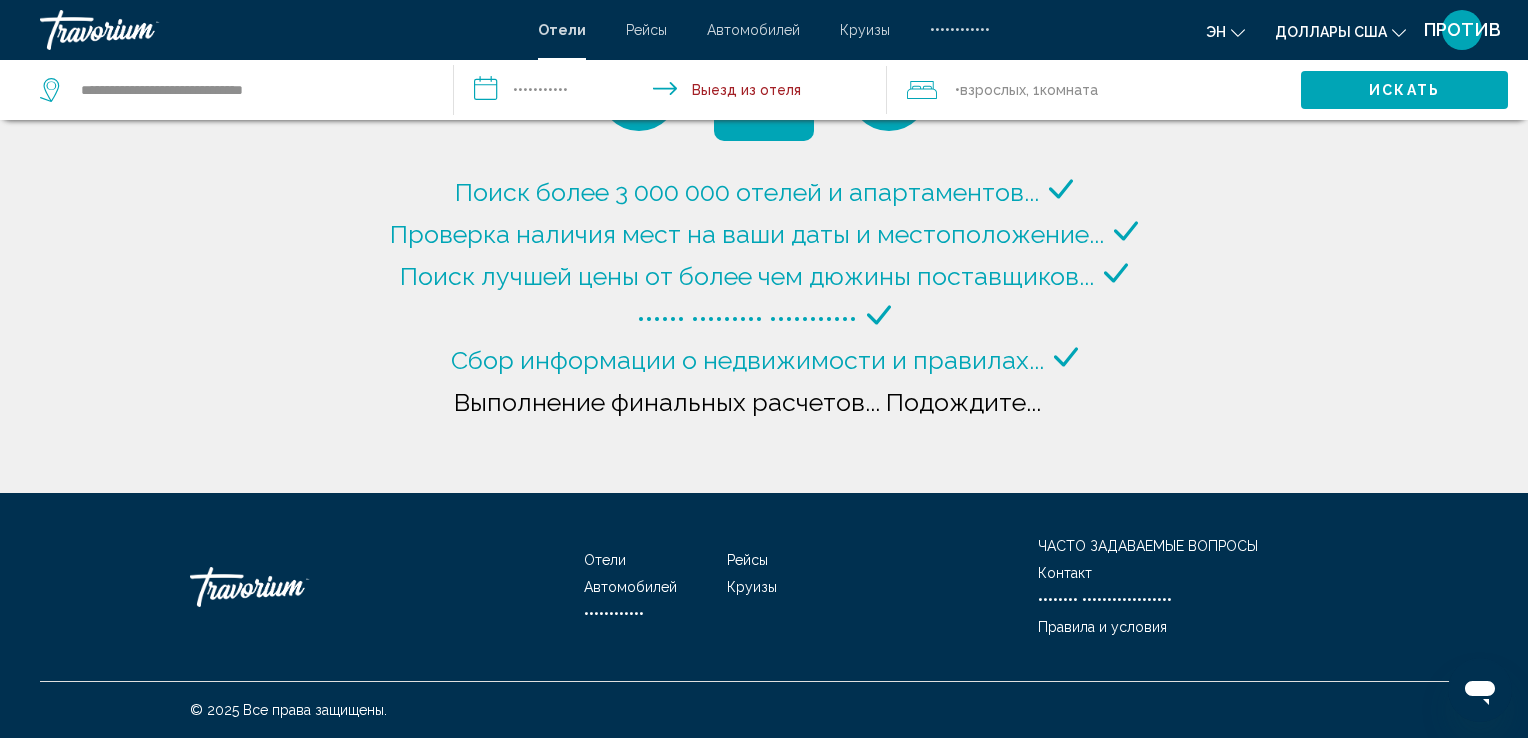 click on "**********" at bounding box center [675, 93] 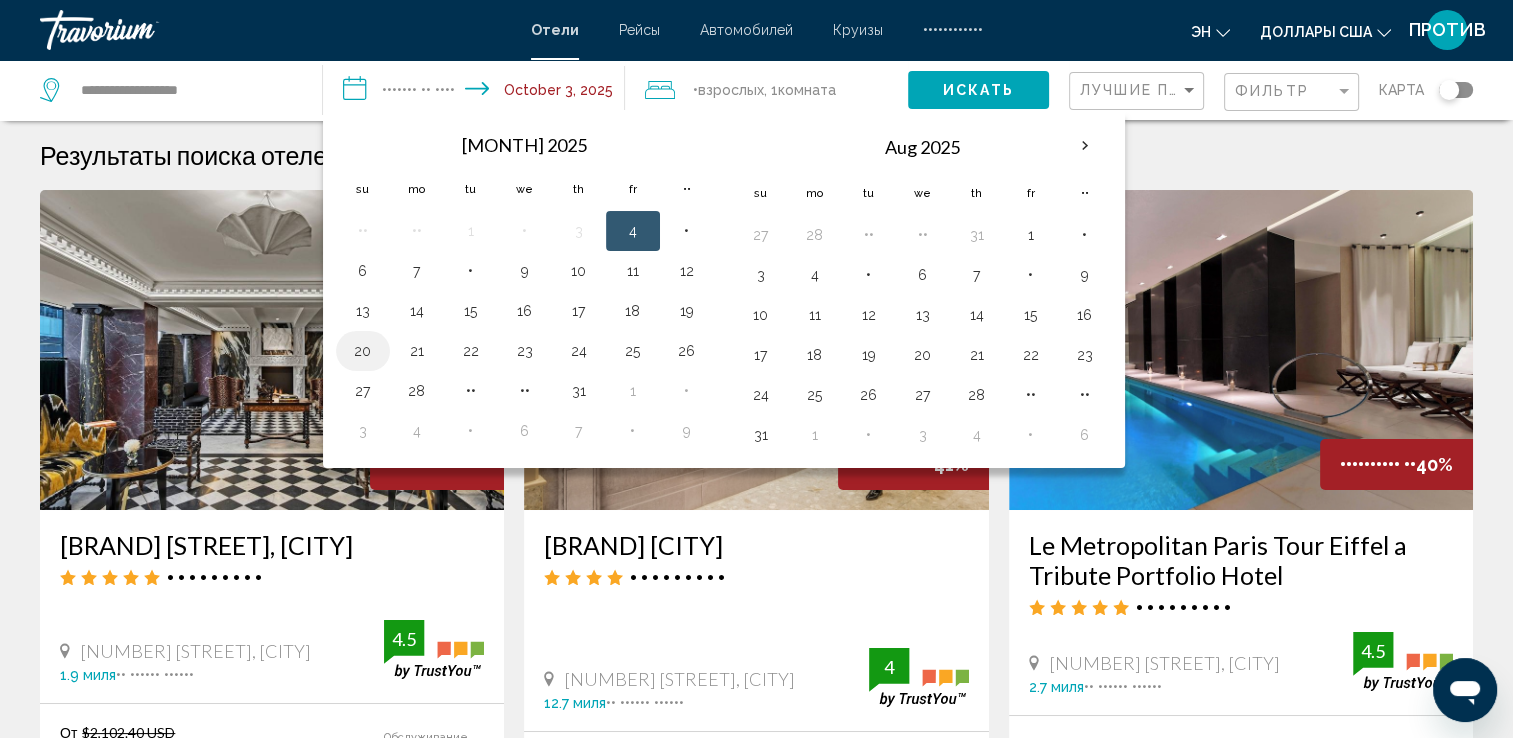 click on "20" at bounding box center [363, 351] 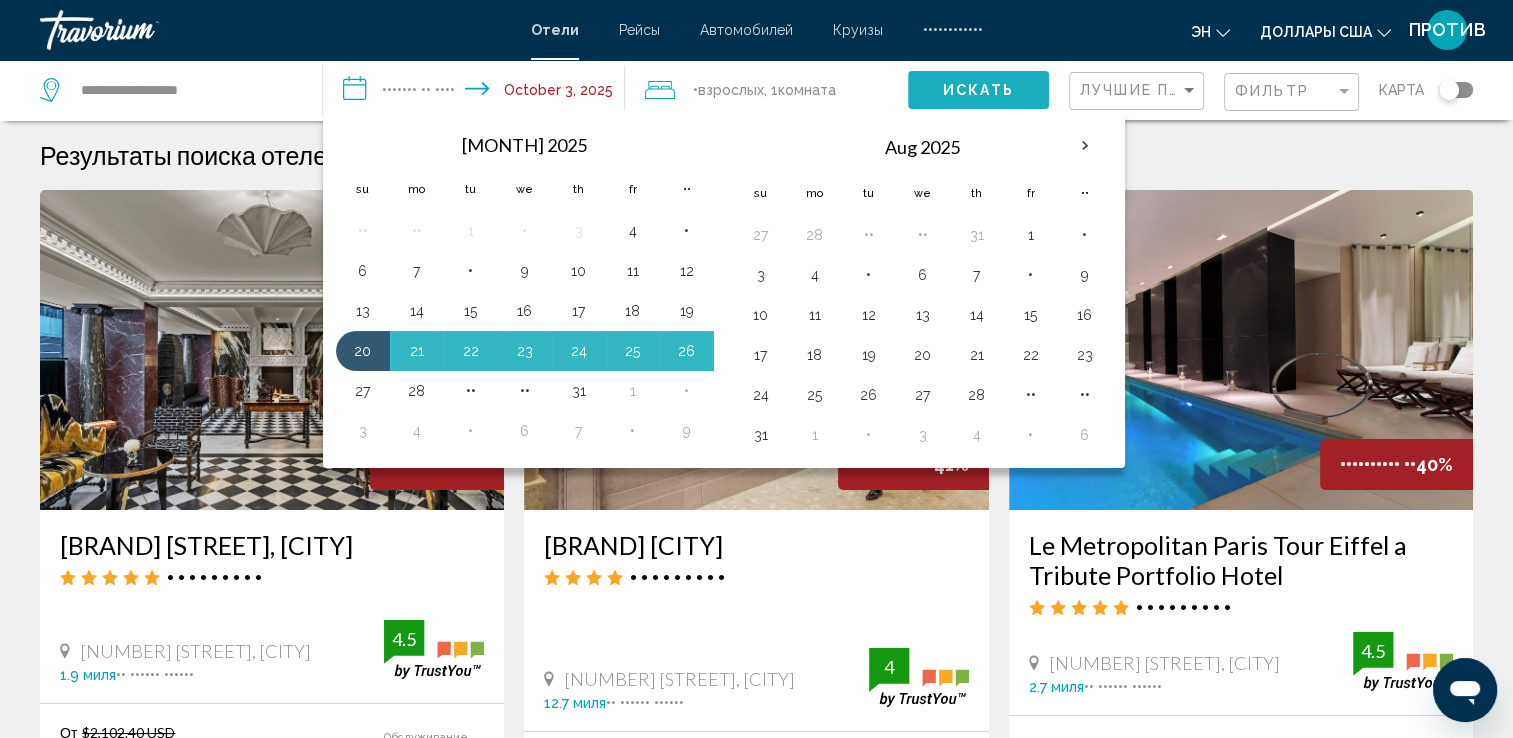 click on "Искать" at bounding box center (978, 91) 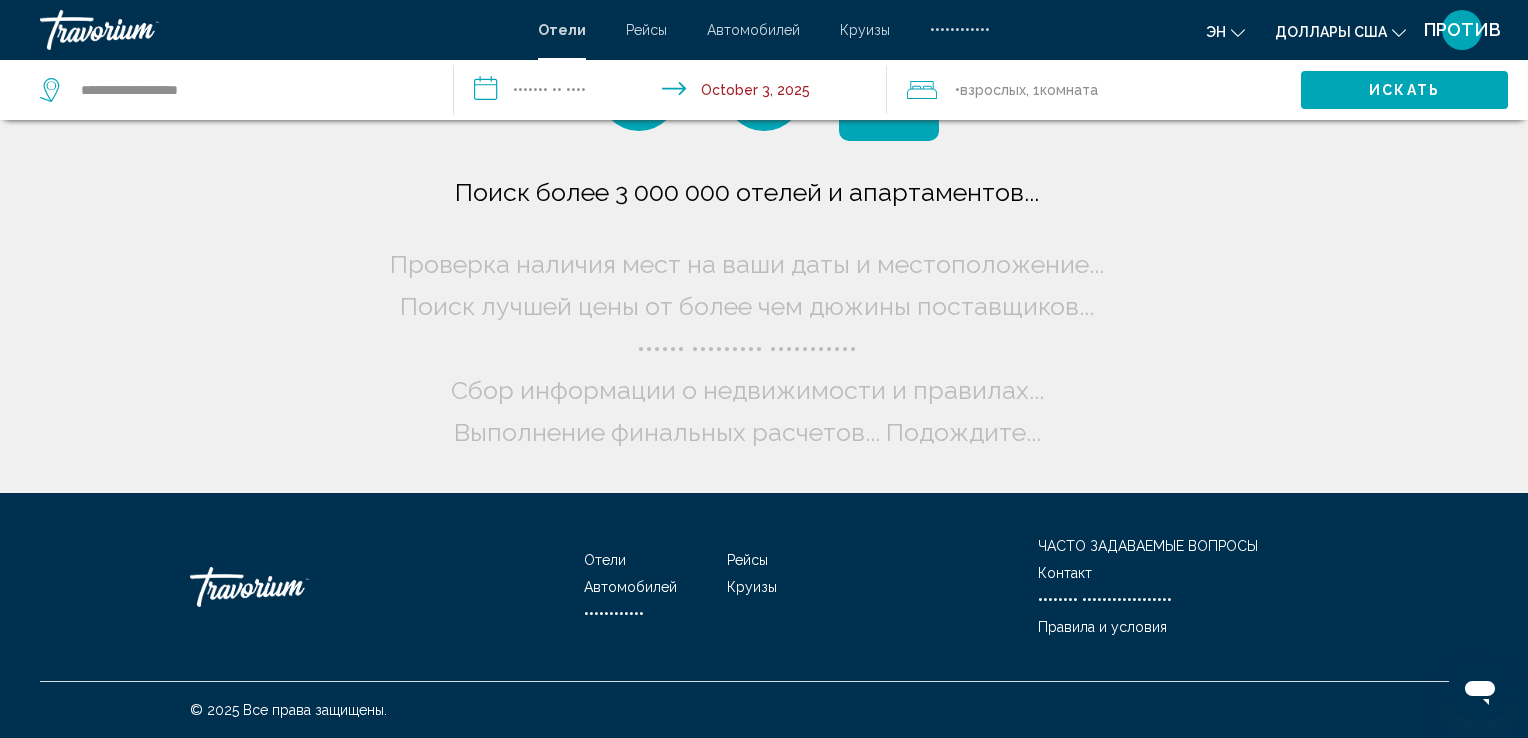 click on "**********" at bounding box center [675, 93] 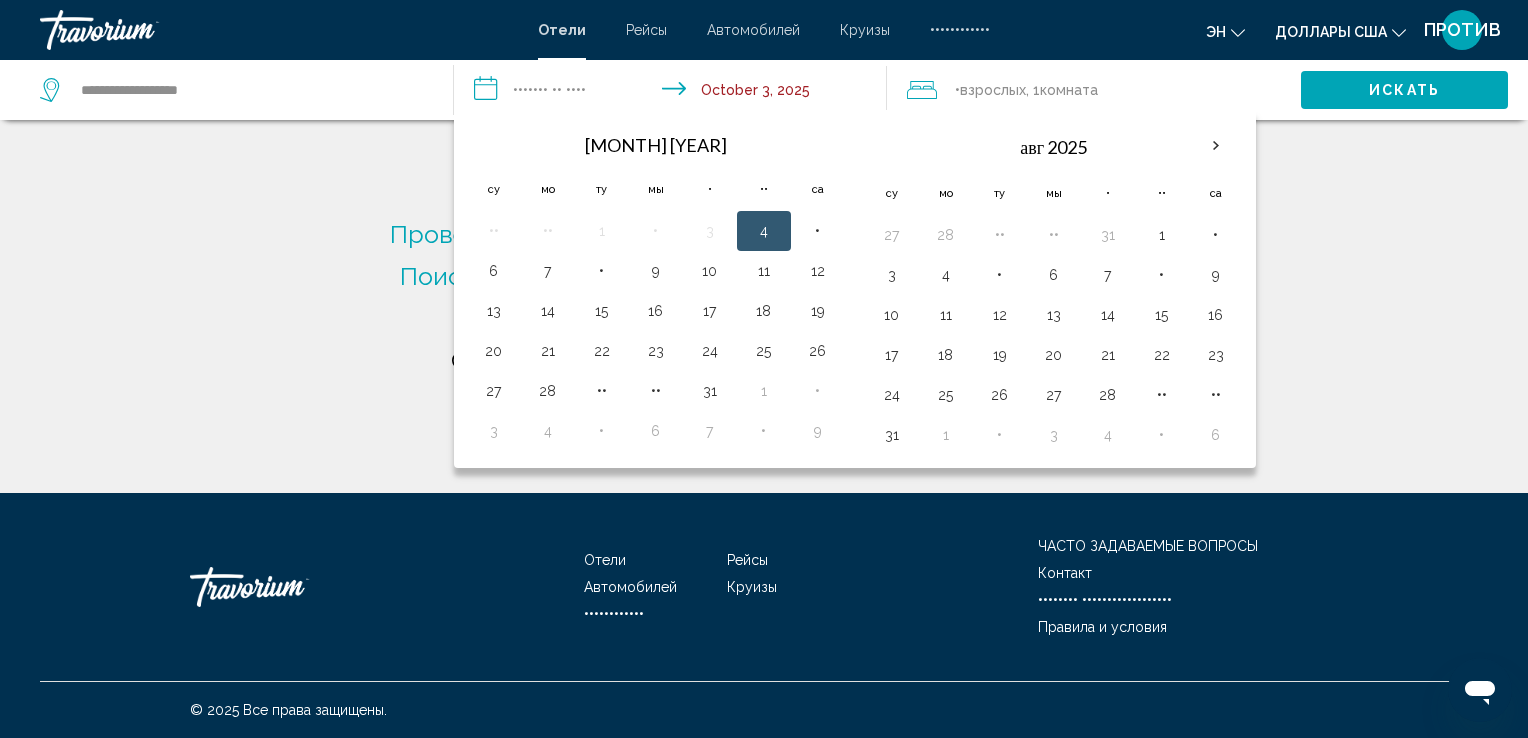 click on "**********" at bounding box center (675, 93) 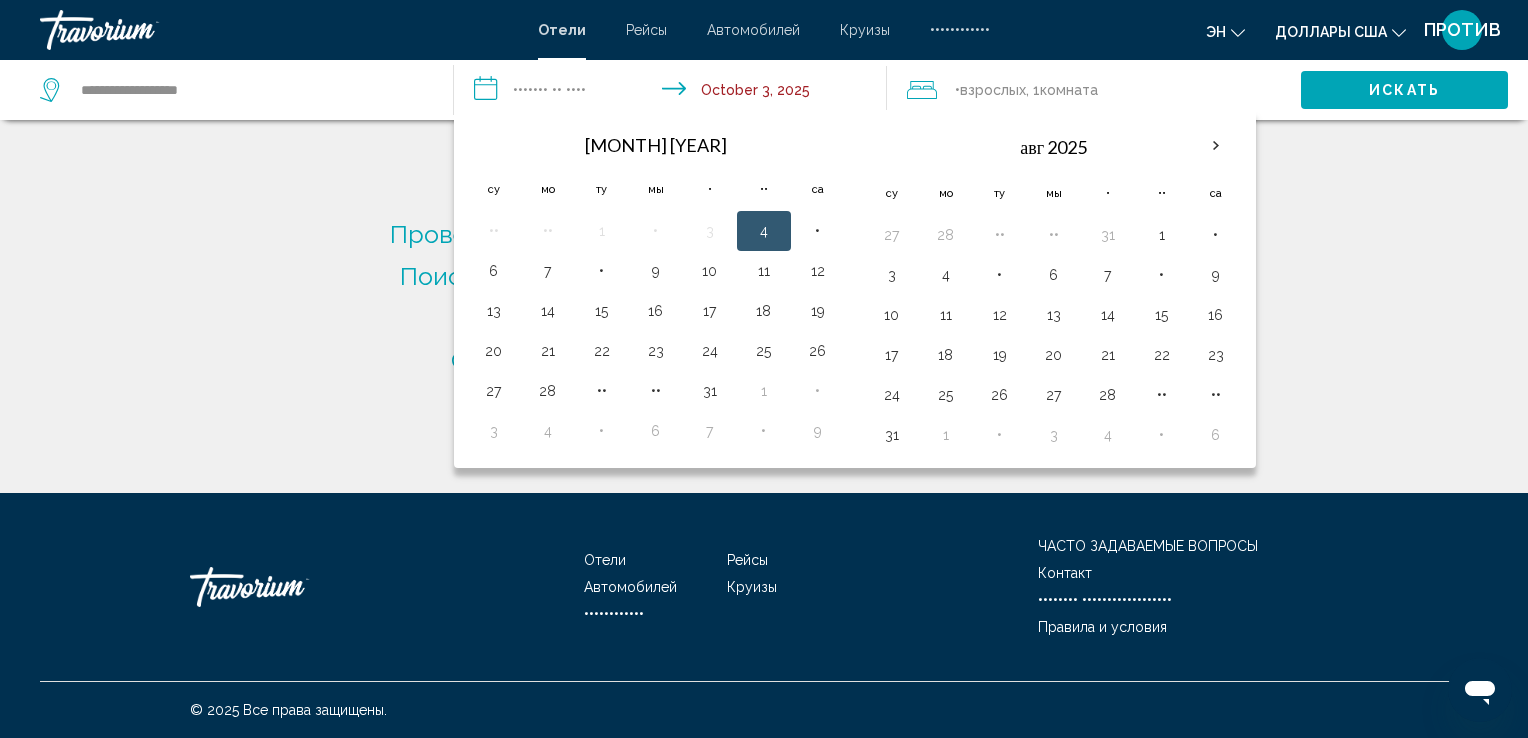 click on "**********" at bounding box center (675, 93) 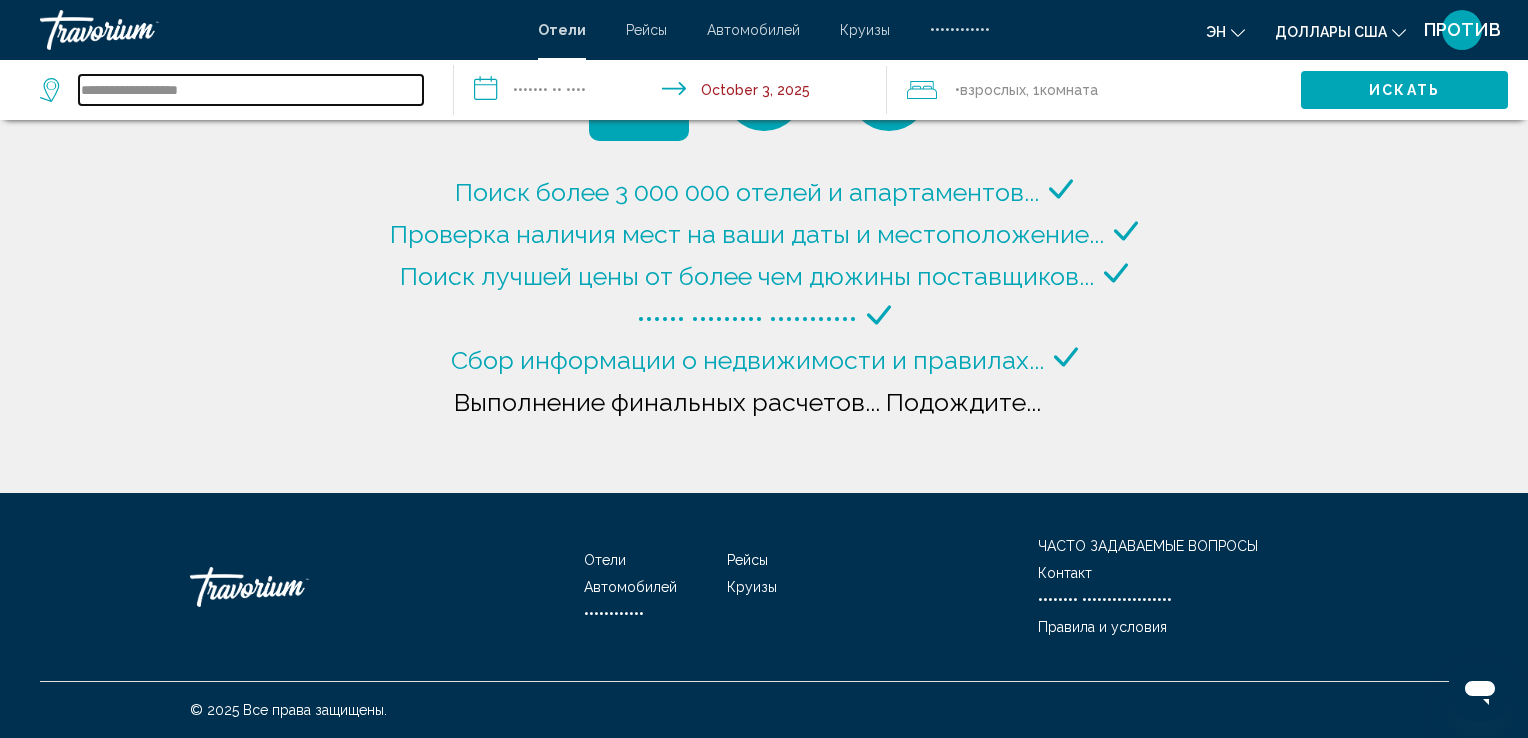 click on "**********" at bounding box center (251, 90) 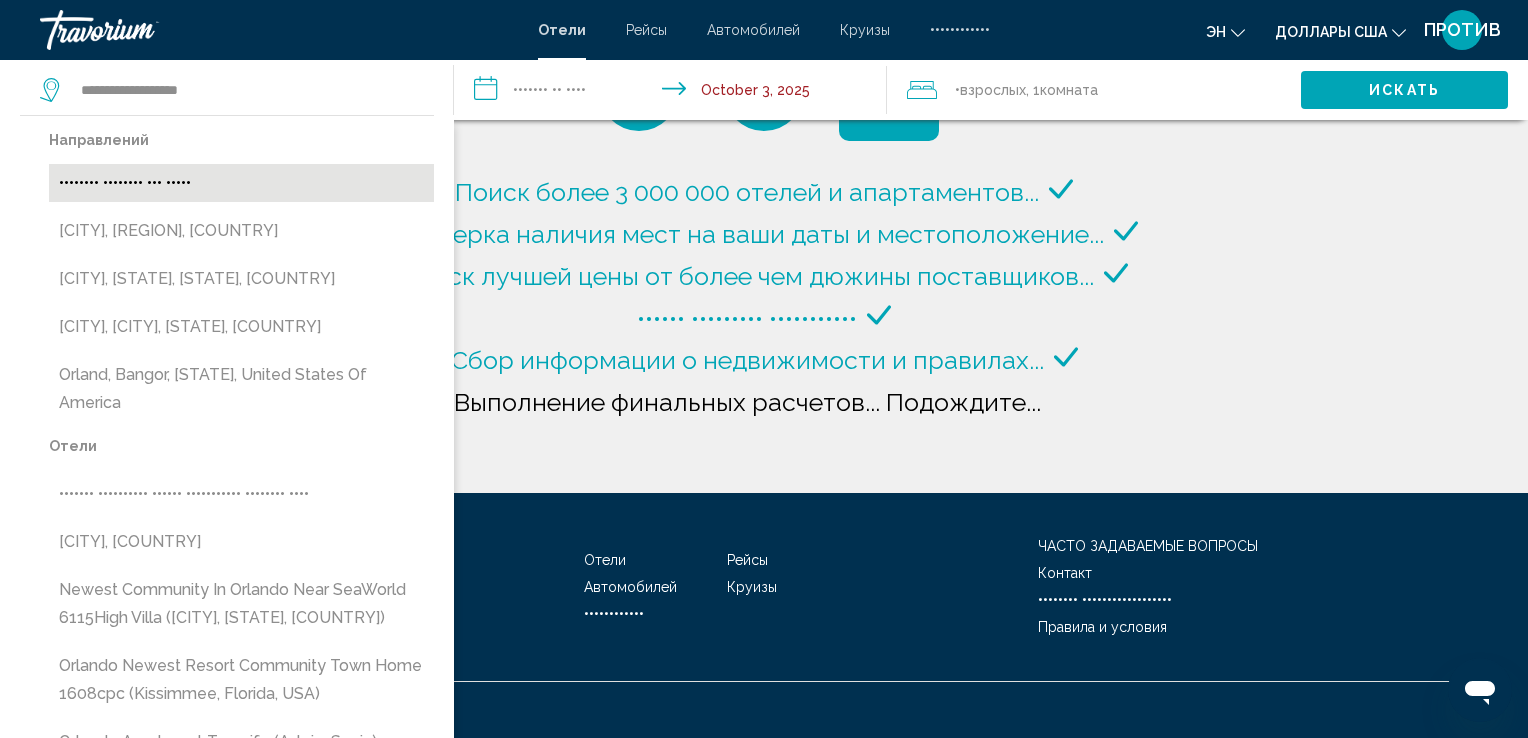 click on "•••••••• •••••••• ••• •••••" at bounding box center [241, 183] 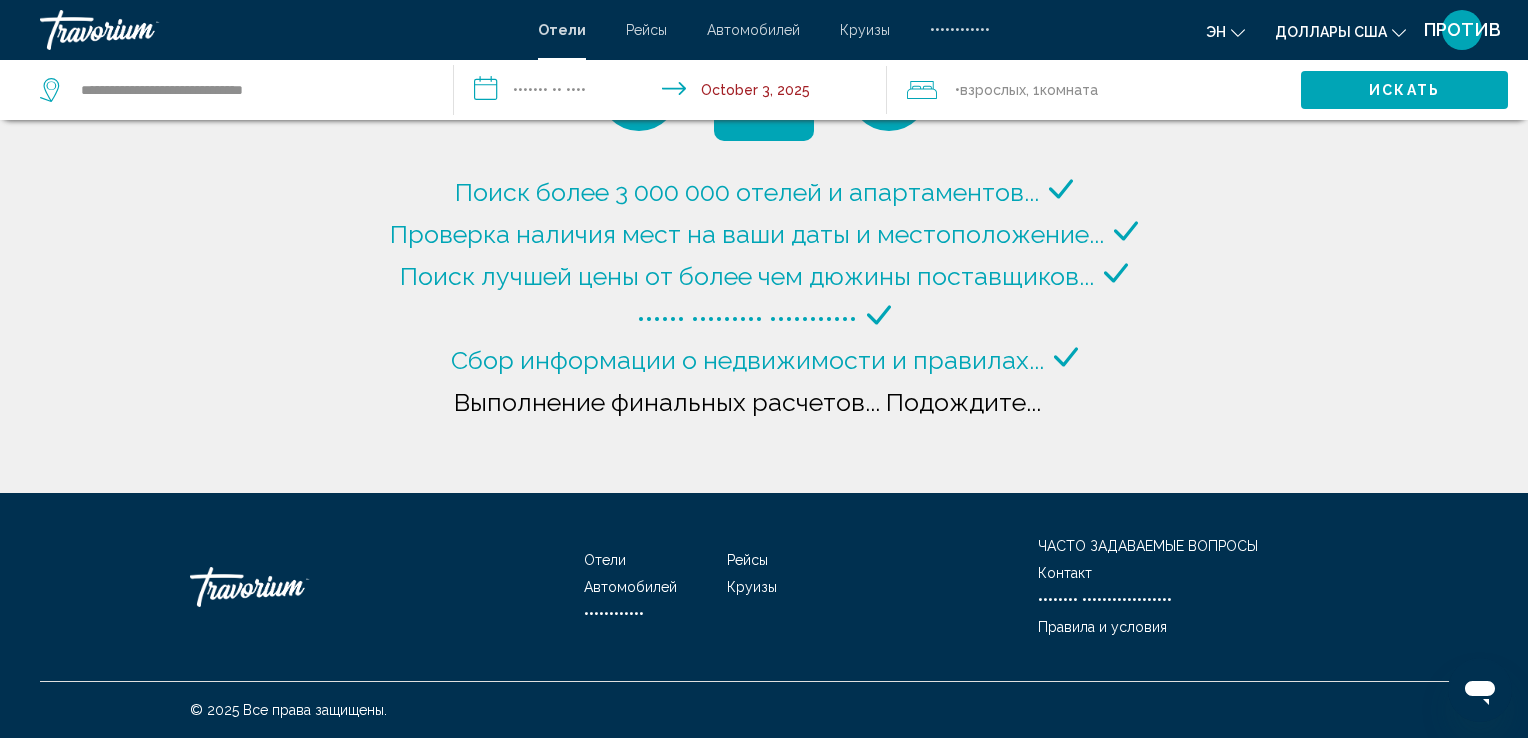click on "**********" at bounding box center [675, 93] 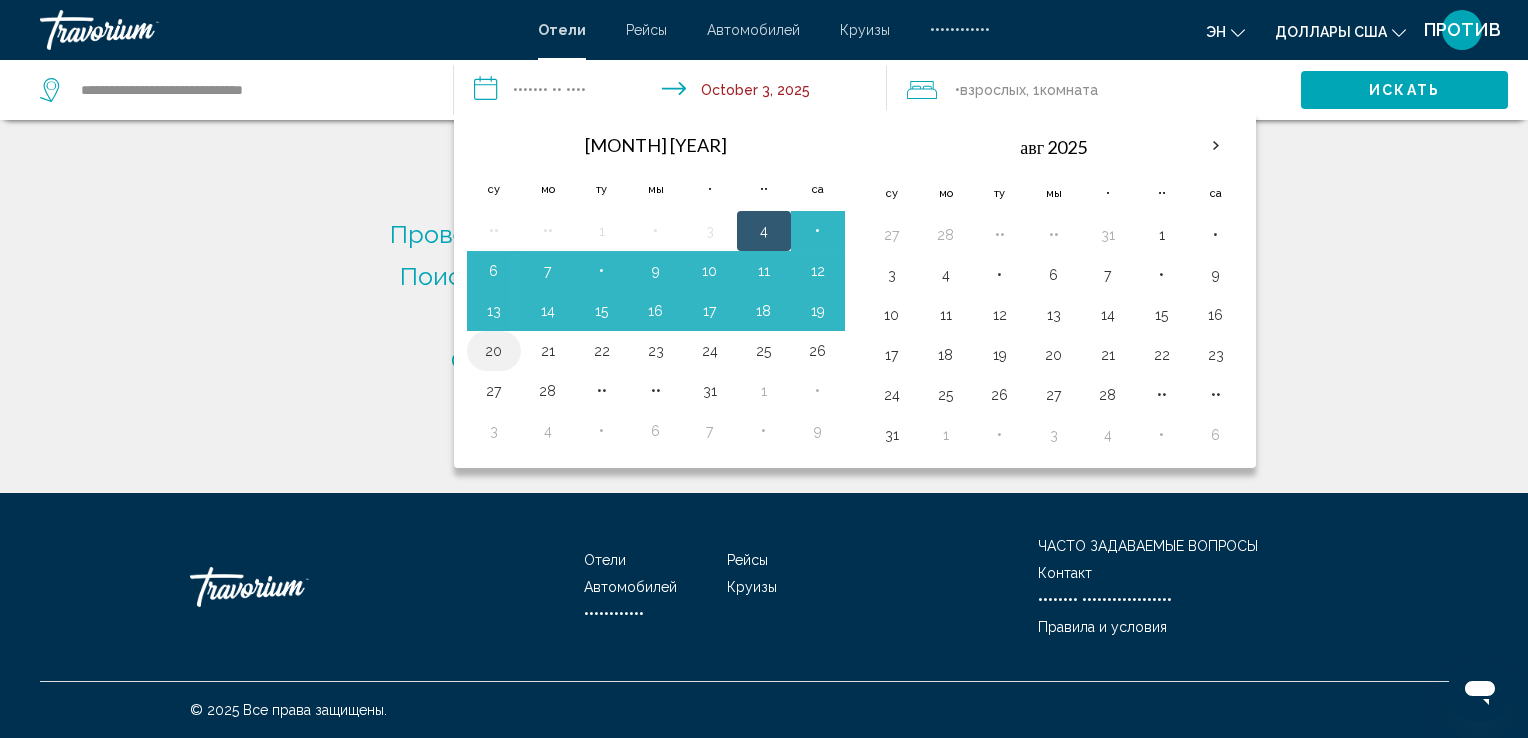 click on "20" at bounding box center [494, 351] 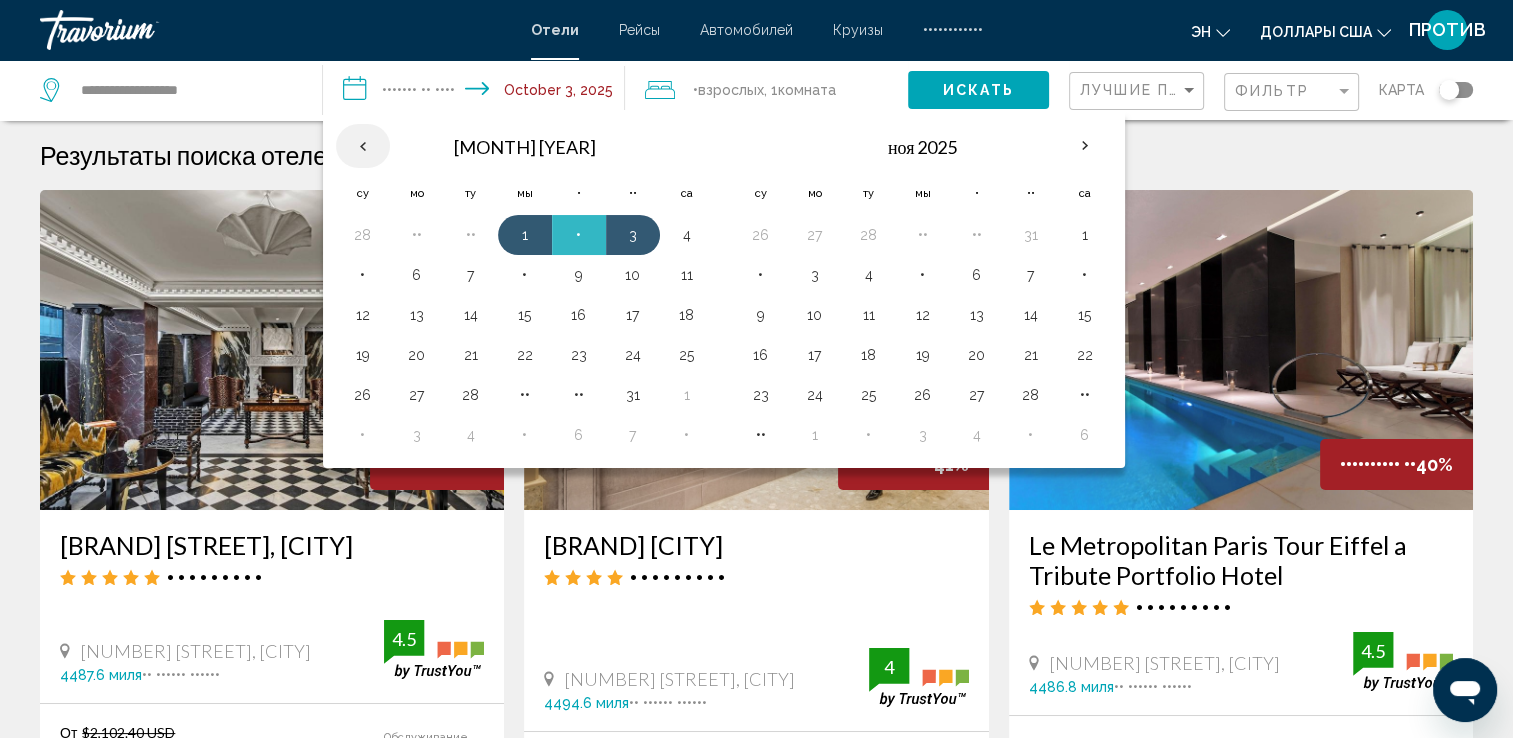 click at bounding box center (363, 146) 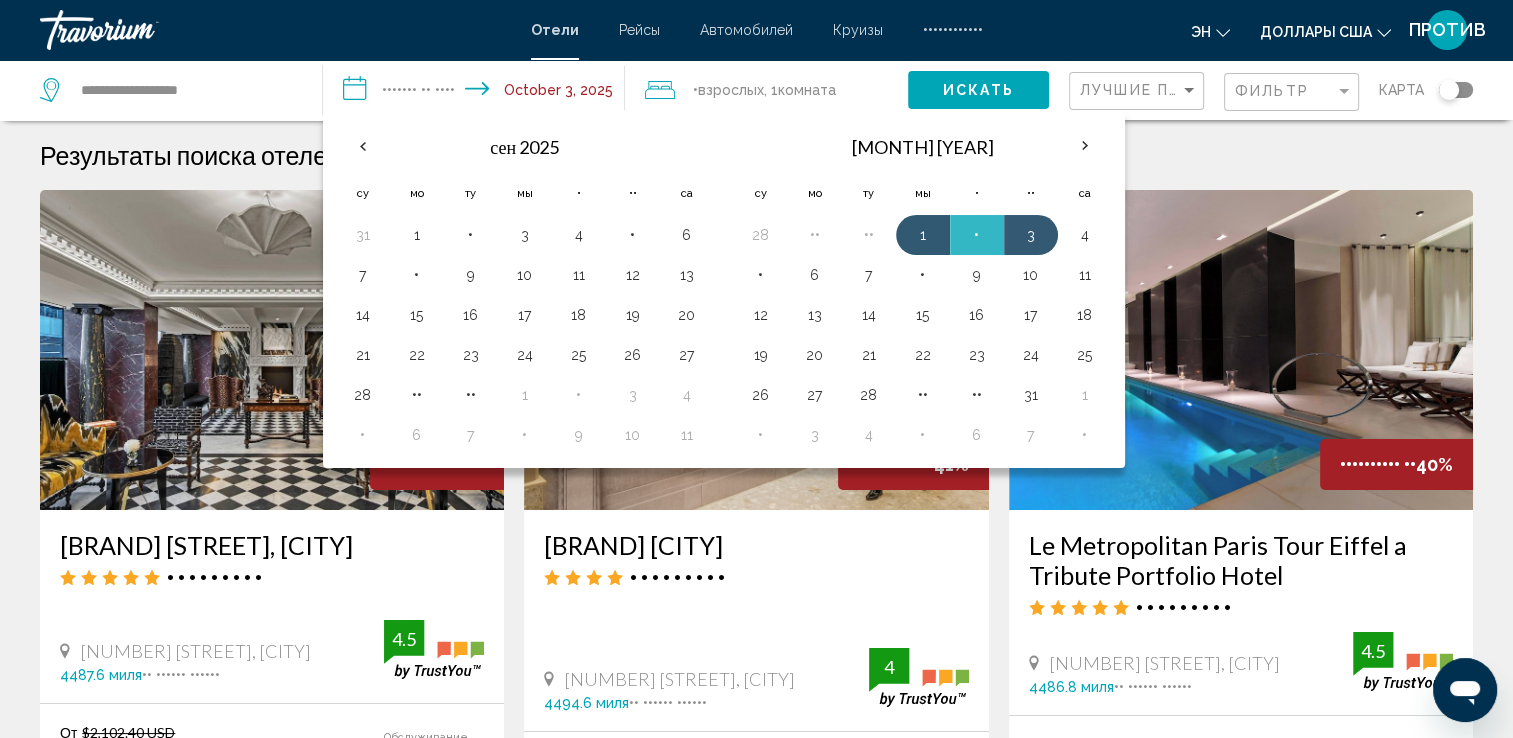click on "Результаты поиска отелей" at bounding box center [190, 155] 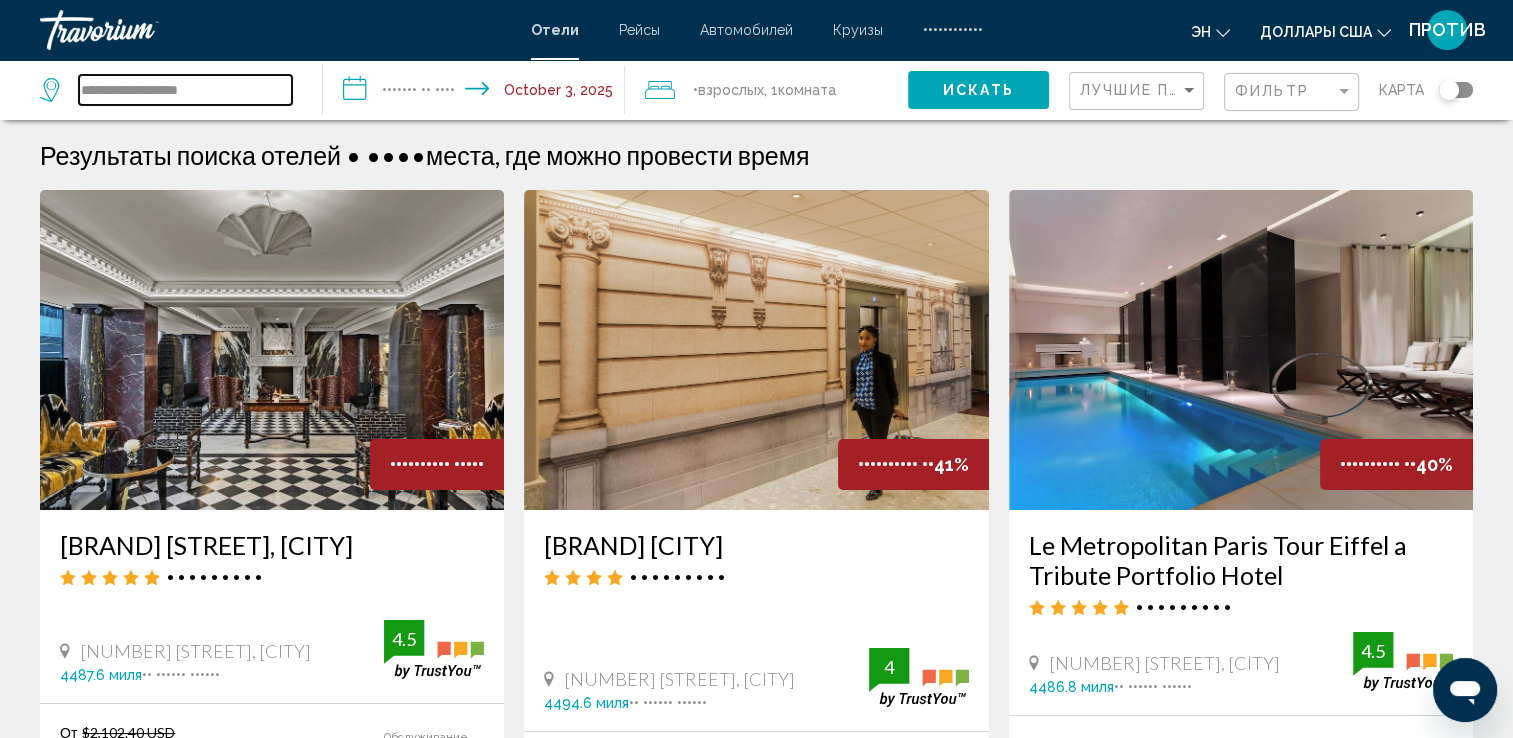 click on "**********" at bounding box center [185, 90] 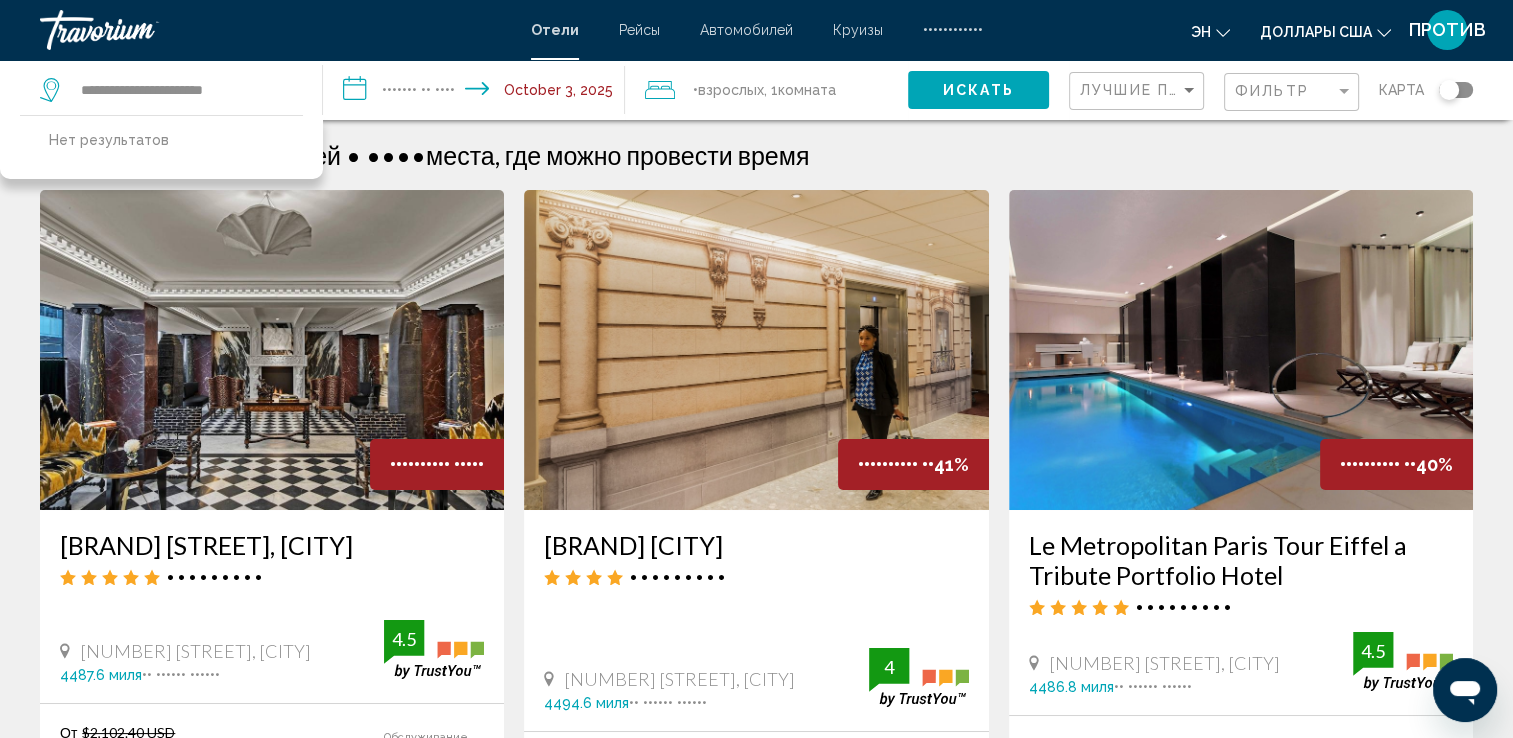 click on "Hotel results - 1942 places to spend your time Save up to 42% Hôtel de Berri Champs Élysées a Luxury Collection Hotel
Hotel
18 22 Rue De Berri, Paris 4487.6 miles from hotel 4.5 From $2,102.40 USD $1,229.46 USD You save $872.94 USD
Fitness center
Free Wi-Fi
Pets Allowed
Room service
Shuttle
4.5 Select room Save up to 41%
4" at bounding box center [756, 1698] 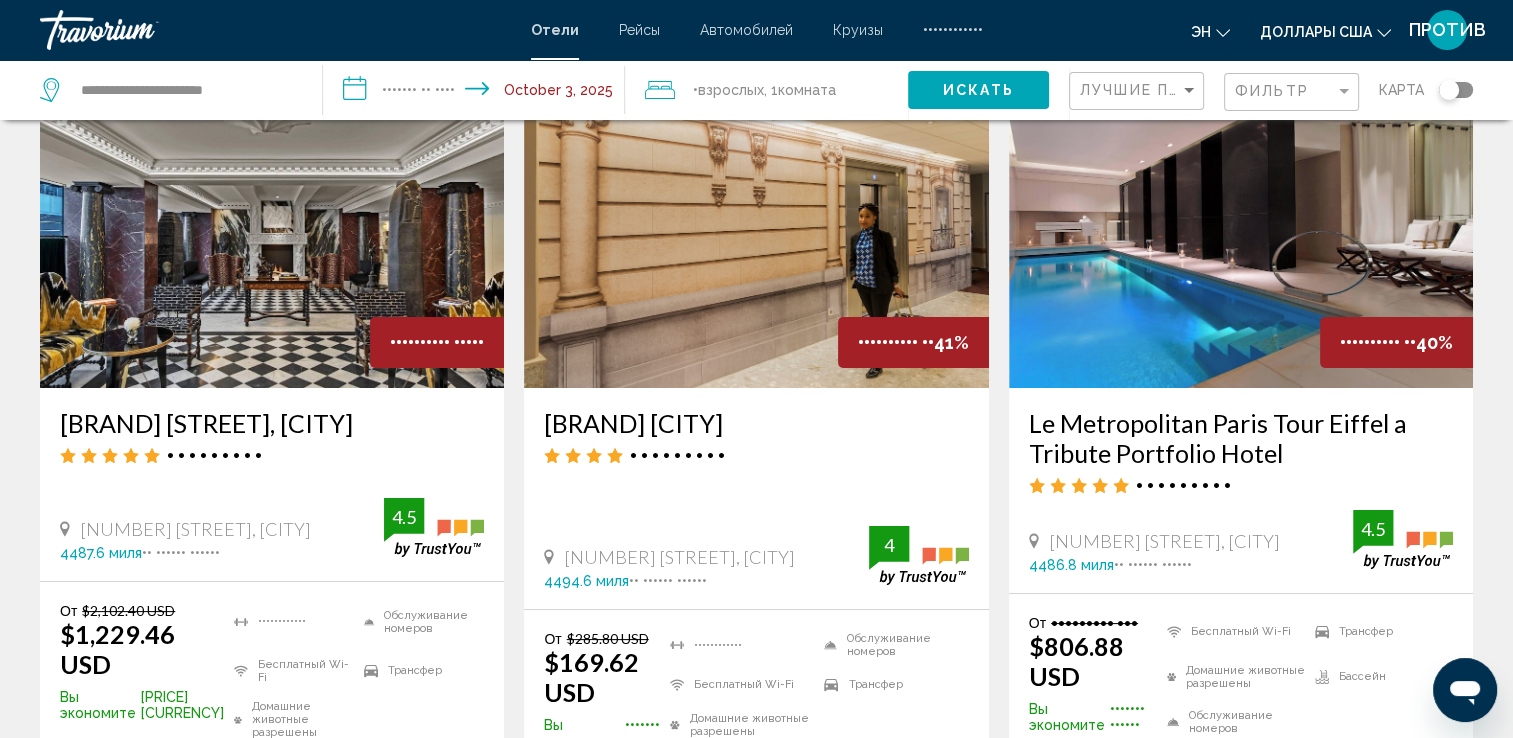 scroll, scrollTop: 0, scrollLeft: 0, axis: both 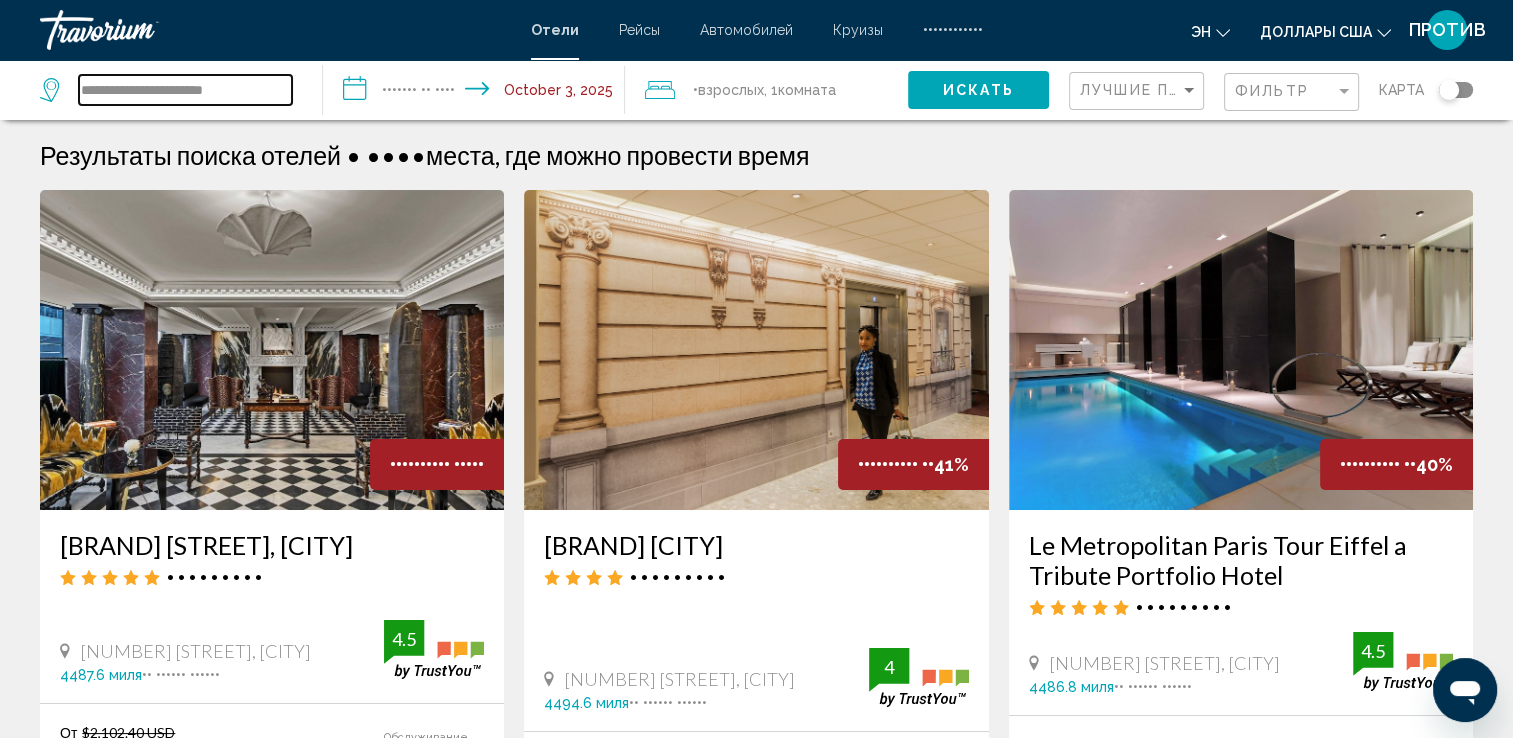 click on "**********" at bounding box center (185, 90) 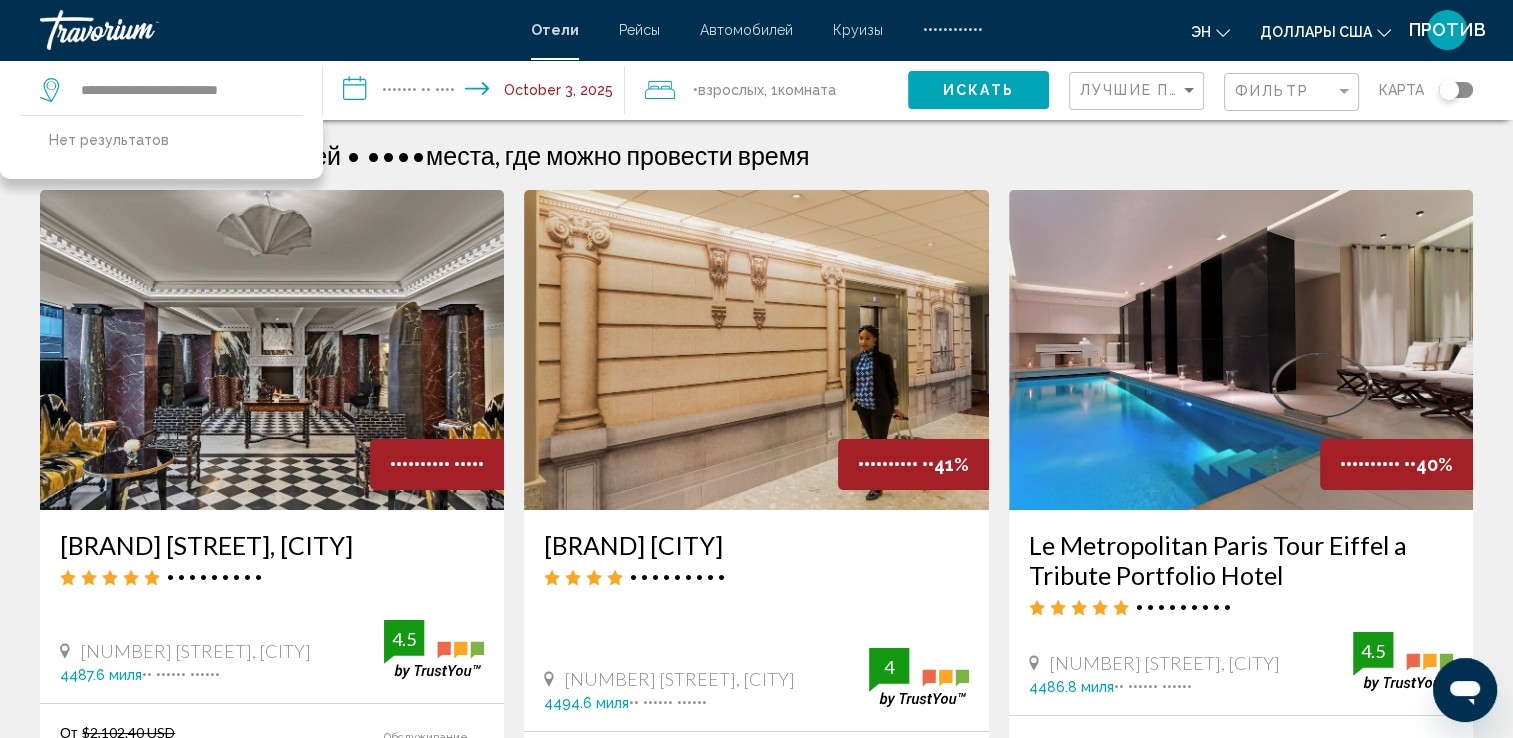 click at bounding box center [49, 90] 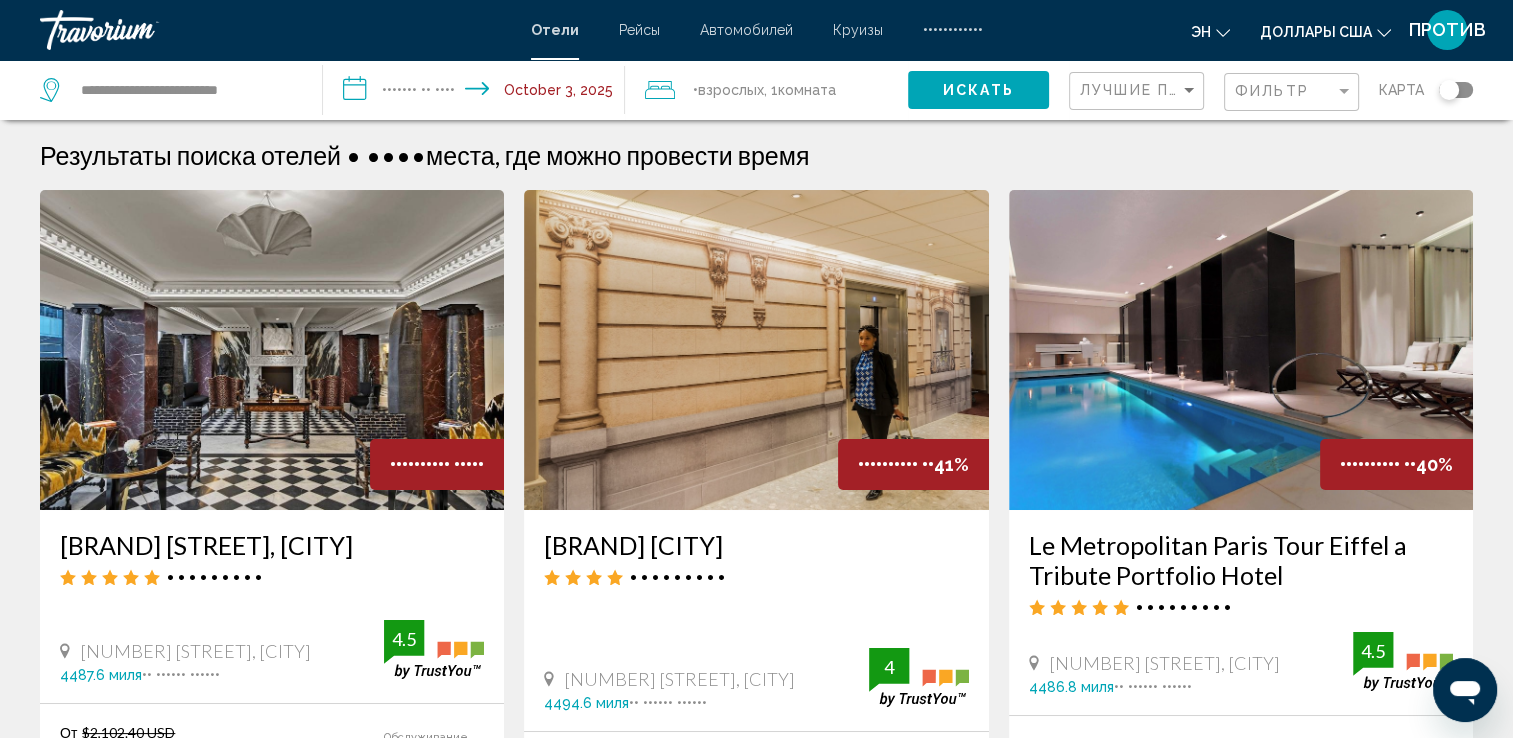 click at bounding box center [52, 90] 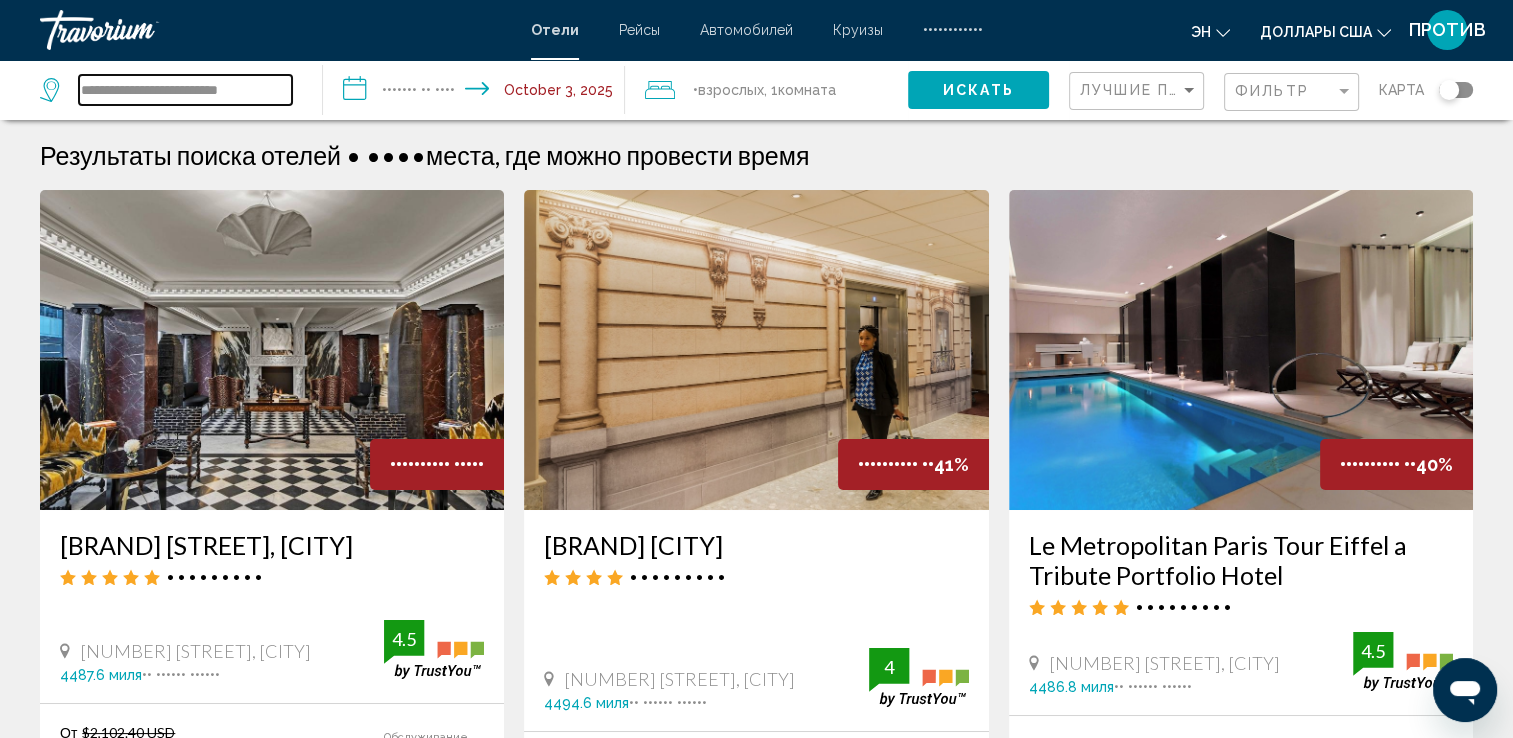 click on "**********" at bounding box center (185, 90) 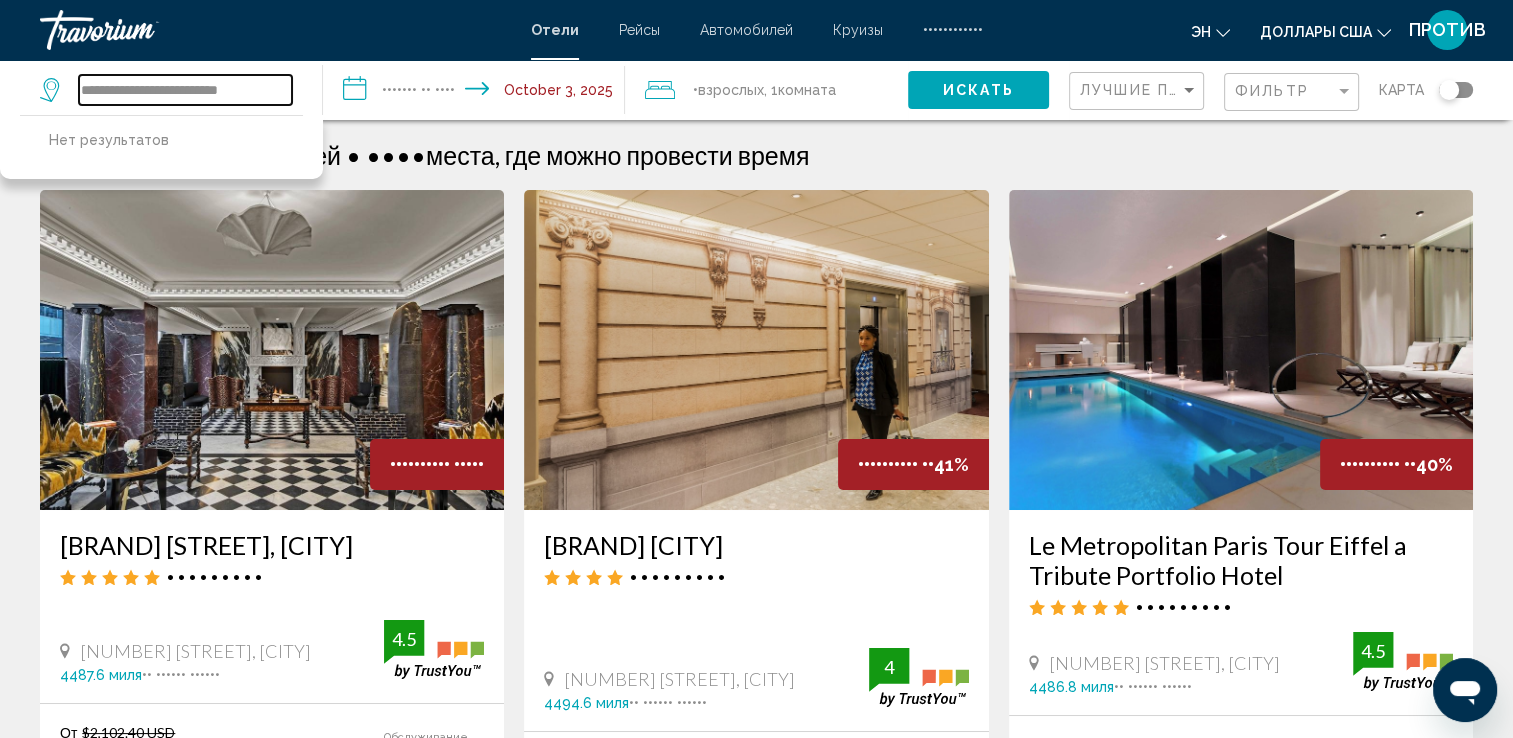 click on "**********" at bounding box center [185, 90] 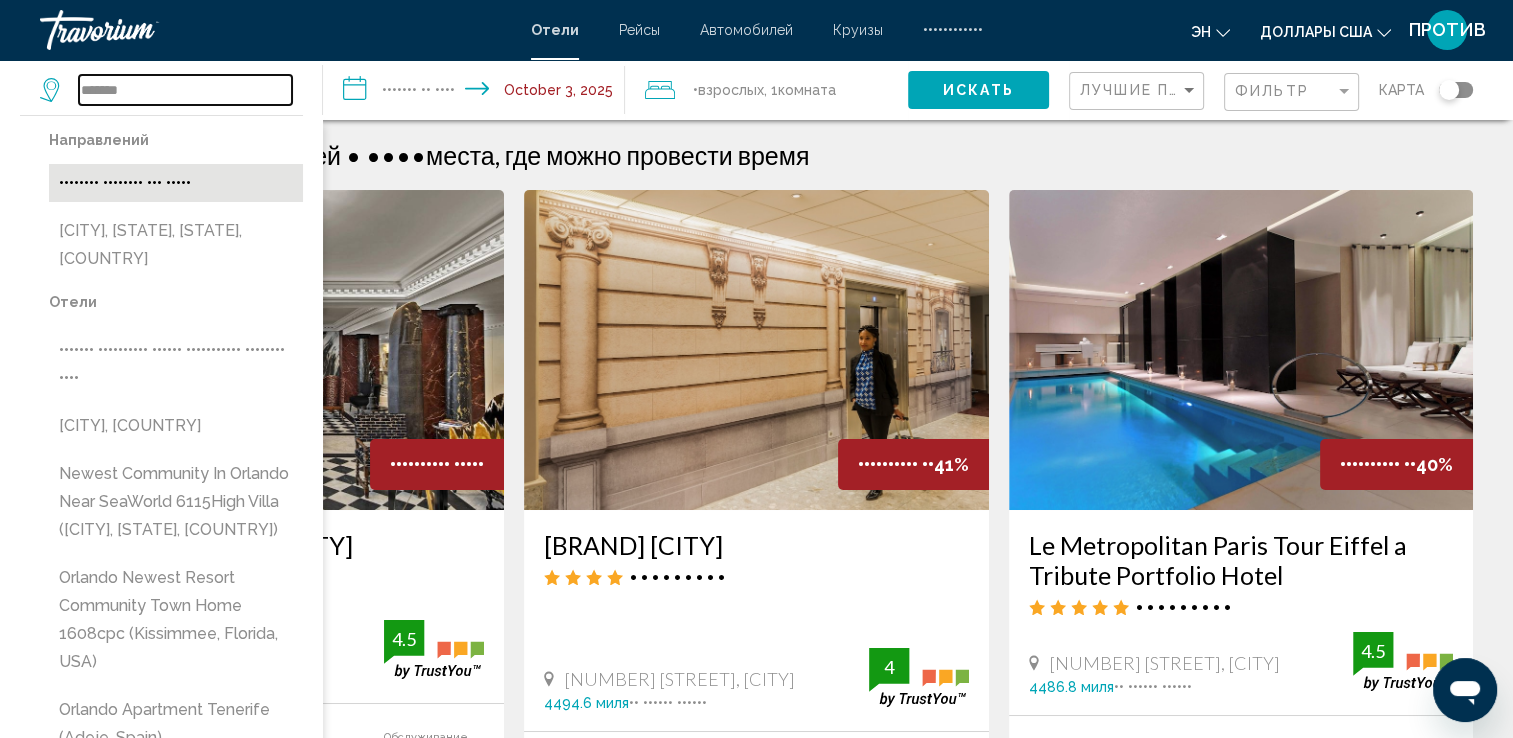 type on "*******" 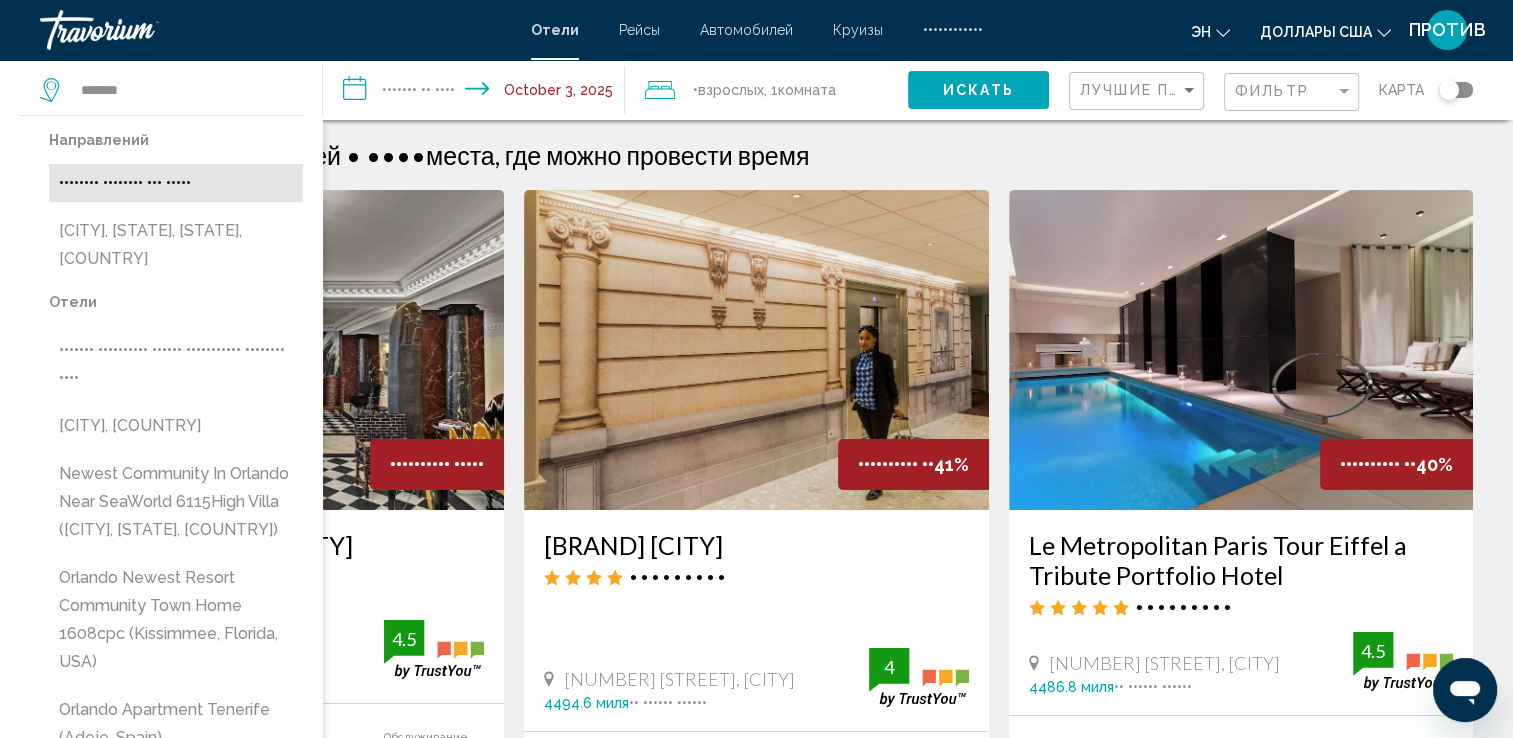 click on "•••••••• •••••••• ••• •••••" at bounding box center (176, 183) 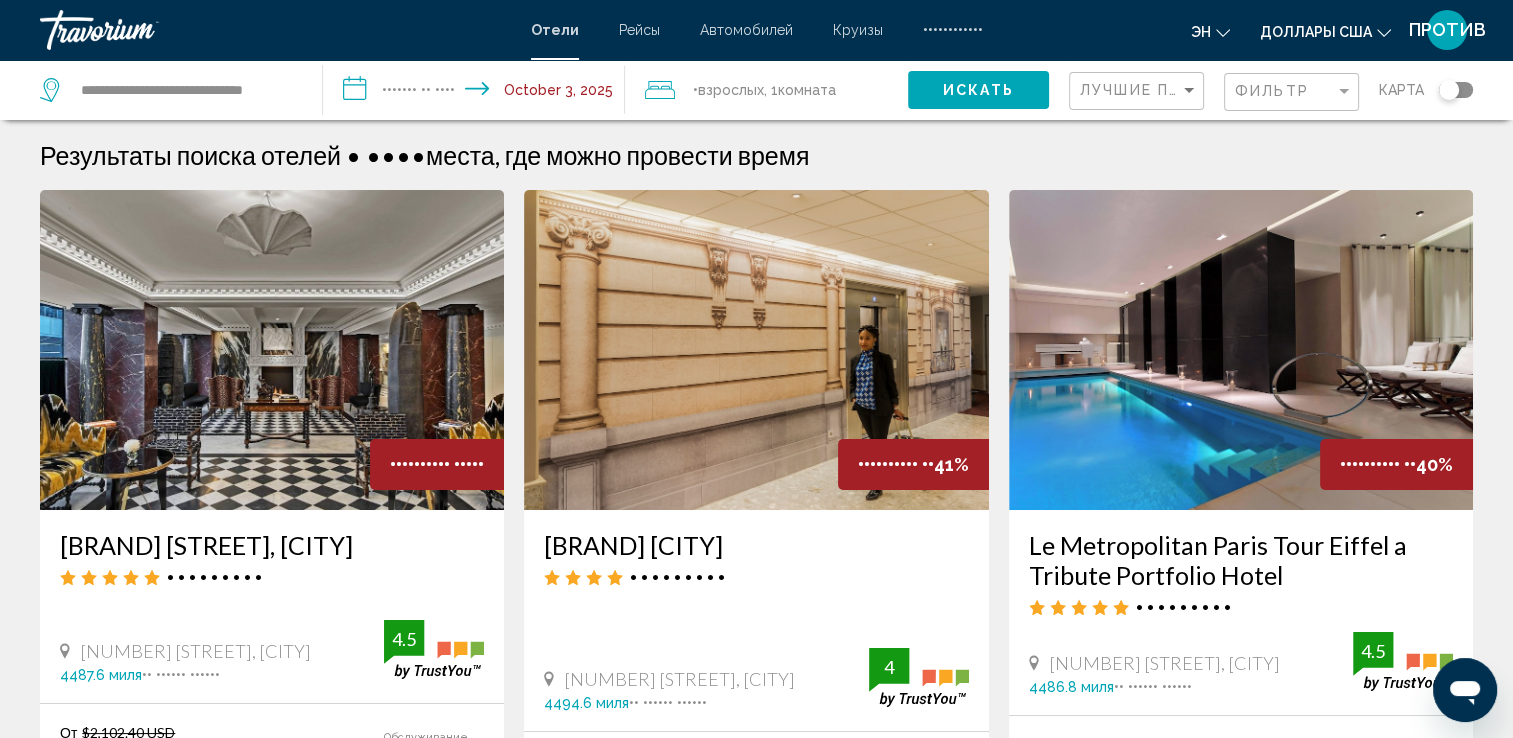 click on "**********" at bounding box center (478, 93) 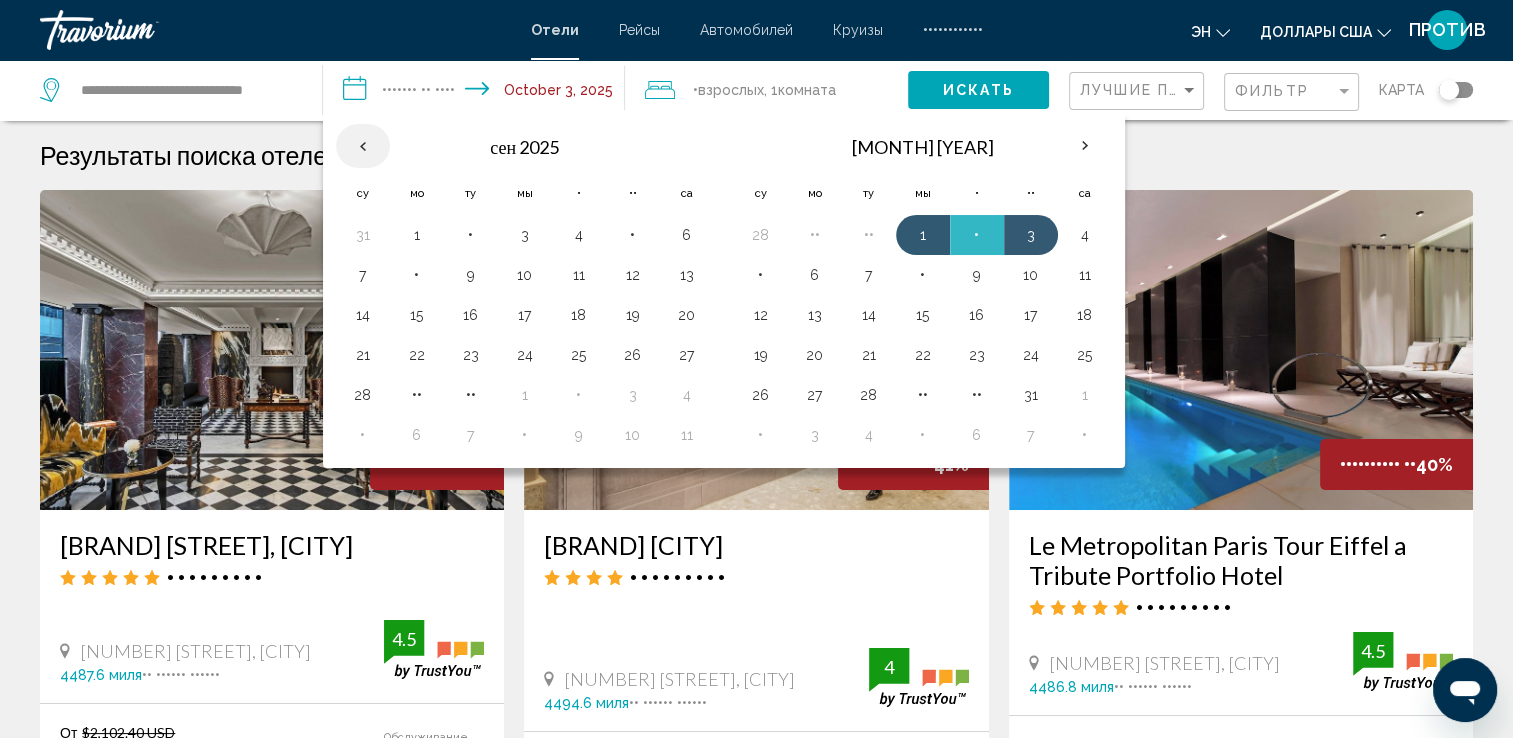 click at bounding box center (363, 146) 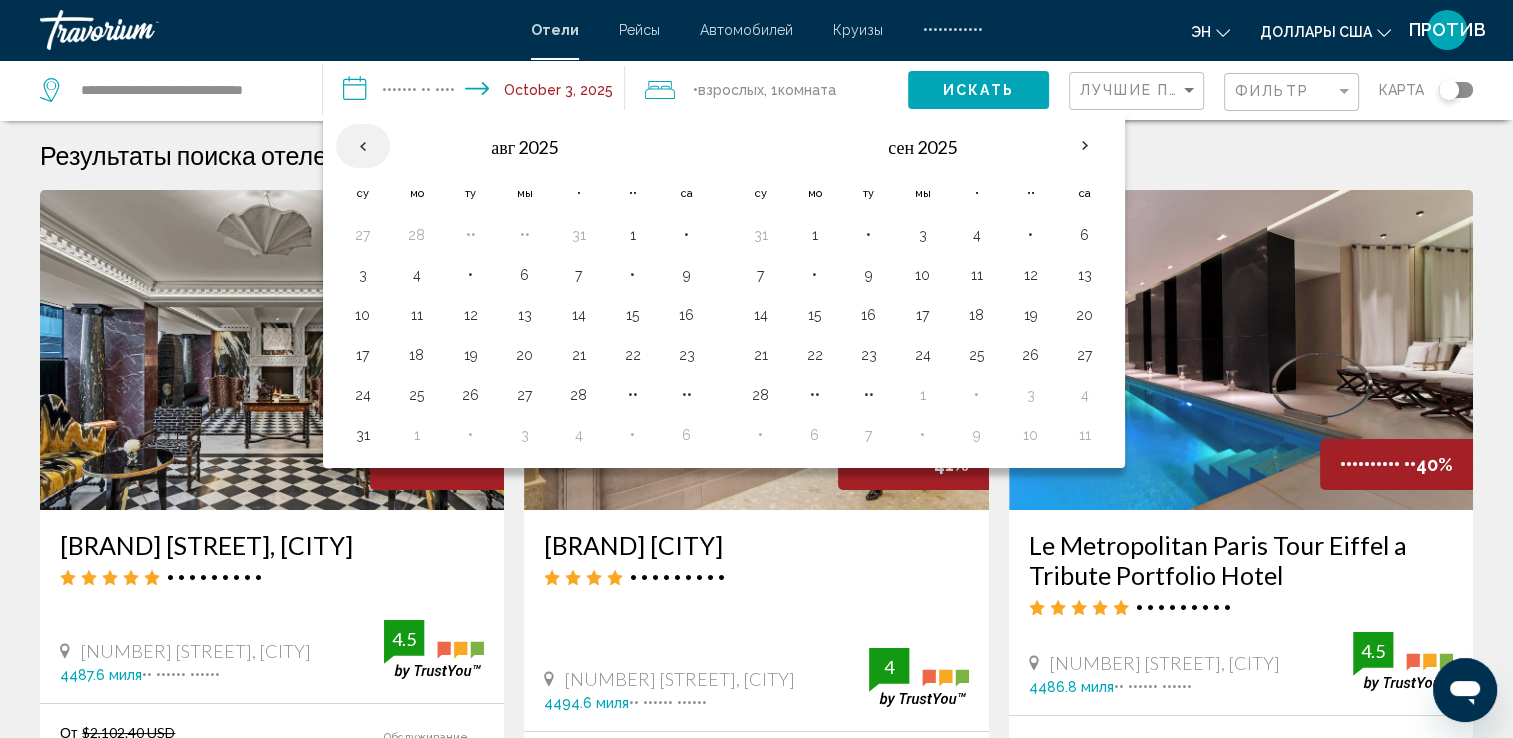 click at bounding box center (363, 146) 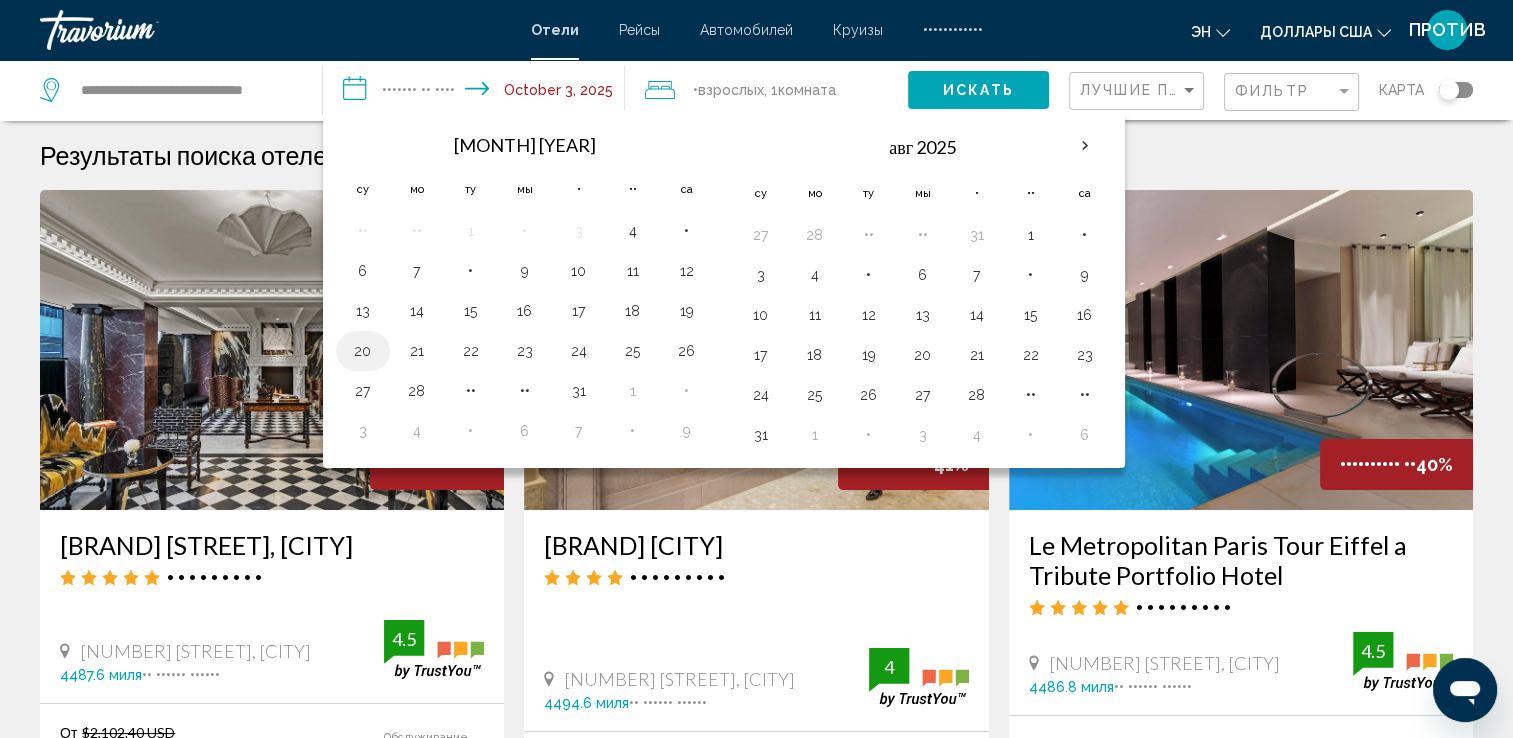 click on "20" at bounding box center (363, 351) 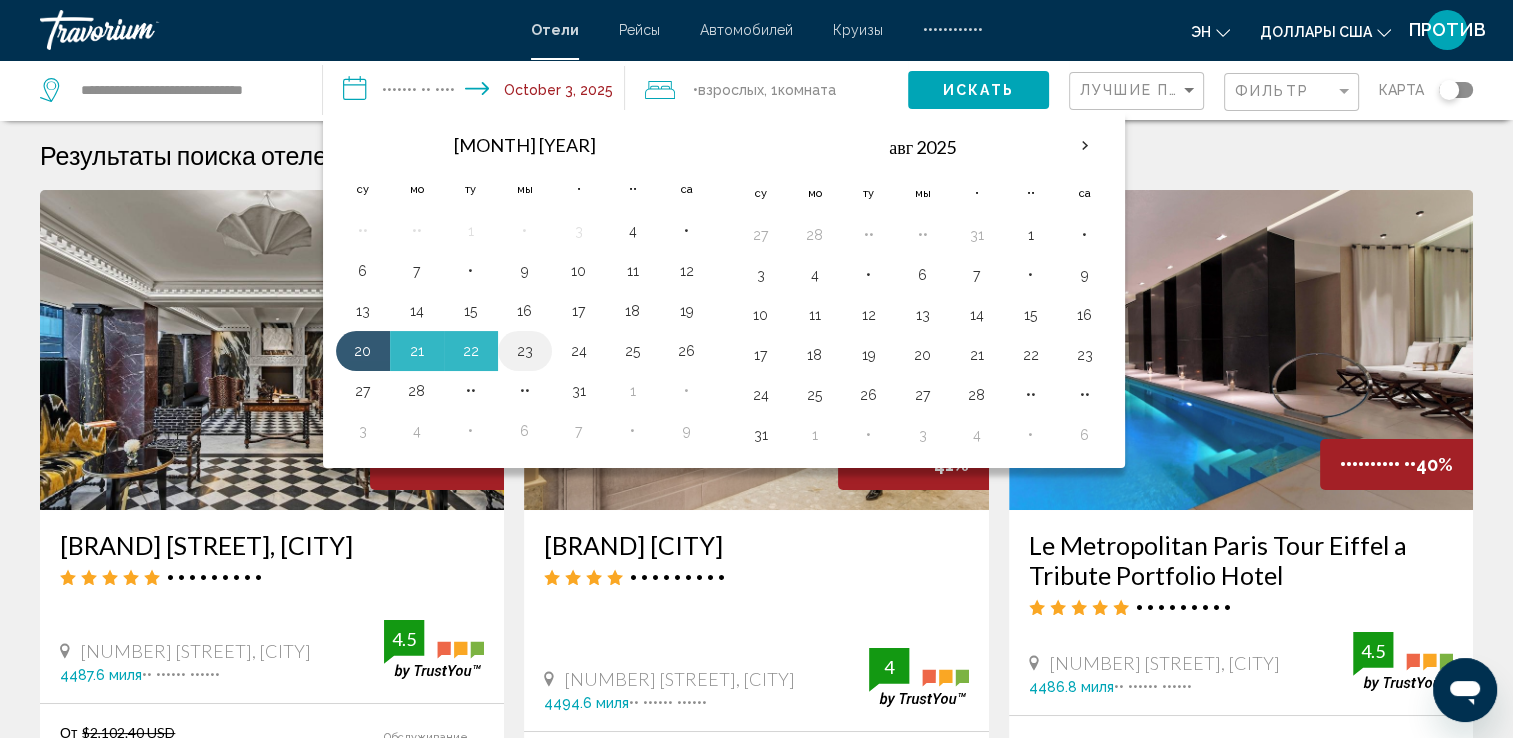 click on "23" at bounding box center (525, 351) 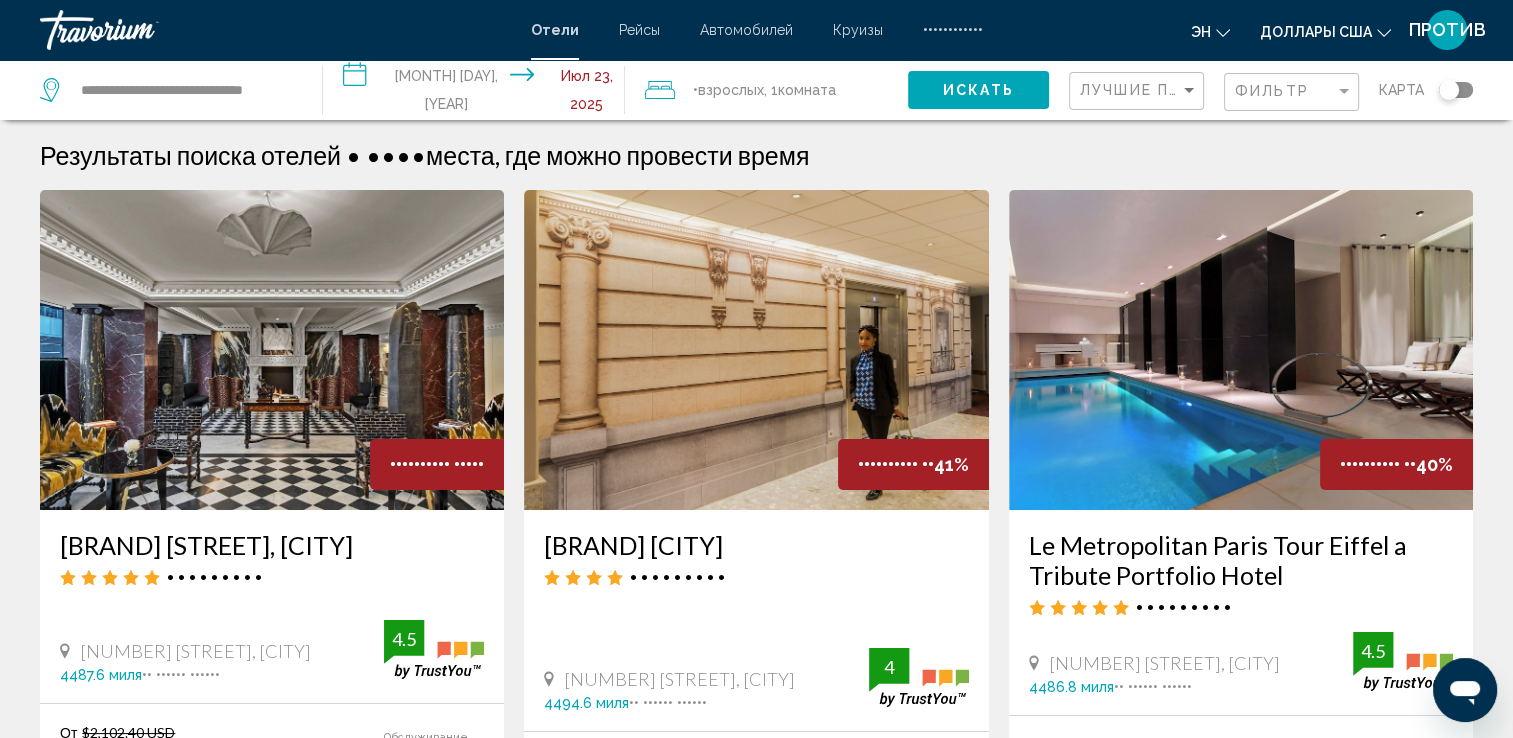 click on "Взрослых" at bounding box center (731, 90) 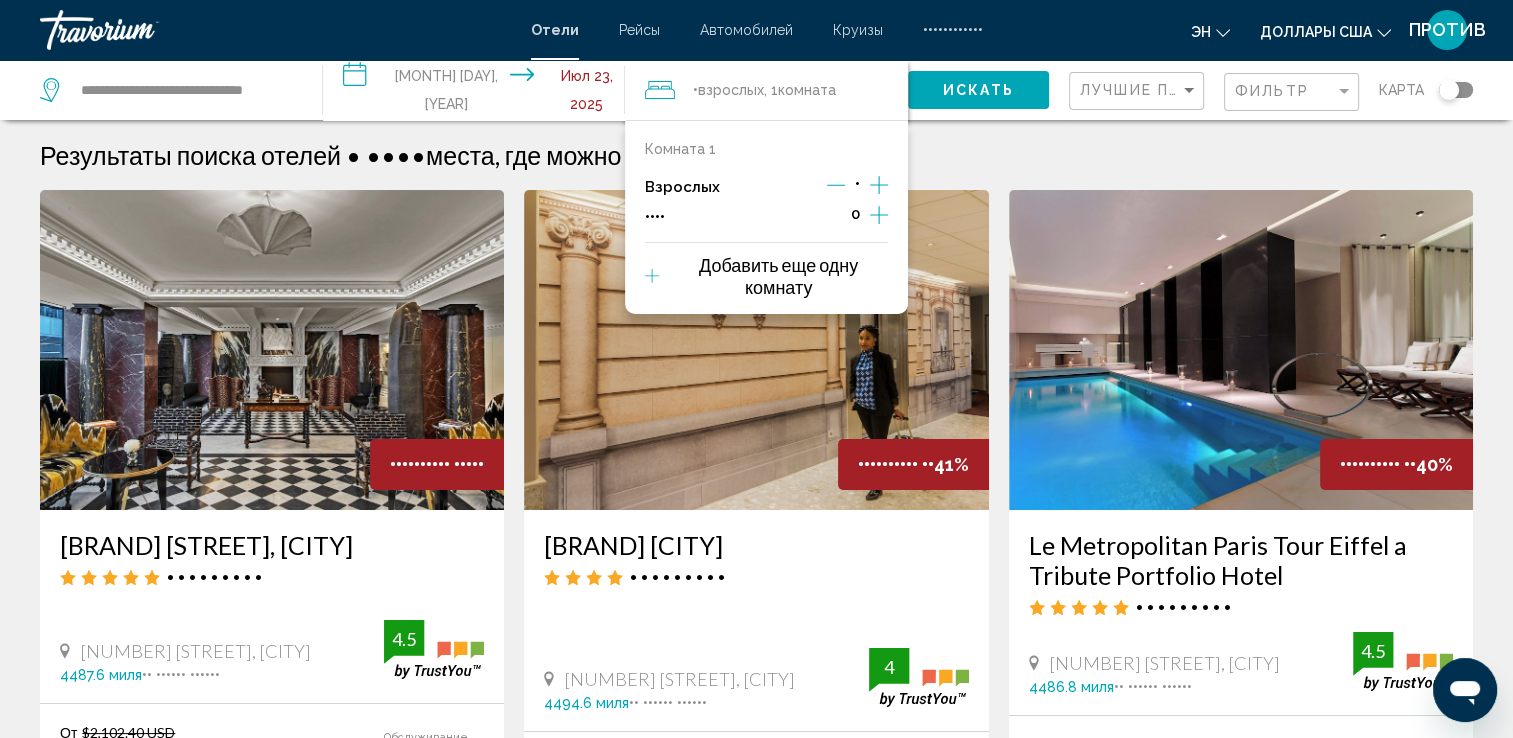 click at bounding box center [660, 90] 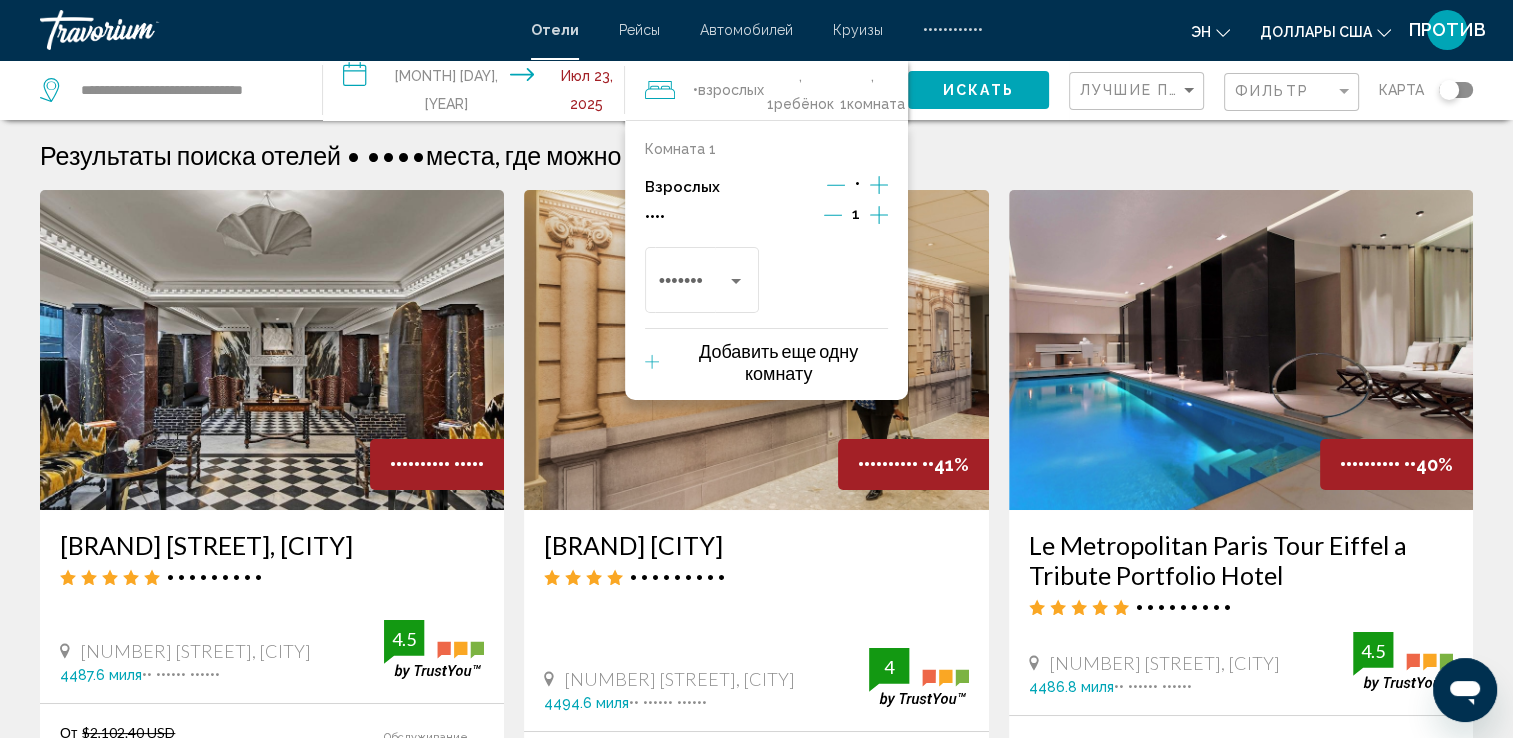 click at bounding box center (879, 215) 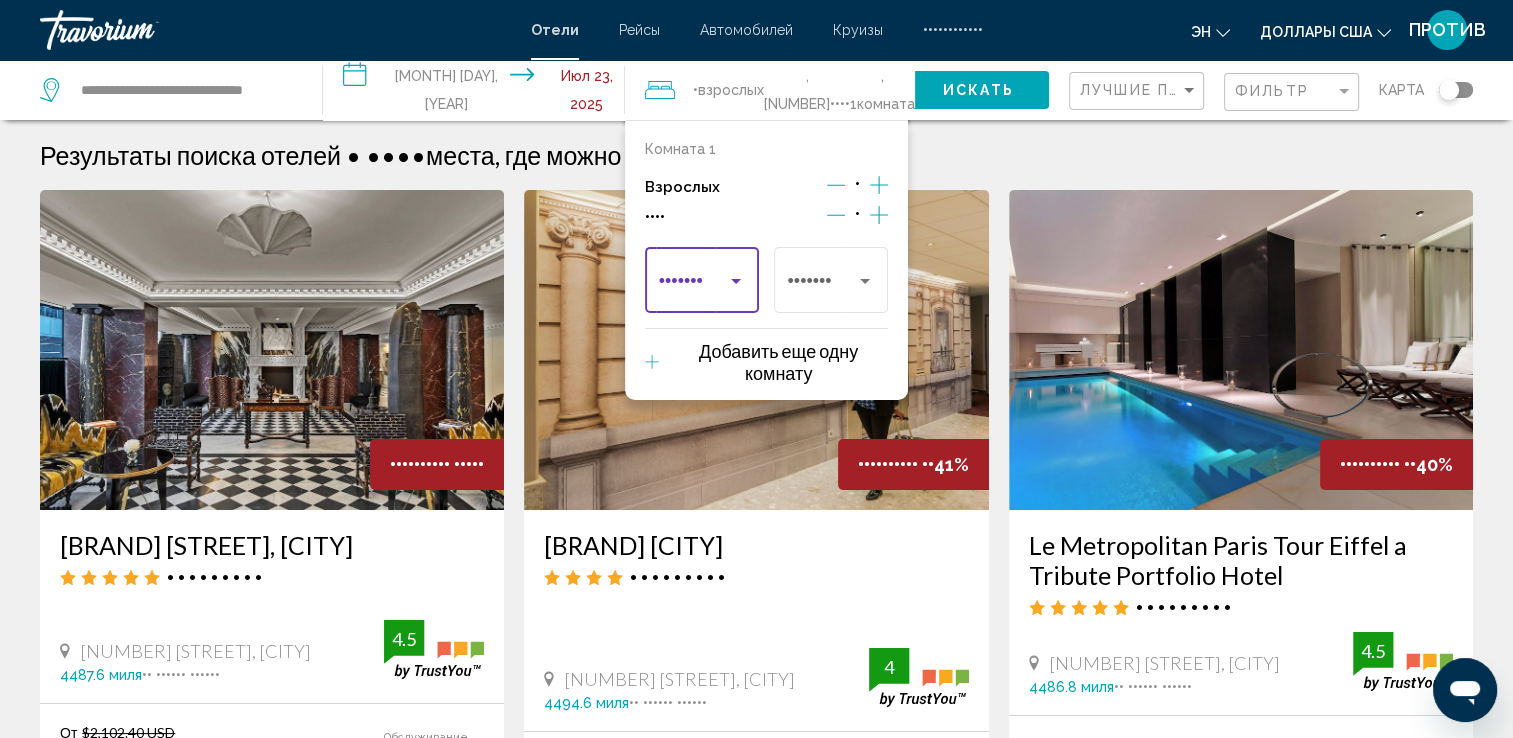 click at bounding box center [736, 281] 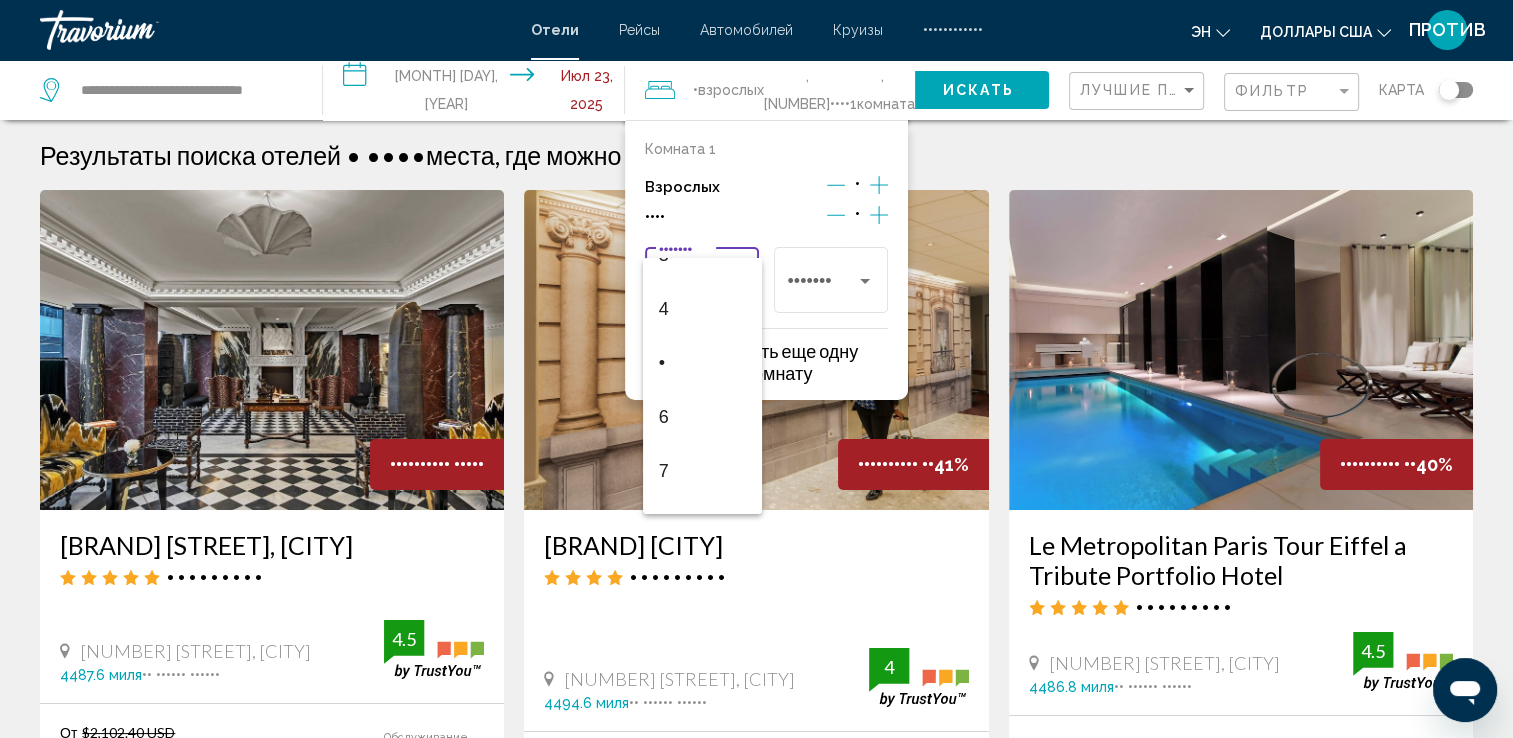 scroll, scrollTop: 200, scrollLeft: 0, axis: vertical 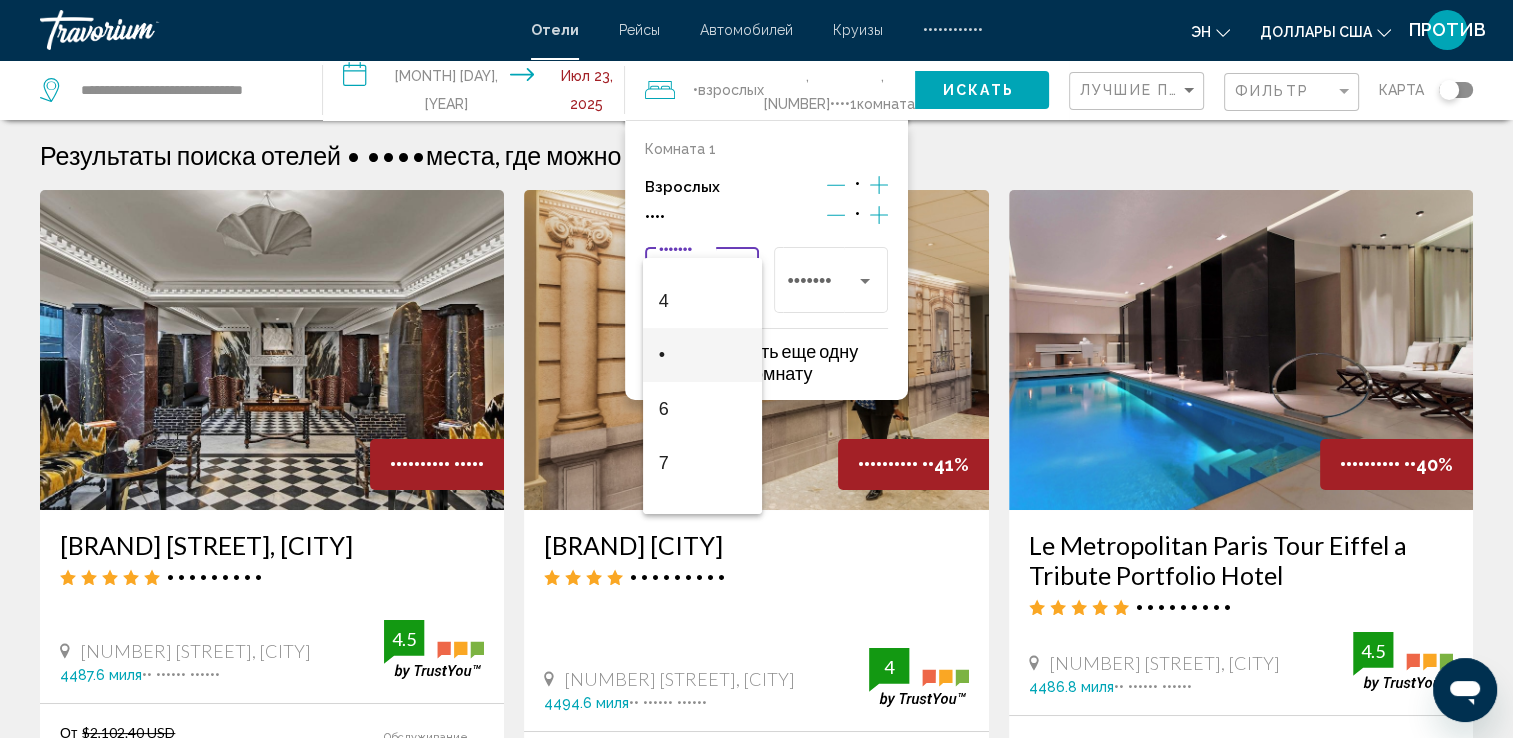 click on "•" at bounding box center (702, 355) 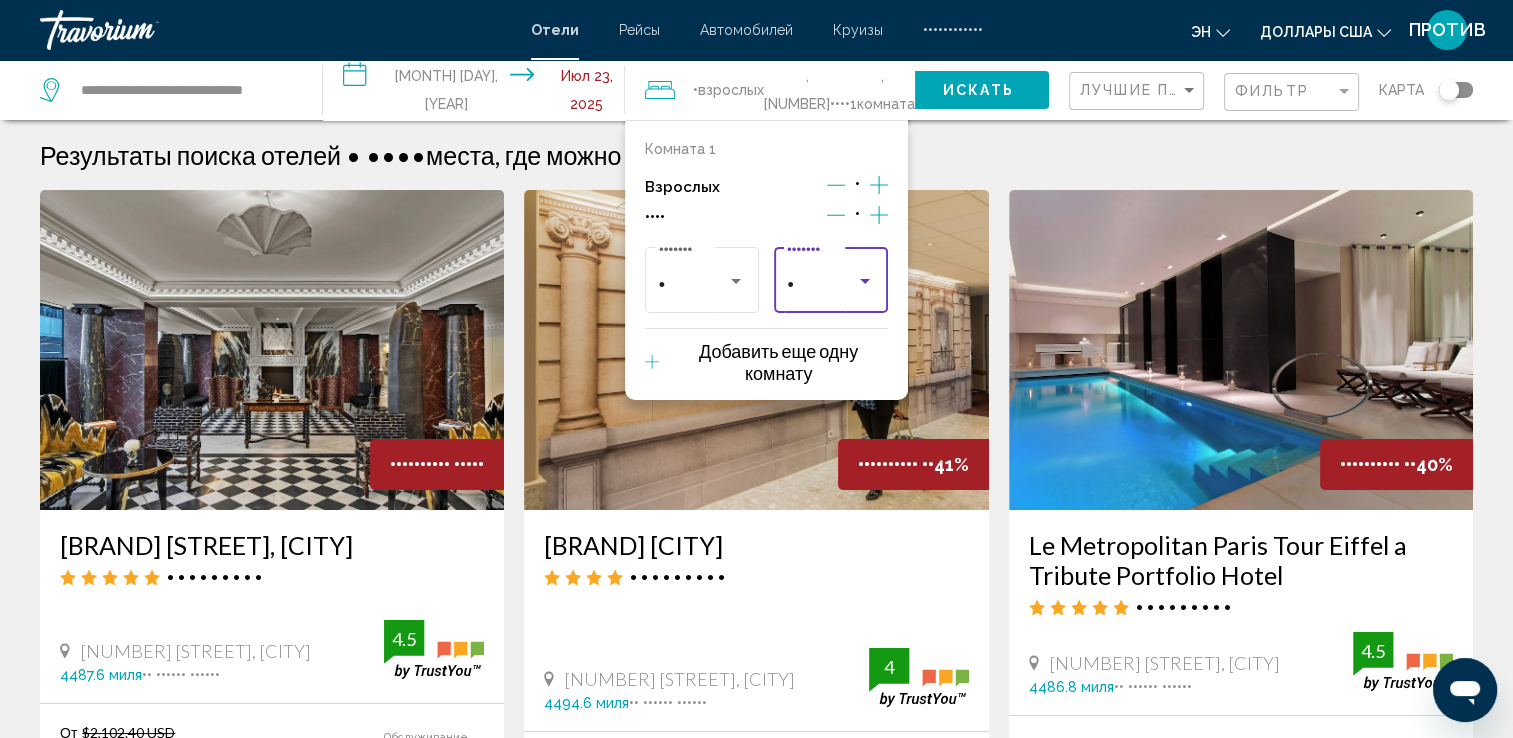 click at bounding box center (865, 281) 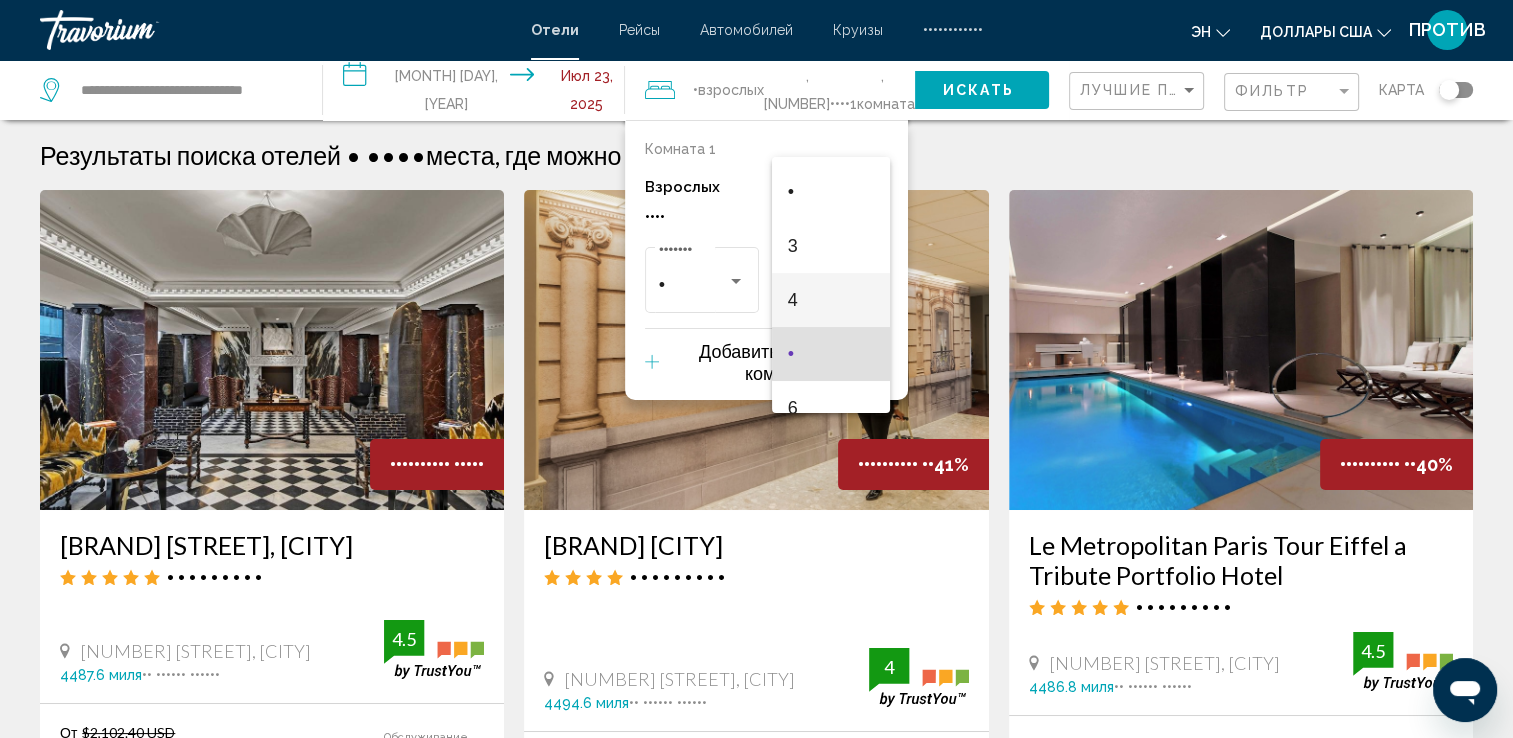 scroll, scrollTop: 0, scrollLeft: 0, axis: both 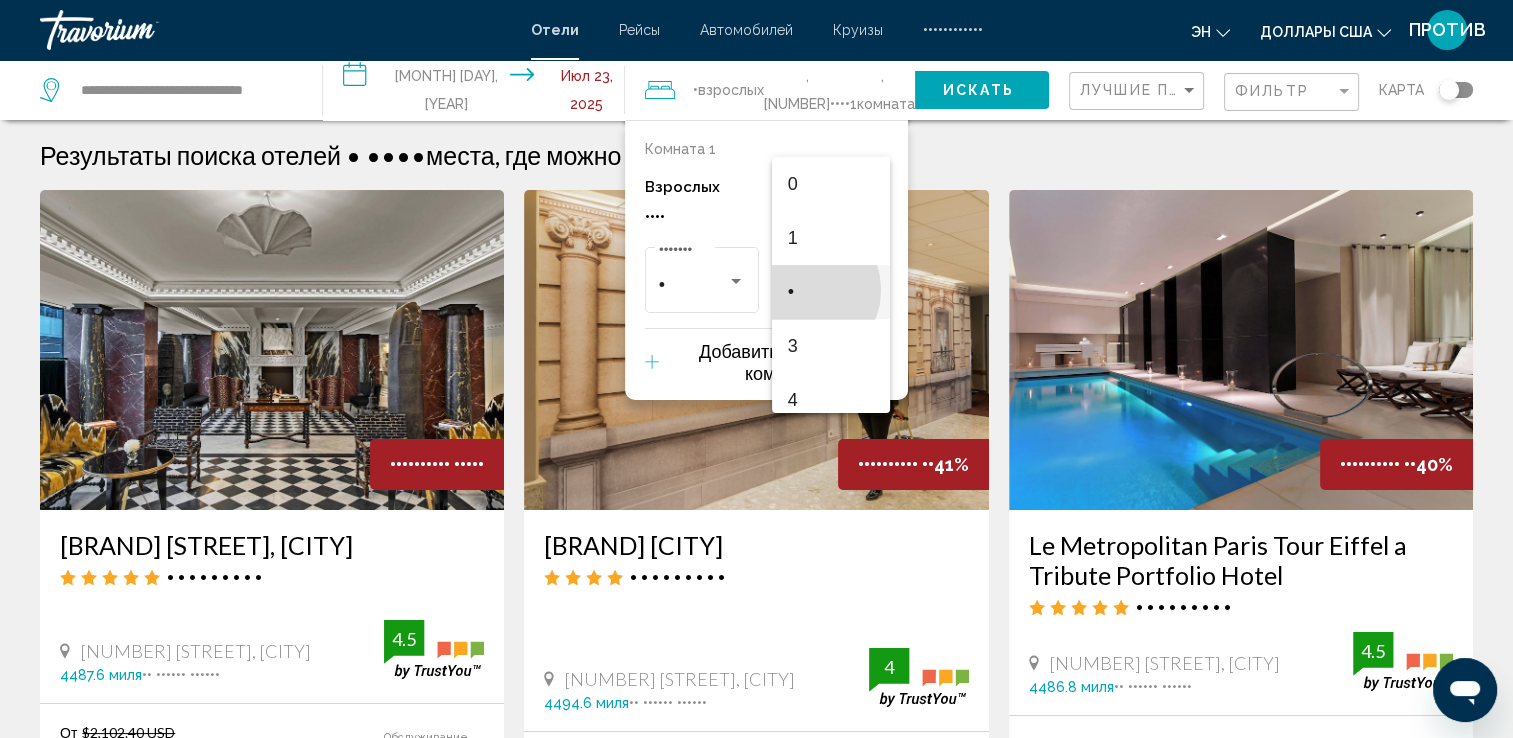 click on "•" at bounding box center [831, 292] 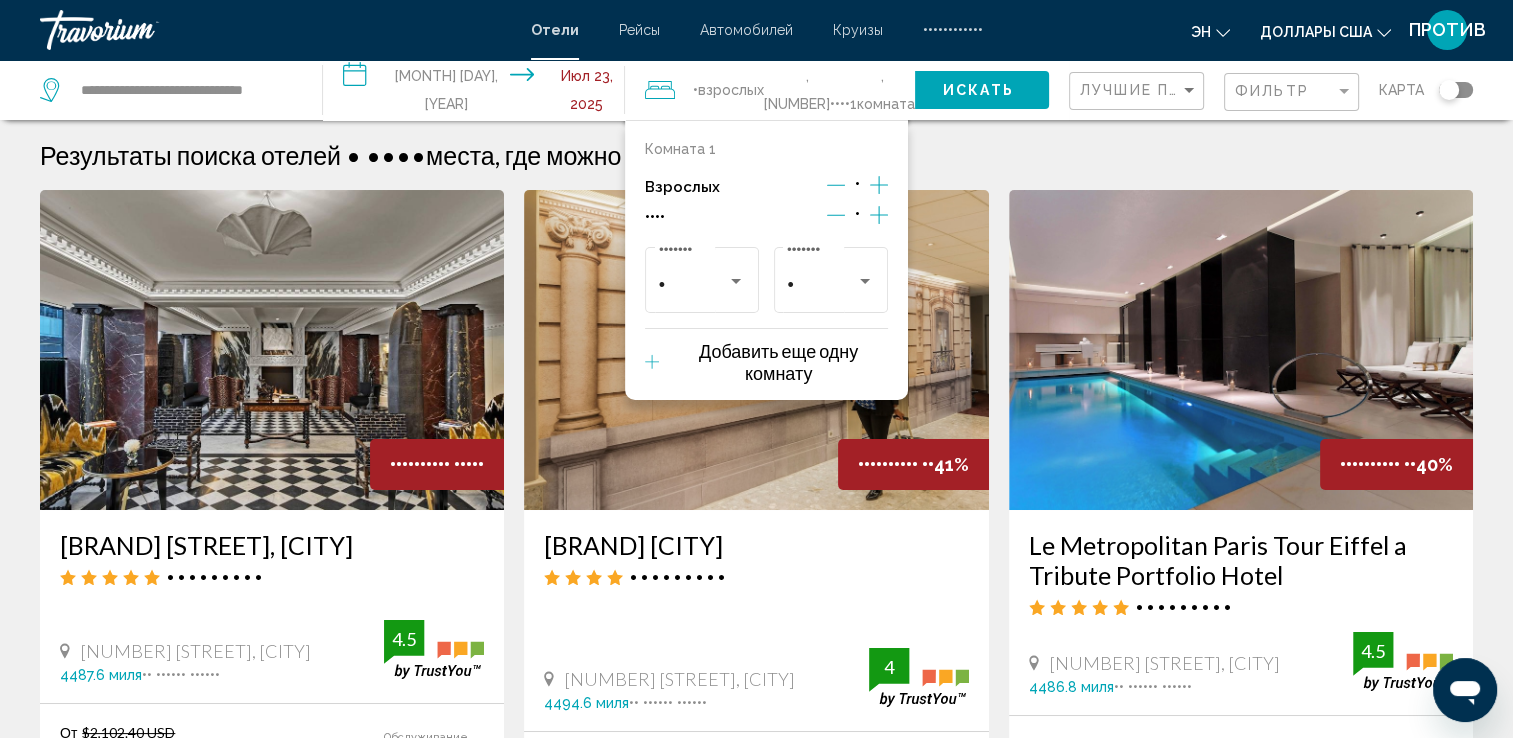 click on "•••••••••• •••••• ••••••  •   ••••  •••••• ••• ••••• •••••••• •••••" at bounding box center [756, 155] 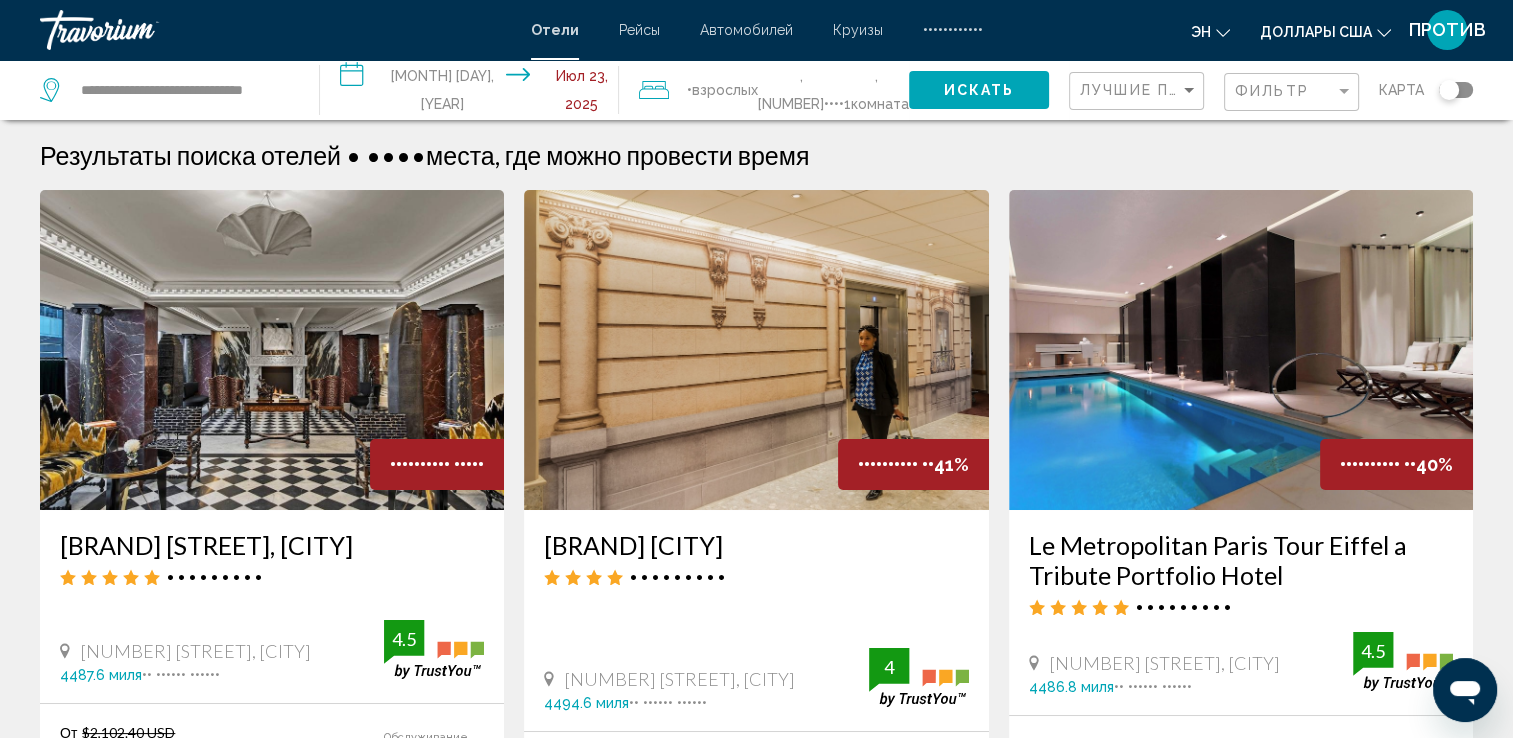 click at bounding box center [654, 90] 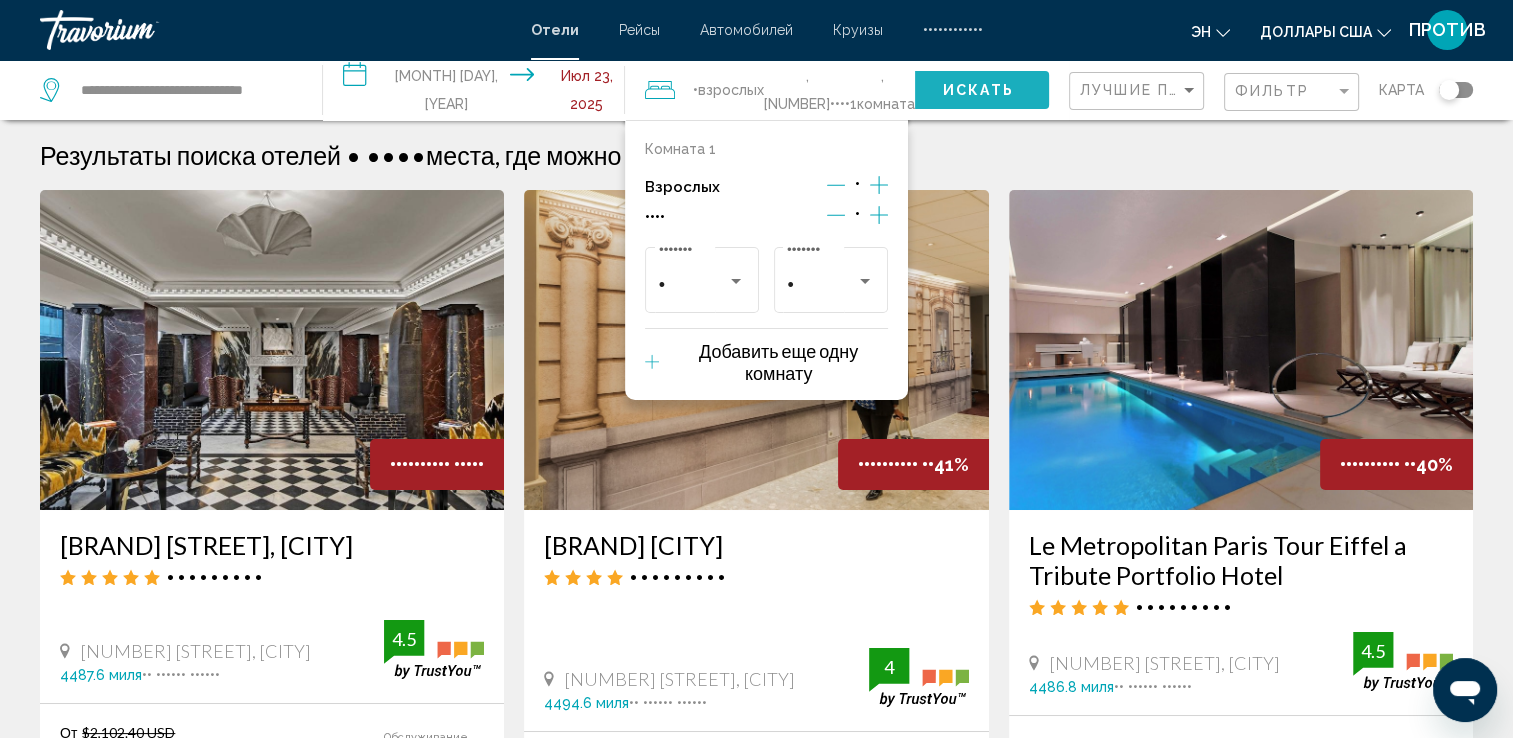 click on "Искать" at bounding box center (978, 91) 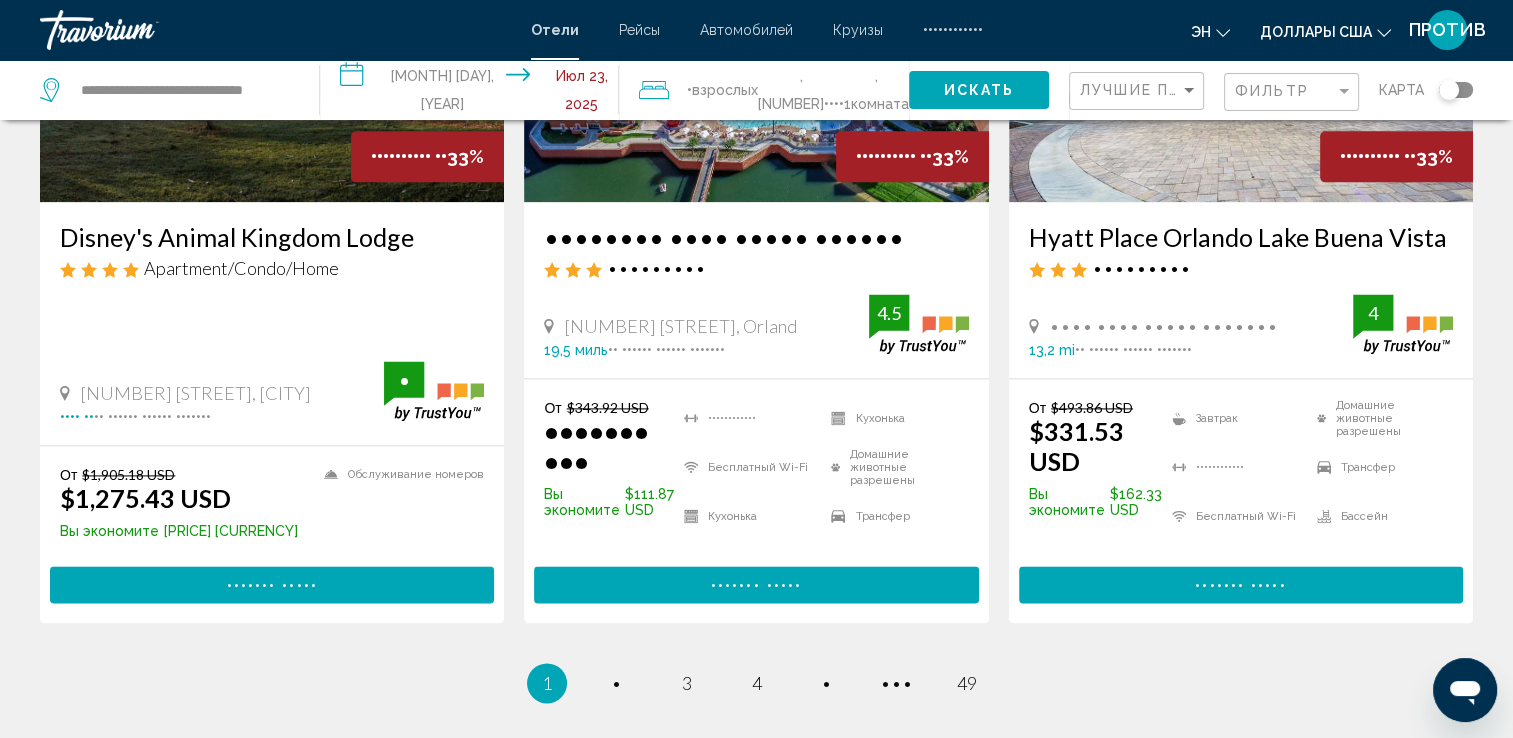 scroll, scrollTop: 2700, scrollLeft: 0, axis: vertical 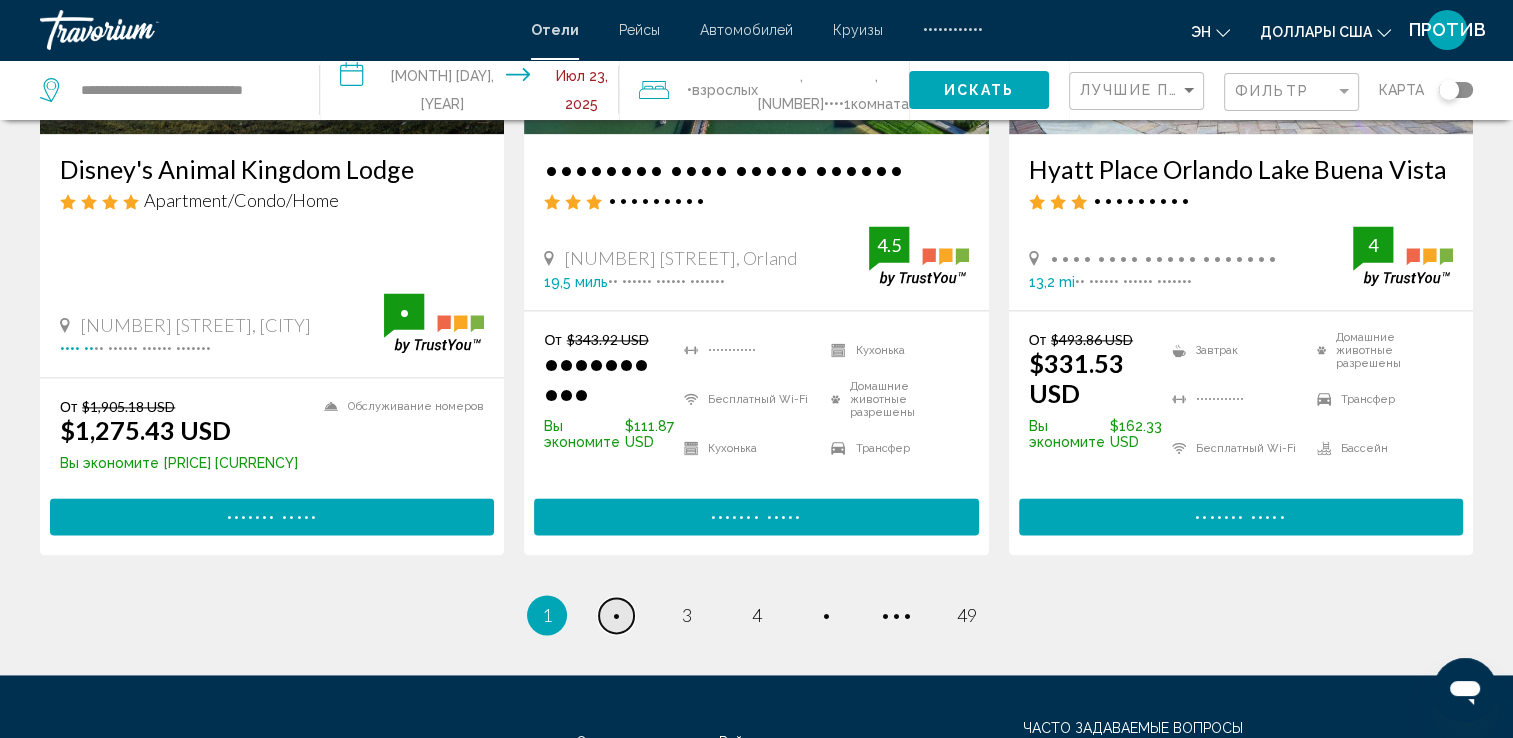 click on "•" at bounding box center [616, 615] 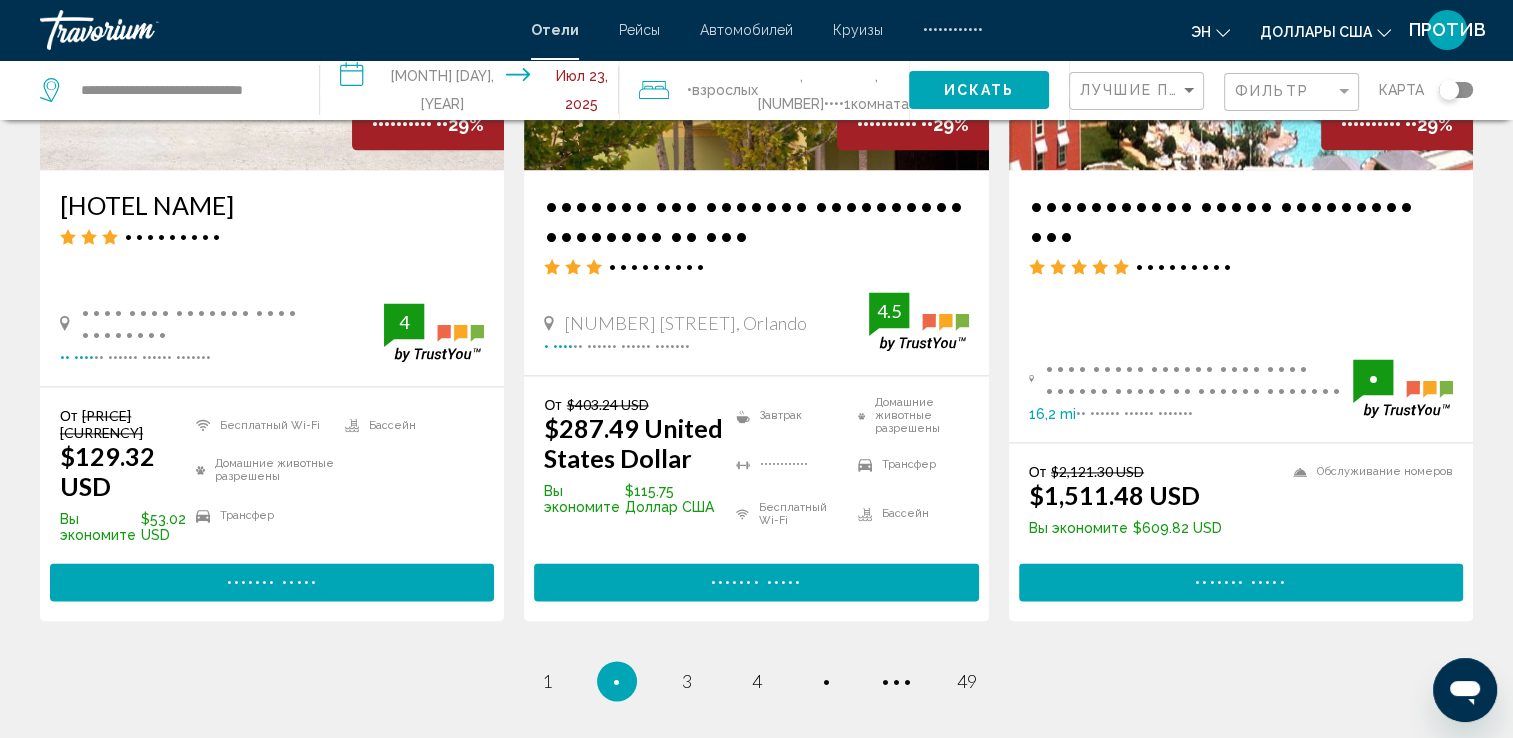 scroll, scrollTop: 2700, scrollLeft: 0, axis: vertical 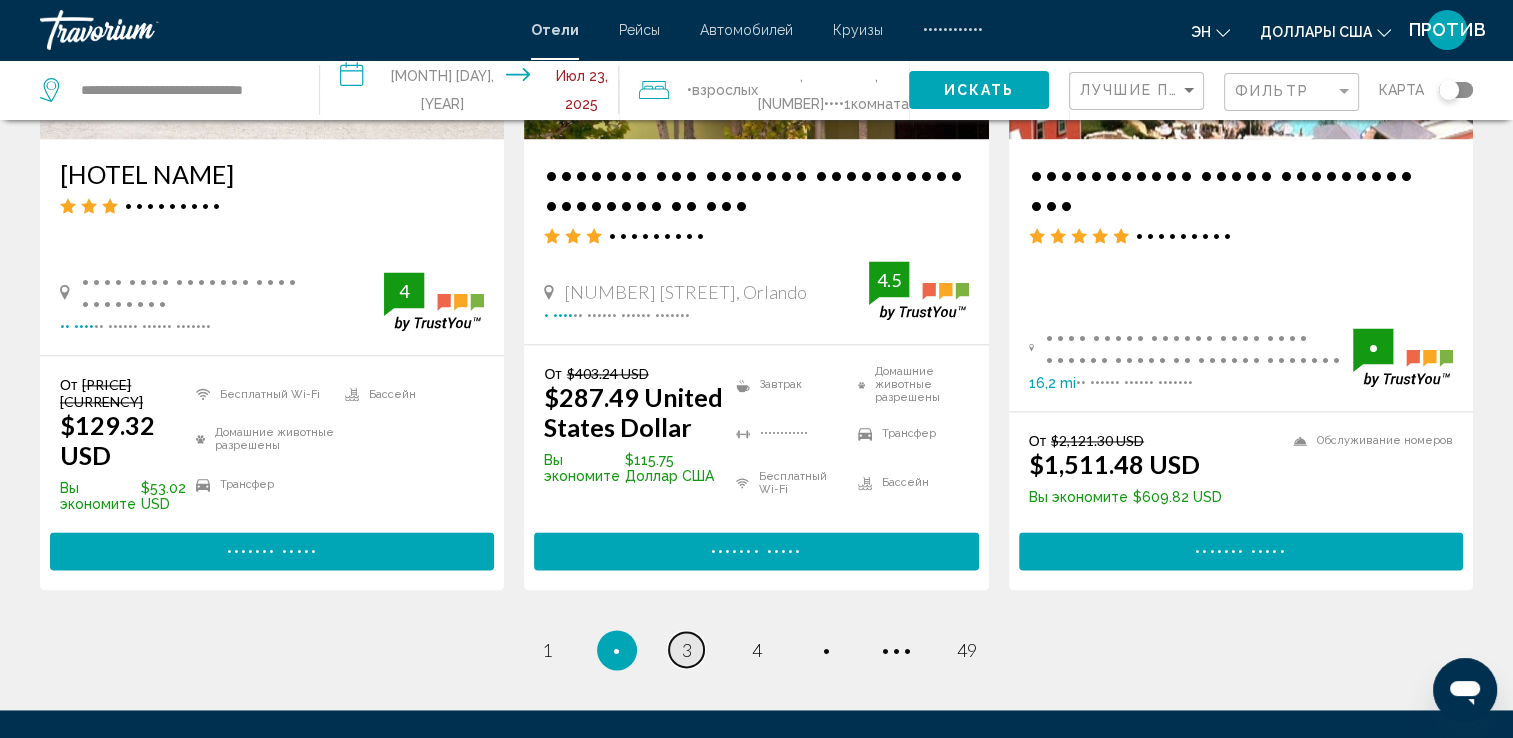 click on "3" at bounding box center [547, 650] 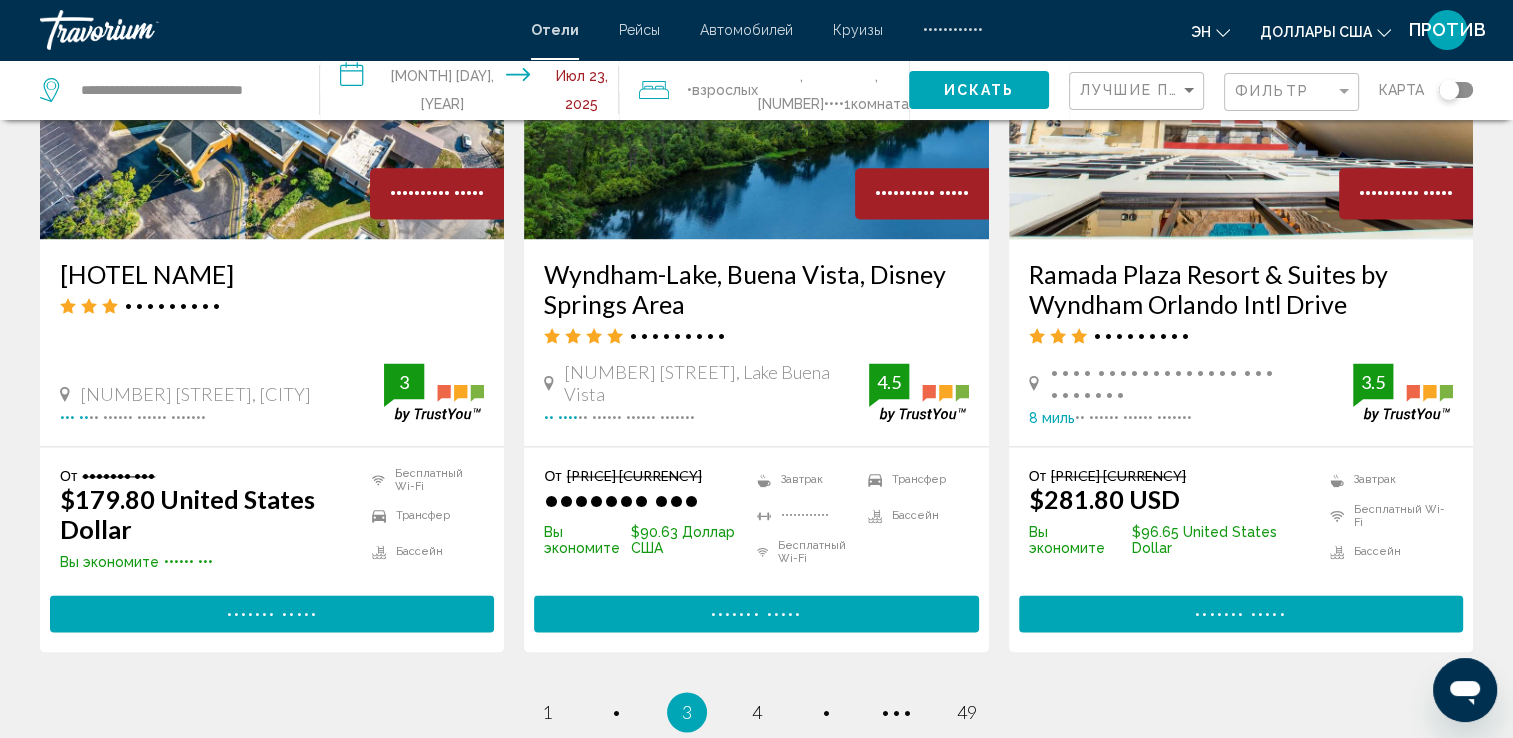 scroll, scrollTop: 2800, scrollLeft: 0, axis: vertical 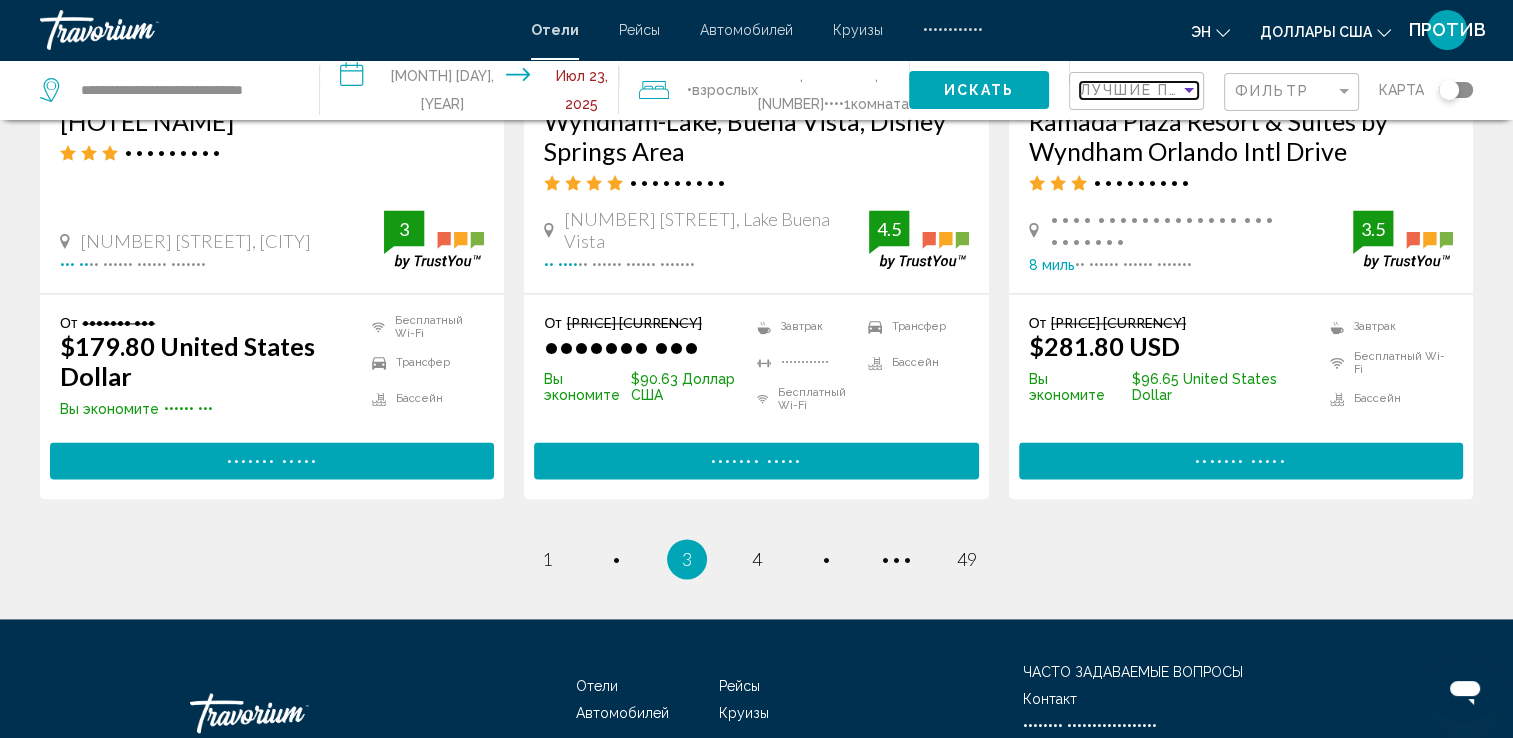 click at bounding box center [1189, 90] 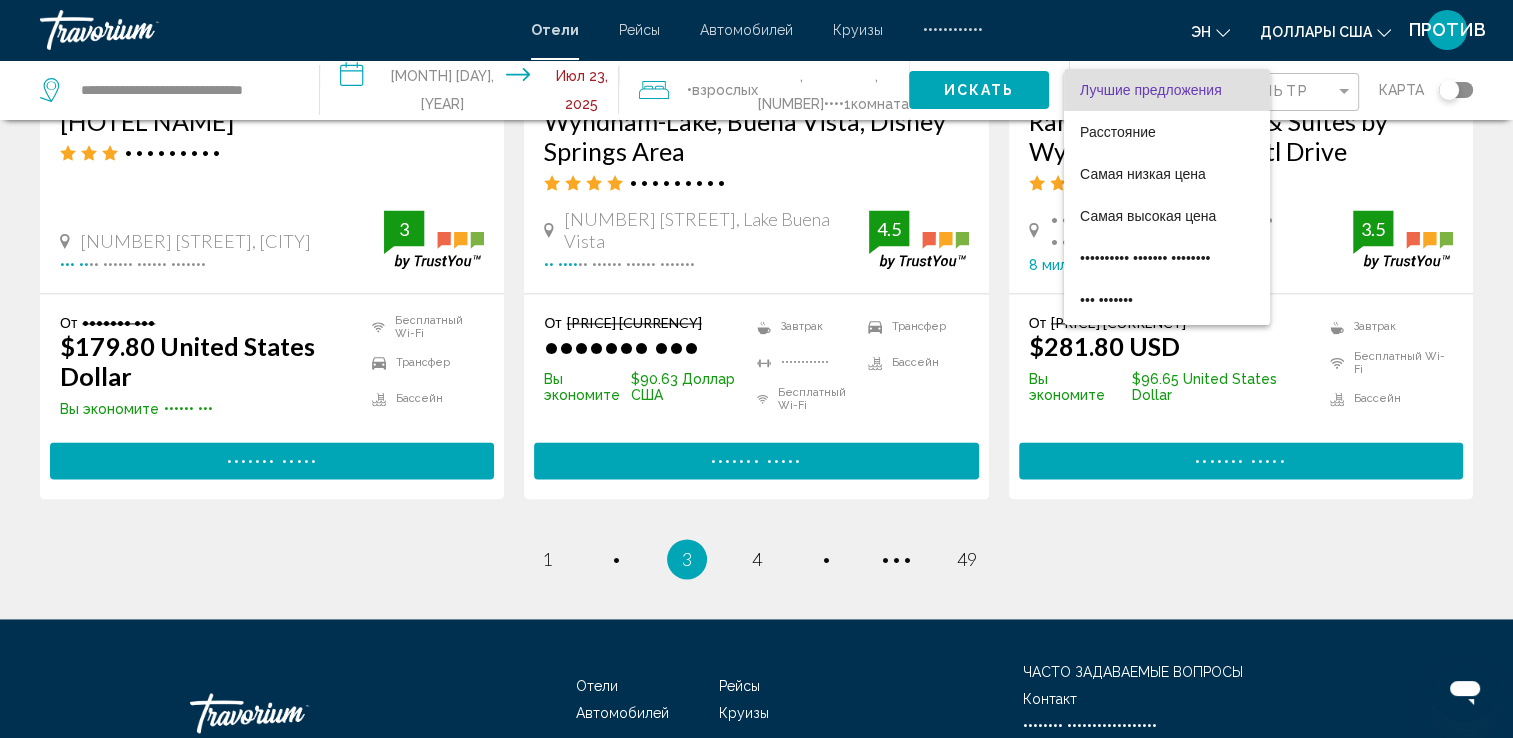 click at bounding box center (756, 369) 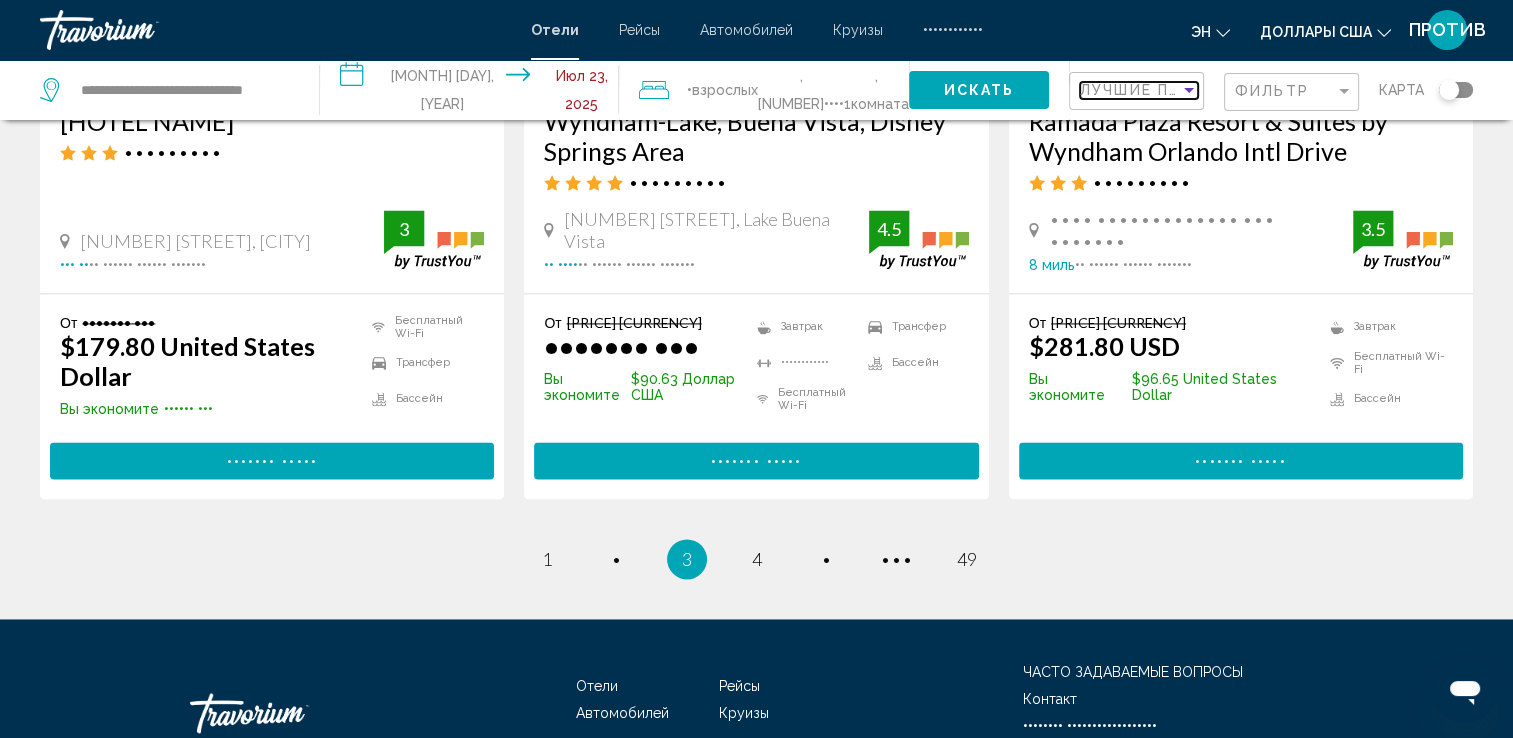 click at bounding box center (1189, 90) 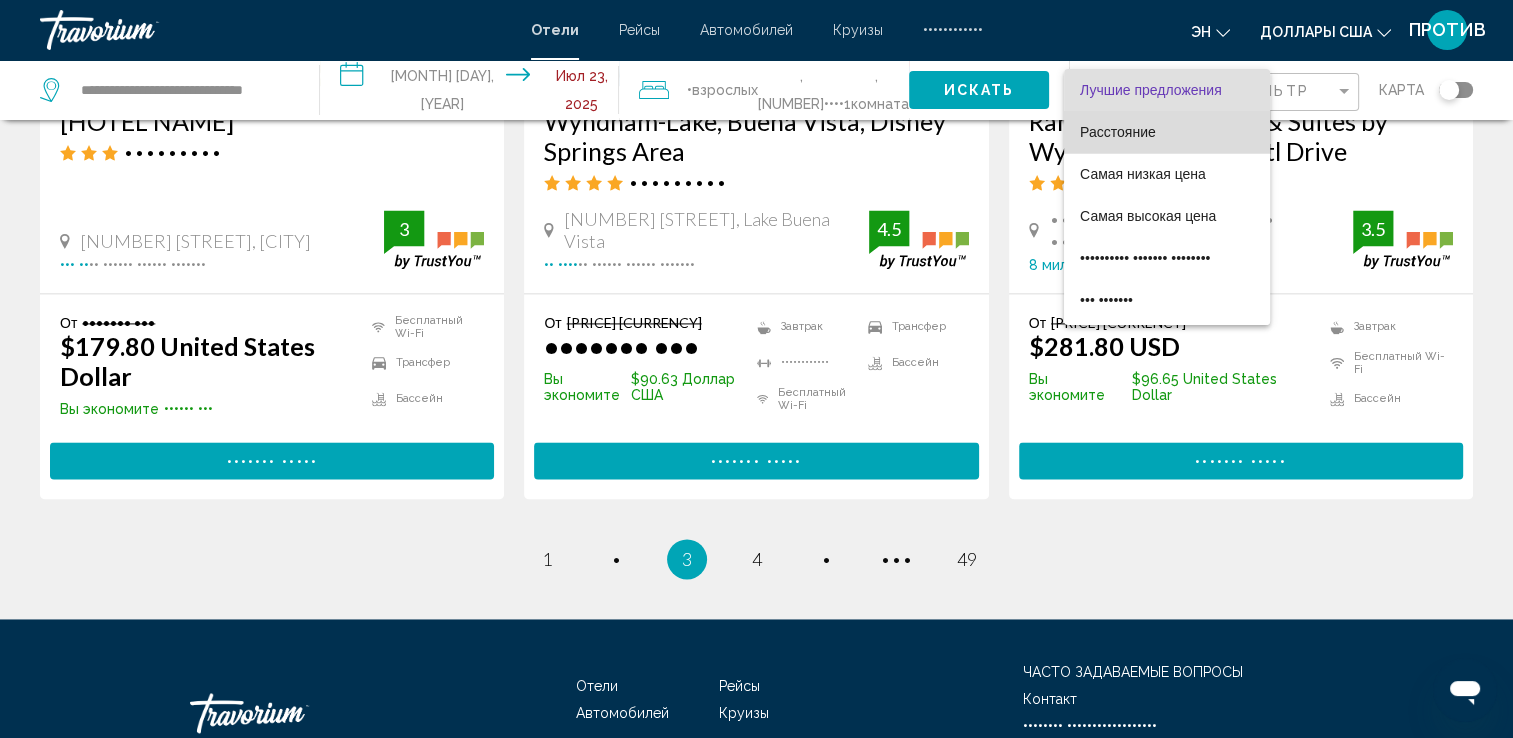 click on "Расстояние" at bounding box center (1118, 132) 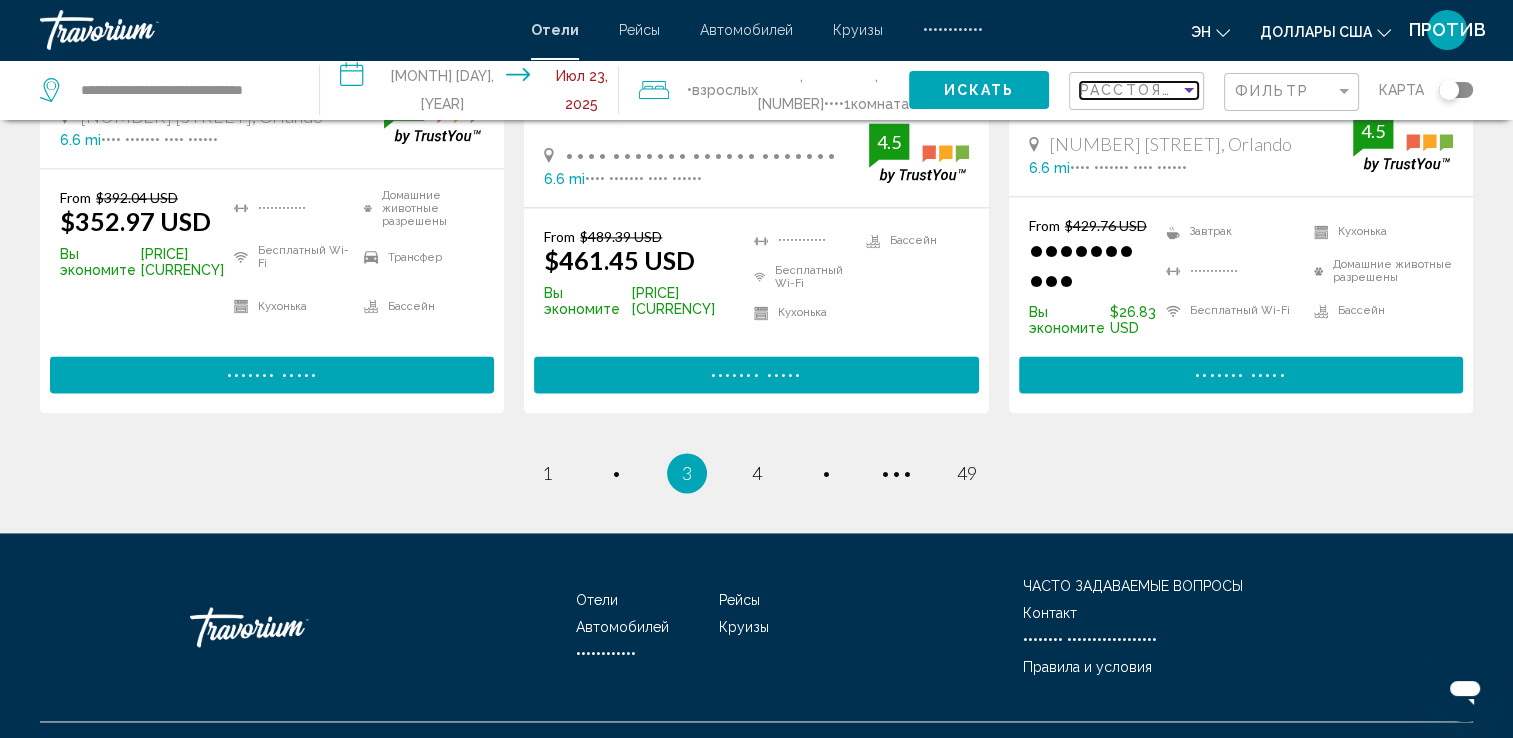 scroll, scrollTop: 2800, scrollLeft: 0, axis: vertical 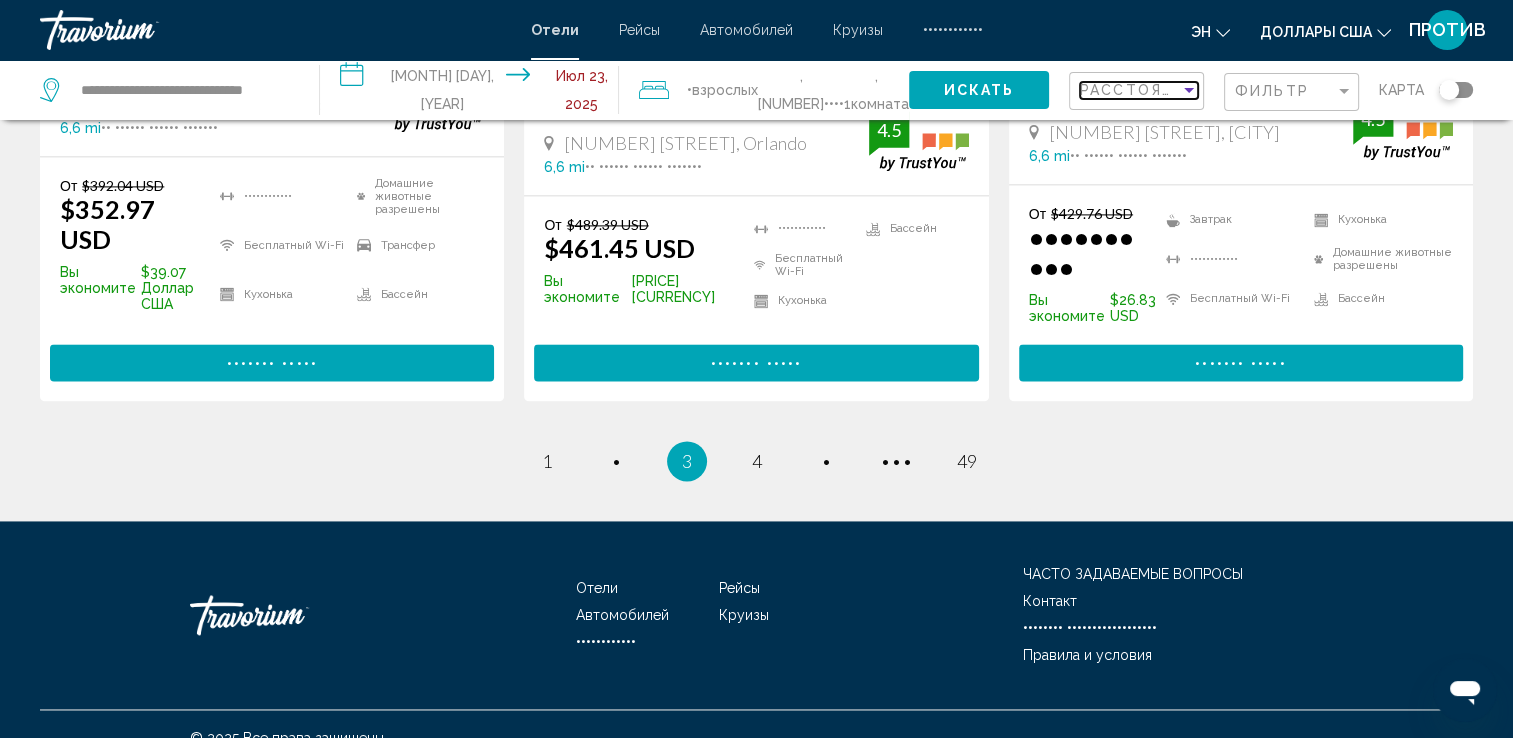 click at bounding box center [1189, 90] 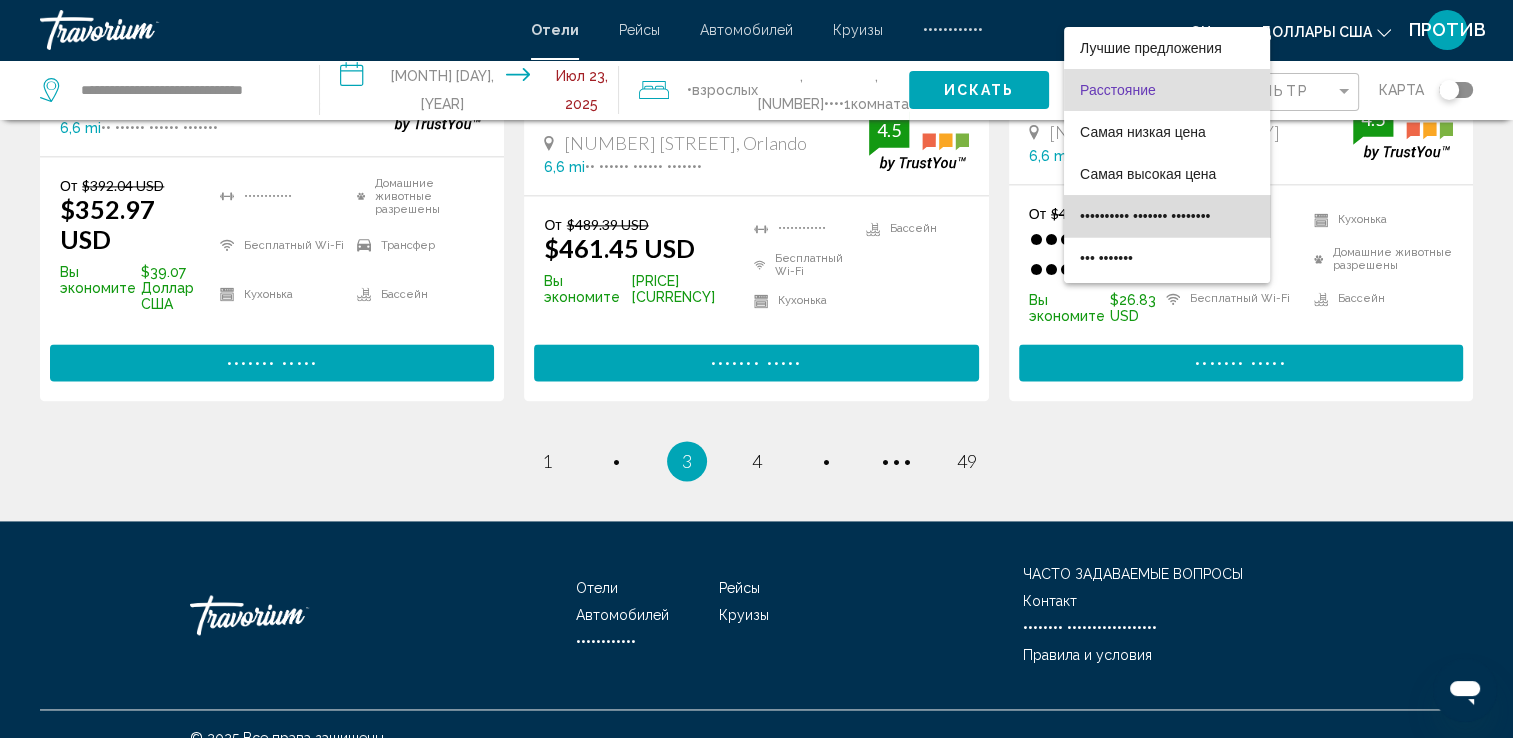 click on "•••••••••• ••••••• ••••••••" at bounding box center (1145, 216) 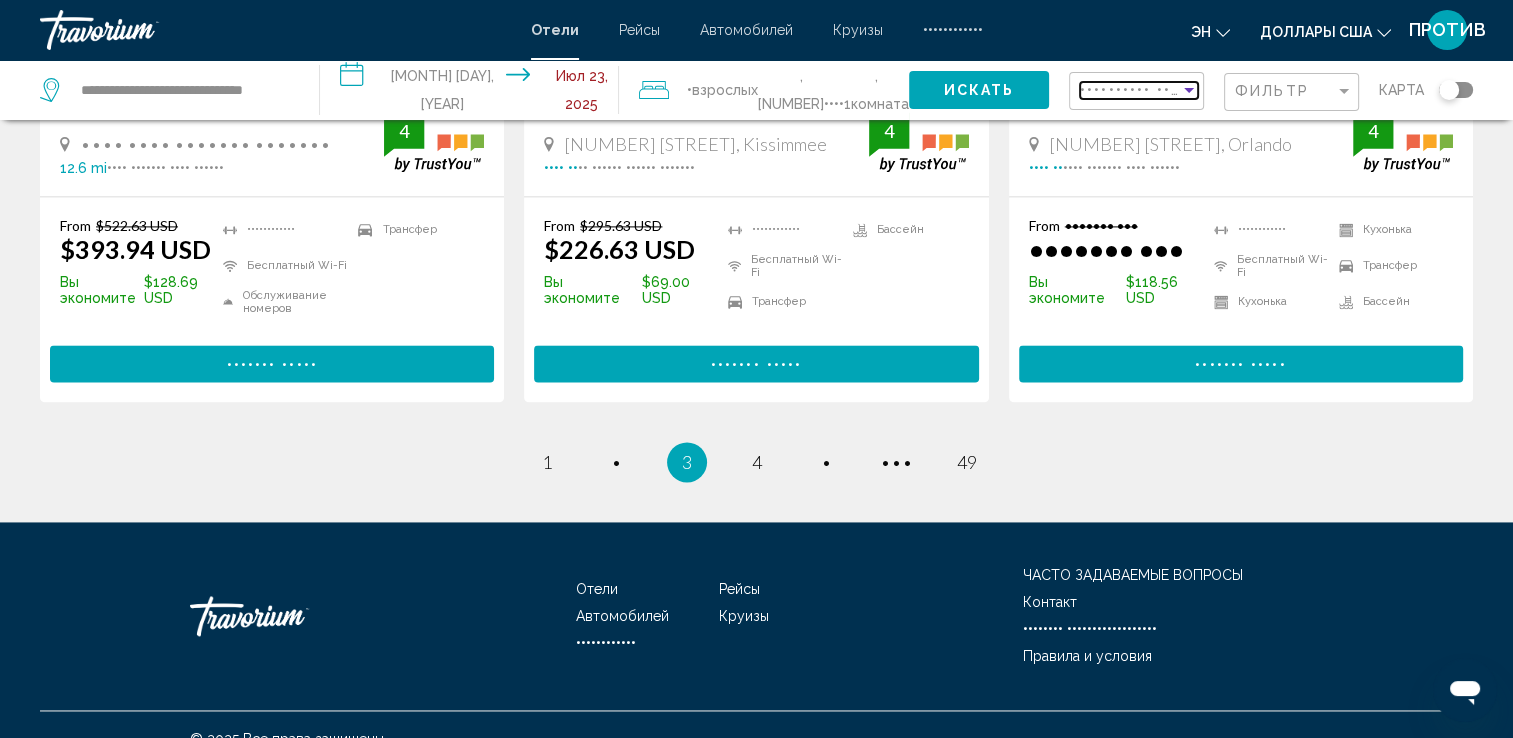 scroll, scrollTop: 2792, scrollLeft: 0, axis: vertical 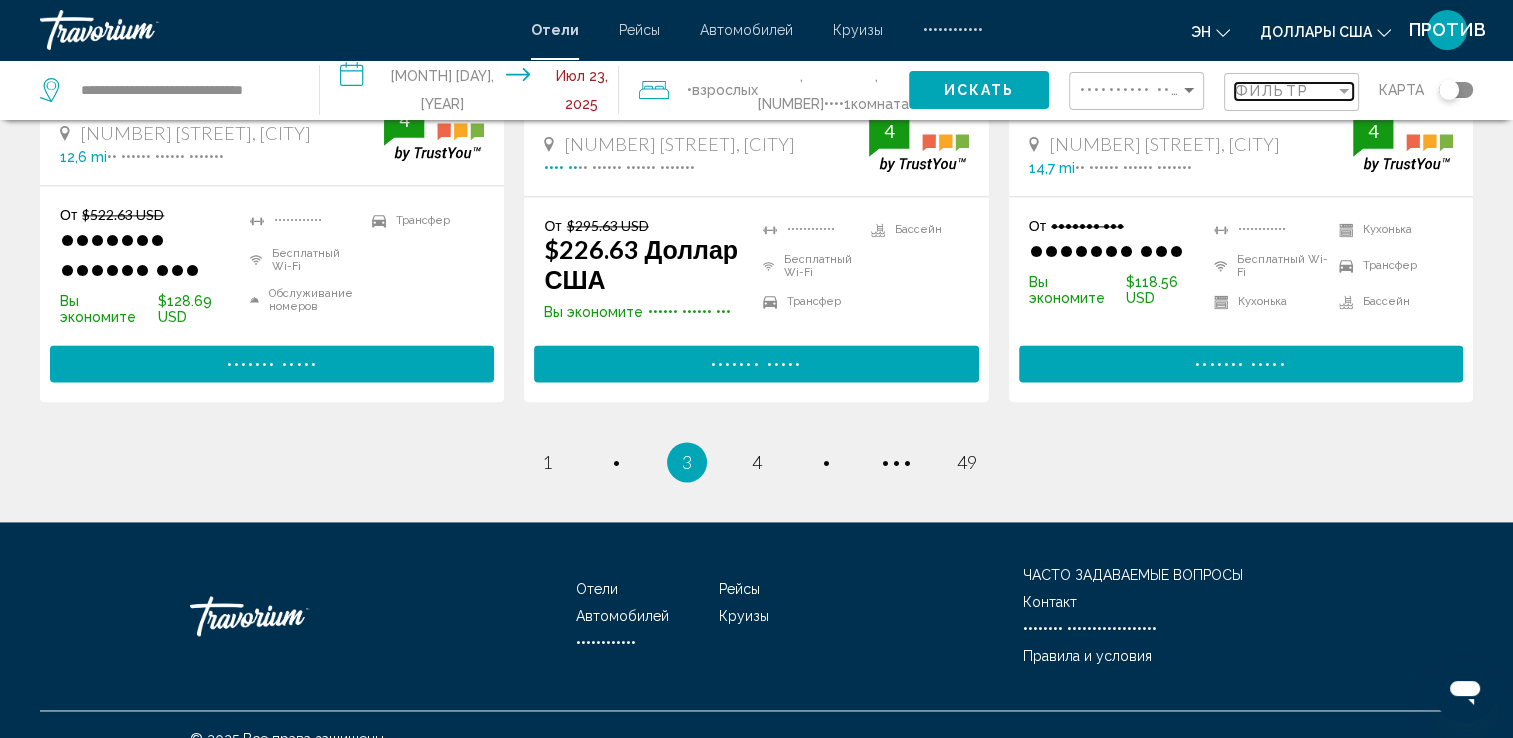 click at bounding box center [1344, 91] 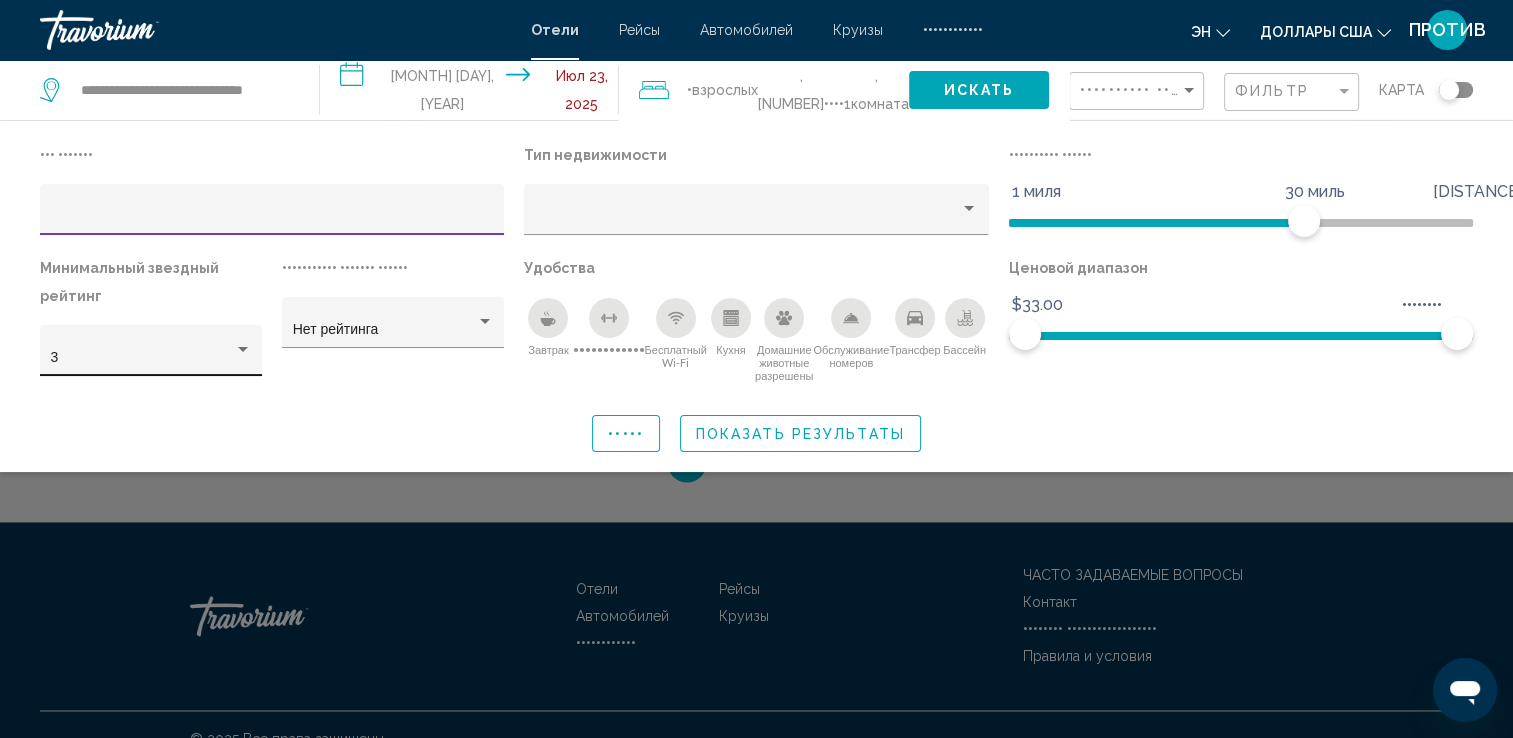 click at bounding box center (243, 349) 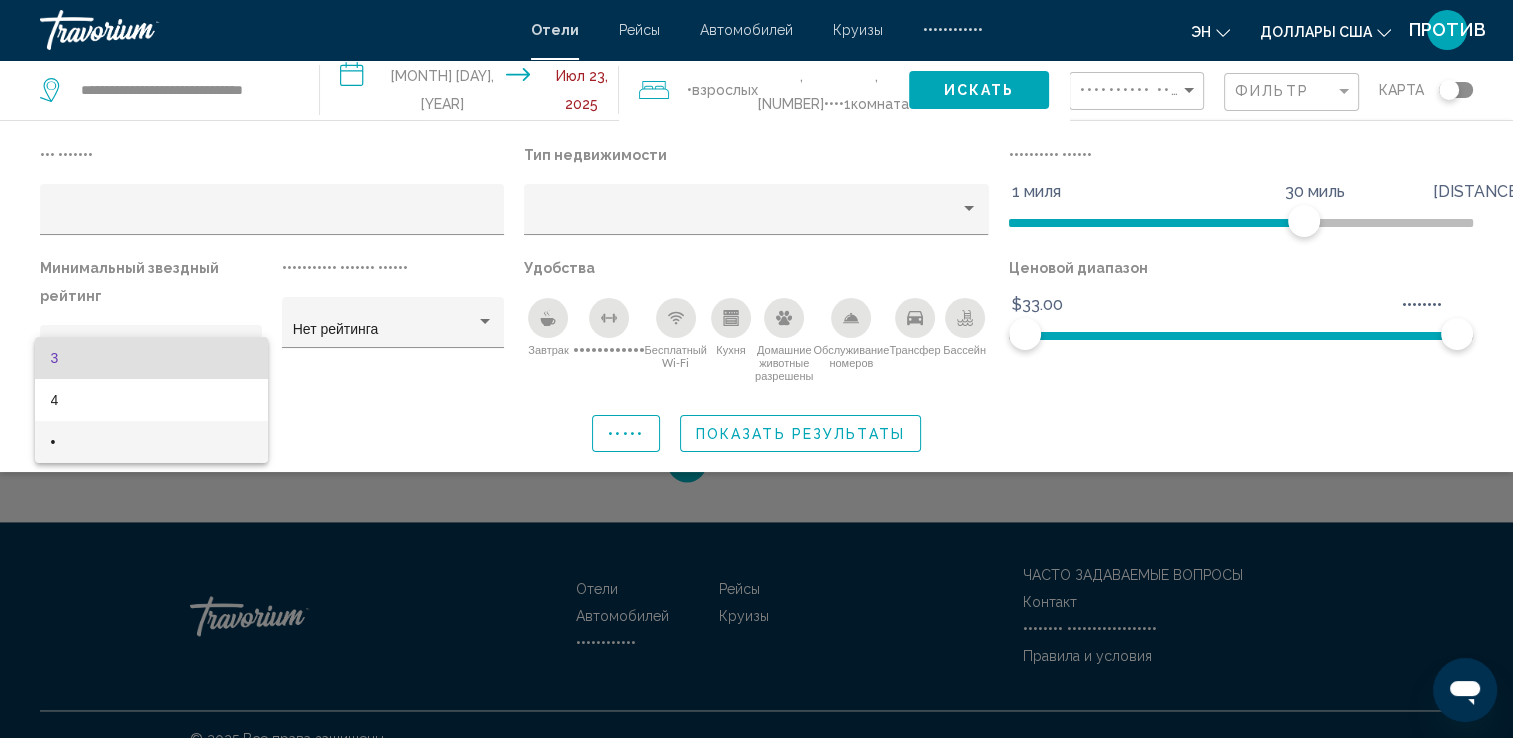 click on "•" at bounding box center (151, 442) 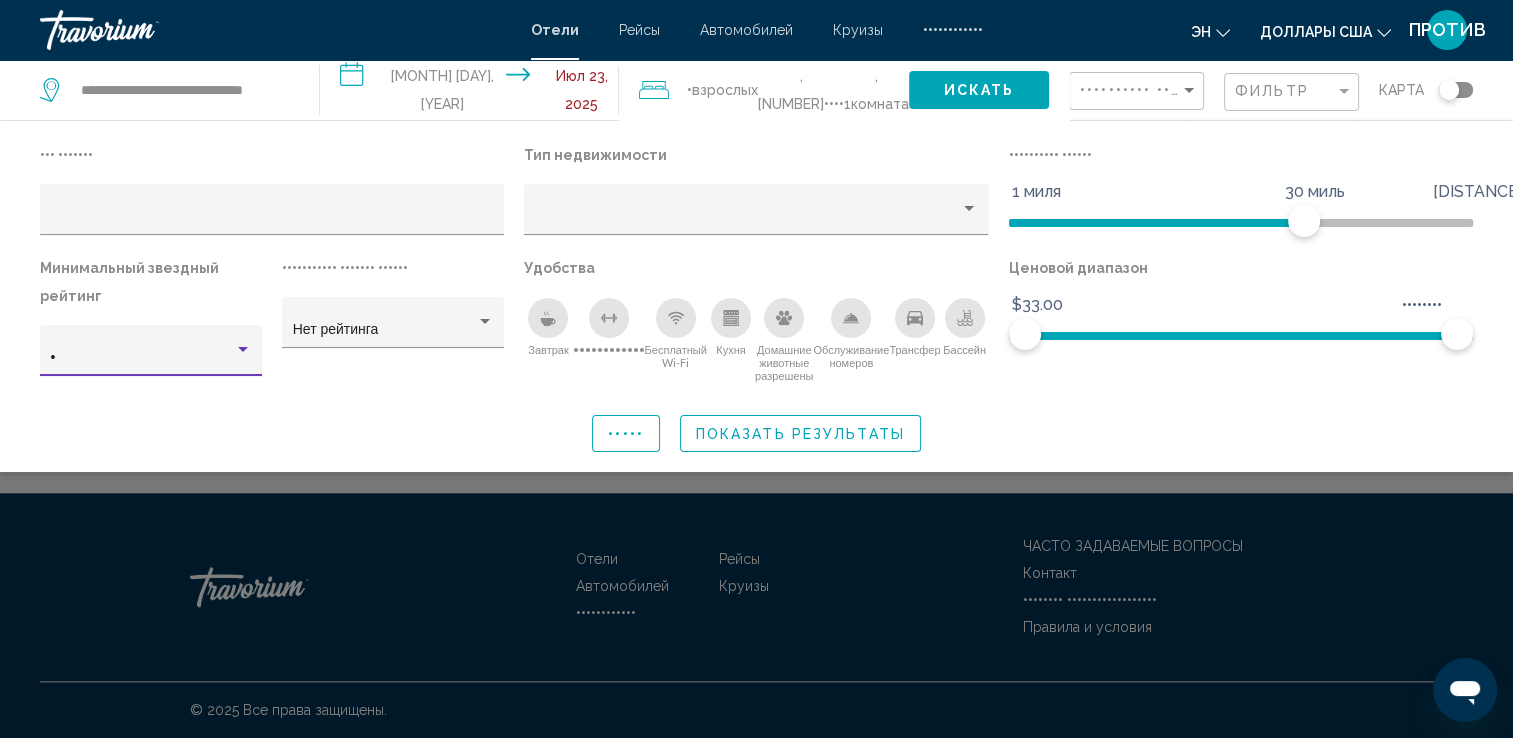 scroll, scrollTop: 2020, scrollLeft: 0, axis: vertical 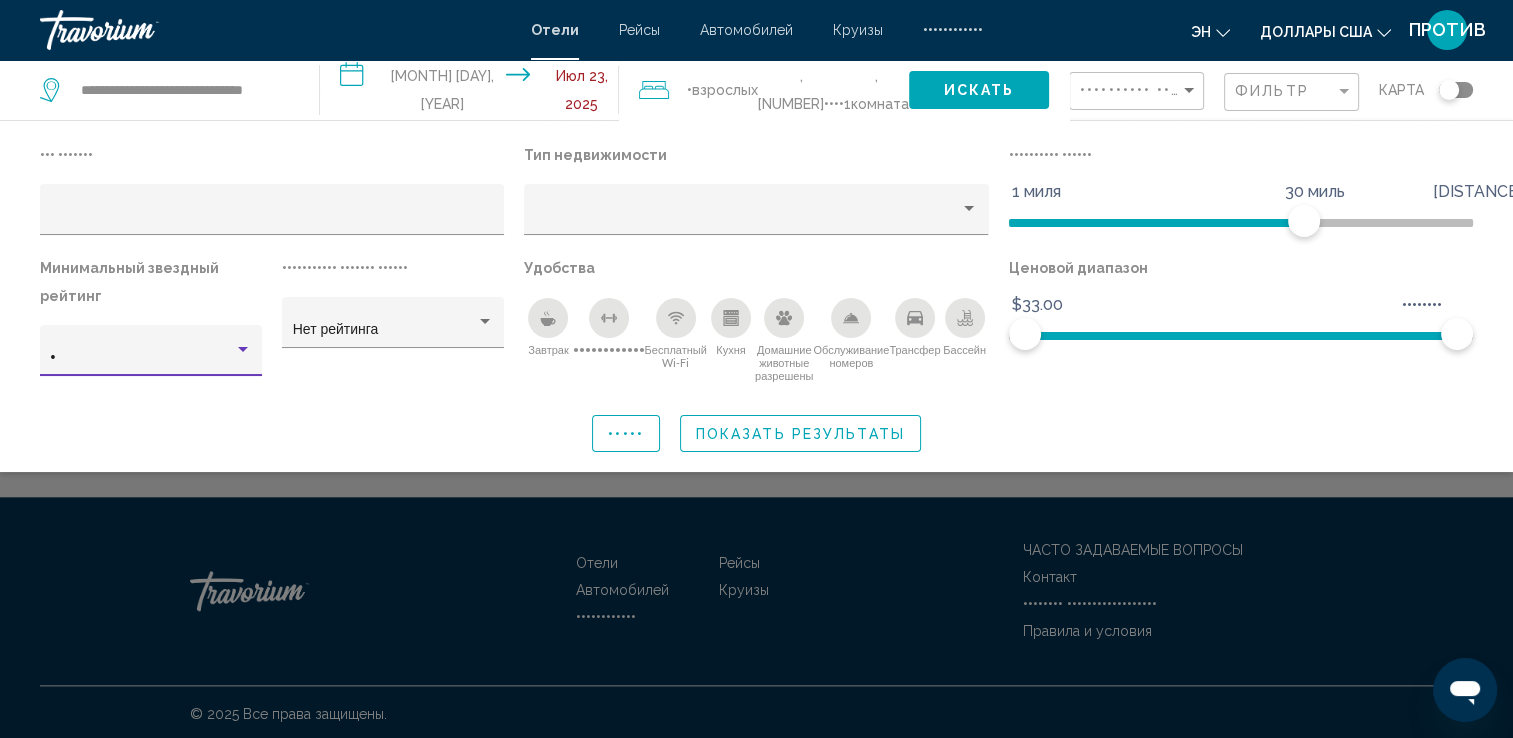 click at bounding box center [548, 322] 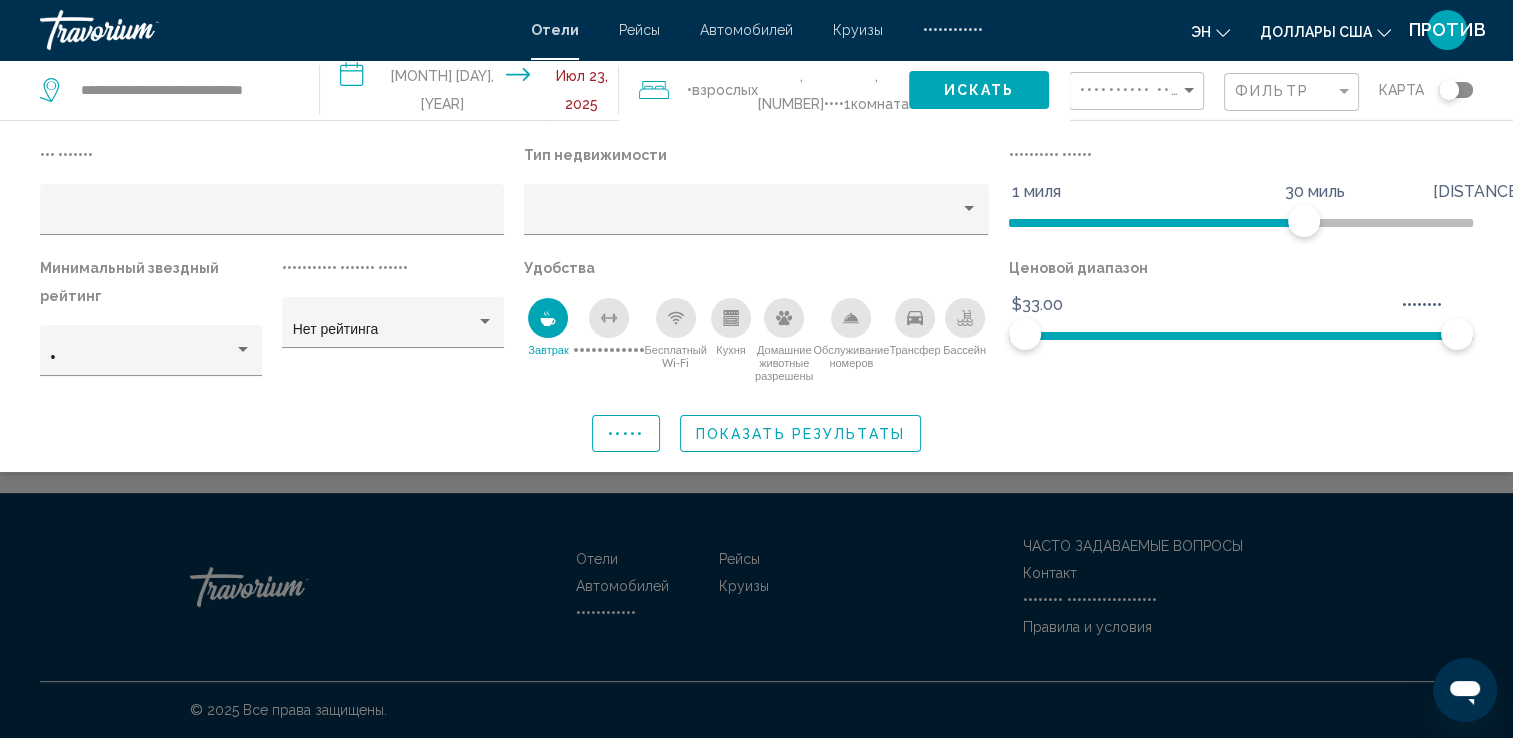 scroll, scrollTop: 518, scrollLeft: 0, axis: vertical 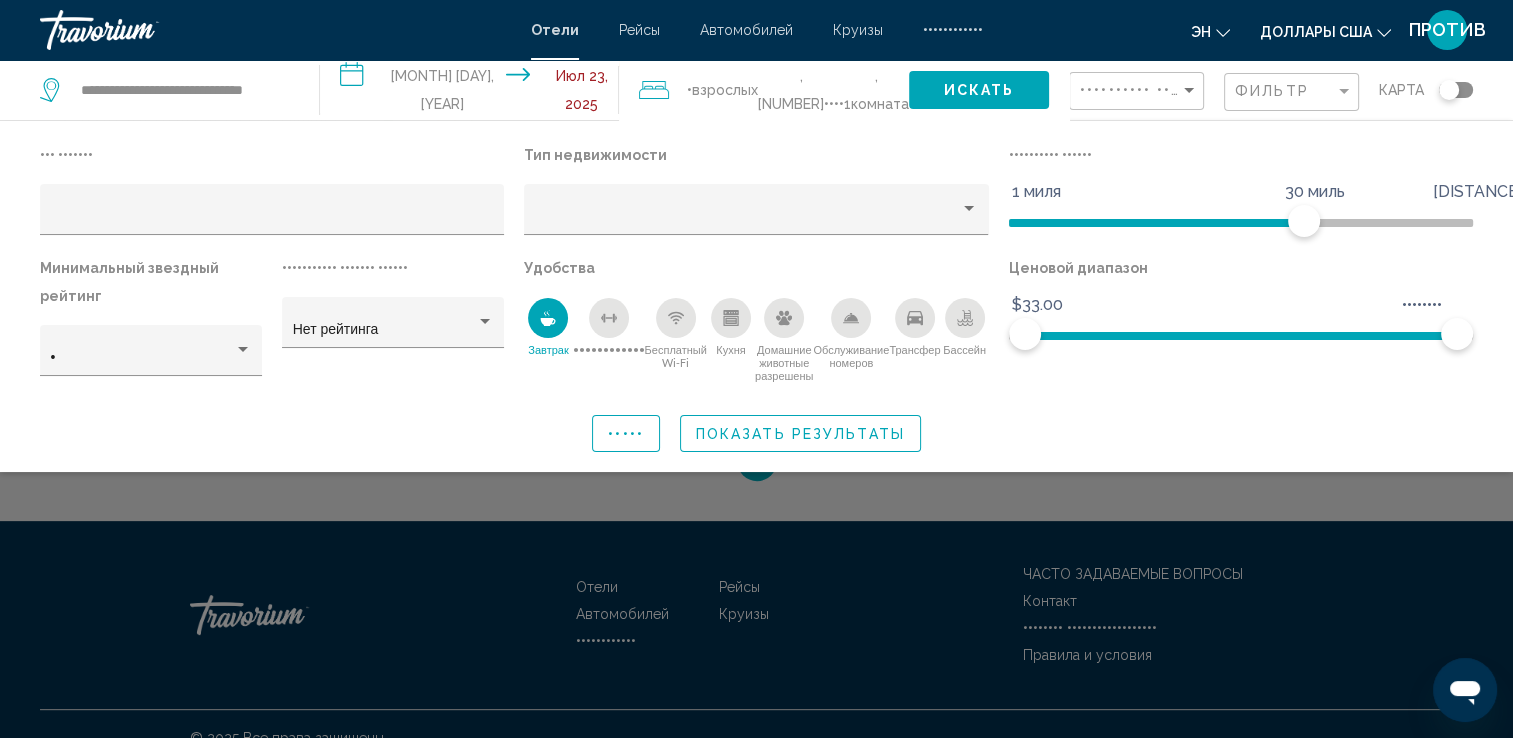 click at bounding box center (676, 318) 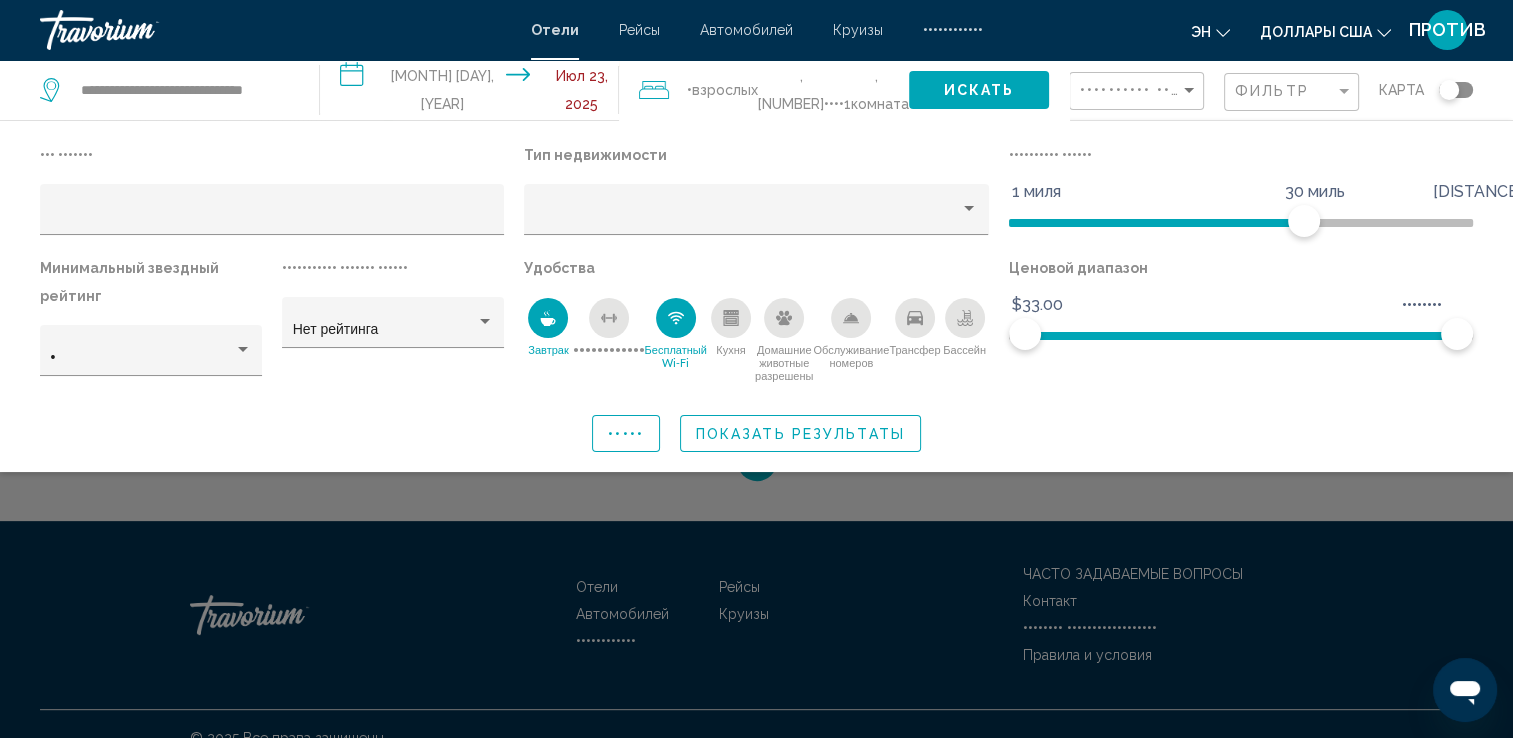 click at bounding box center [915, 318] 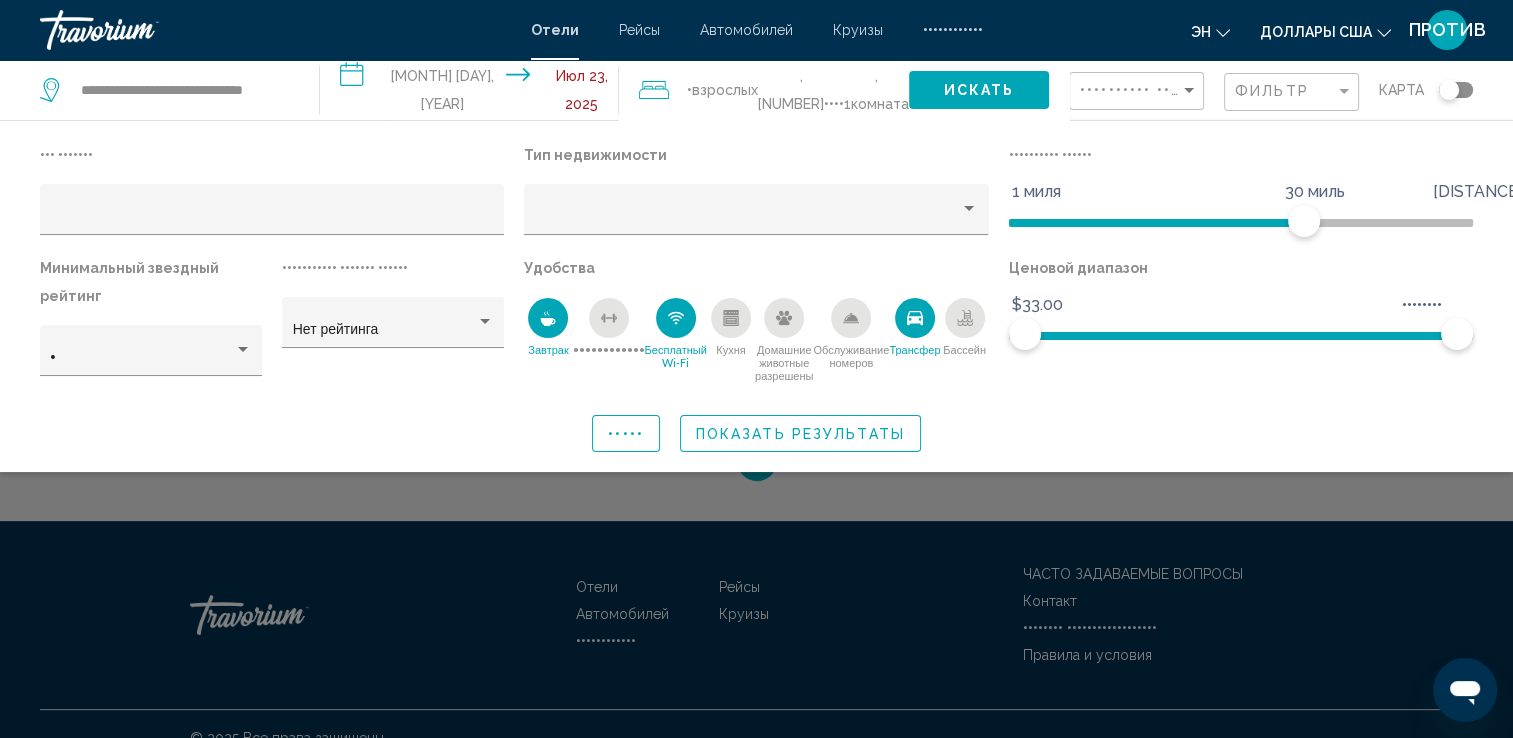 click at bounding box center [965, 318] 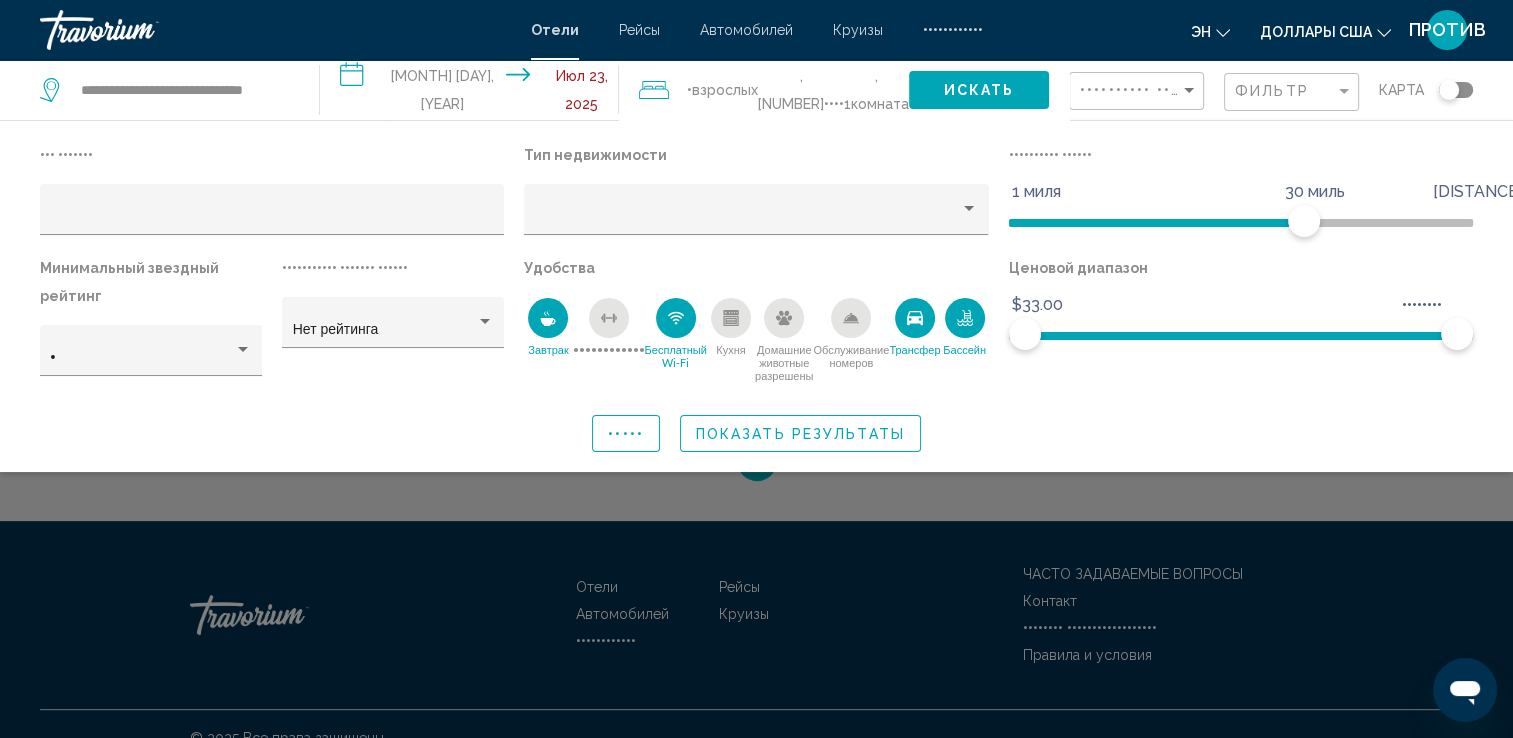 click at bounding box center [731, 318] 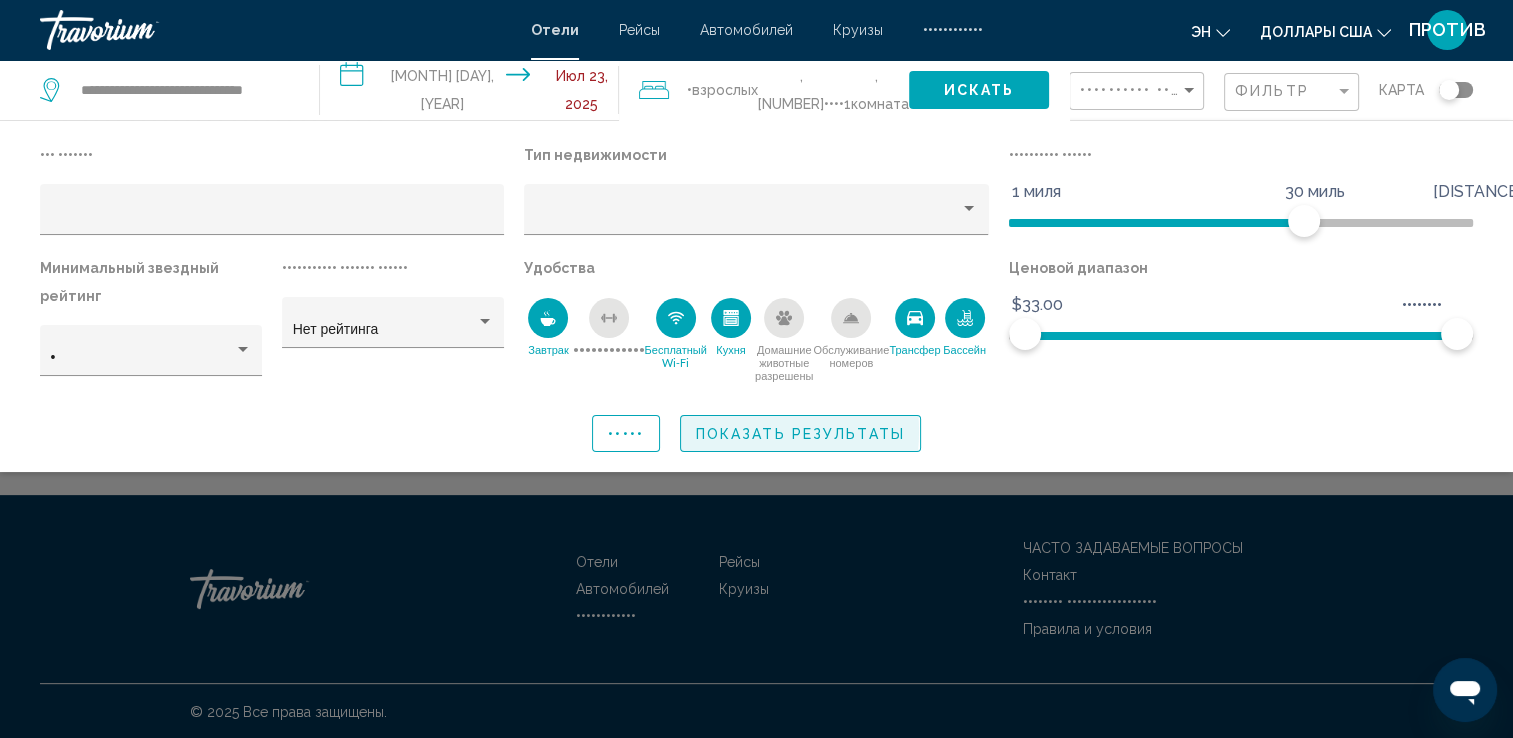 click on "Показать результаты" at bounding box center (800, 434) 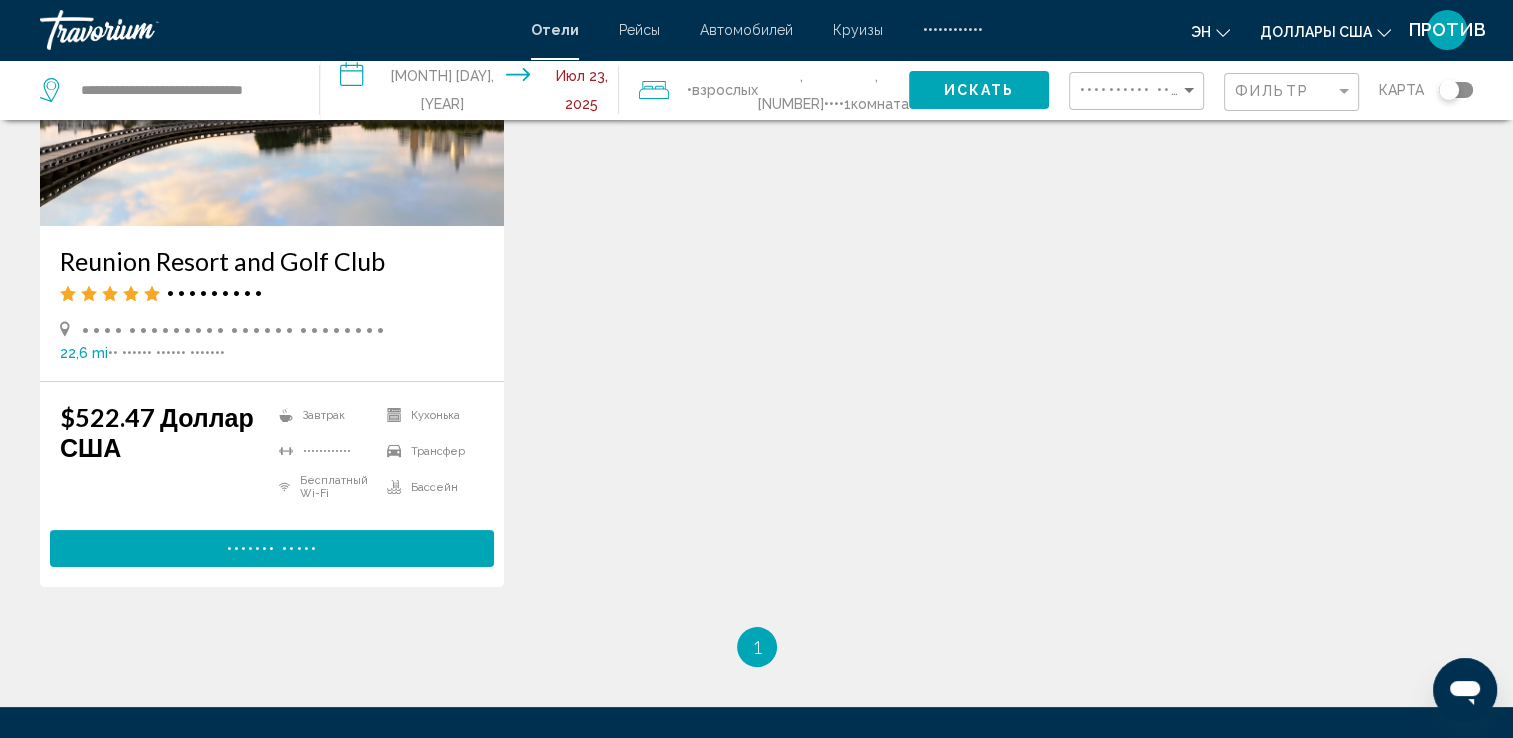 scroll, scrollTop: 300, scrollLeft: 0, axis: vertical 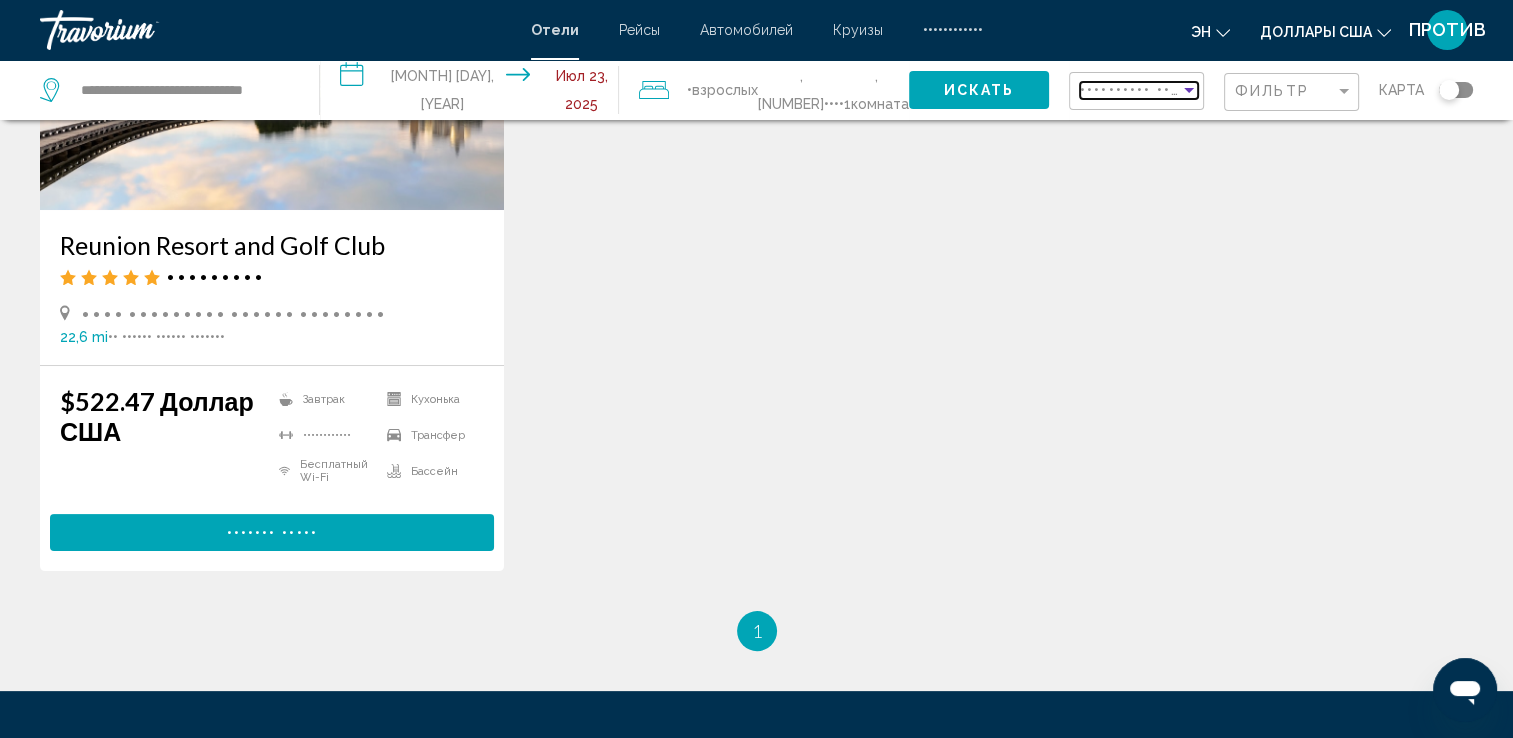 click at bounding box center (1189, 90) 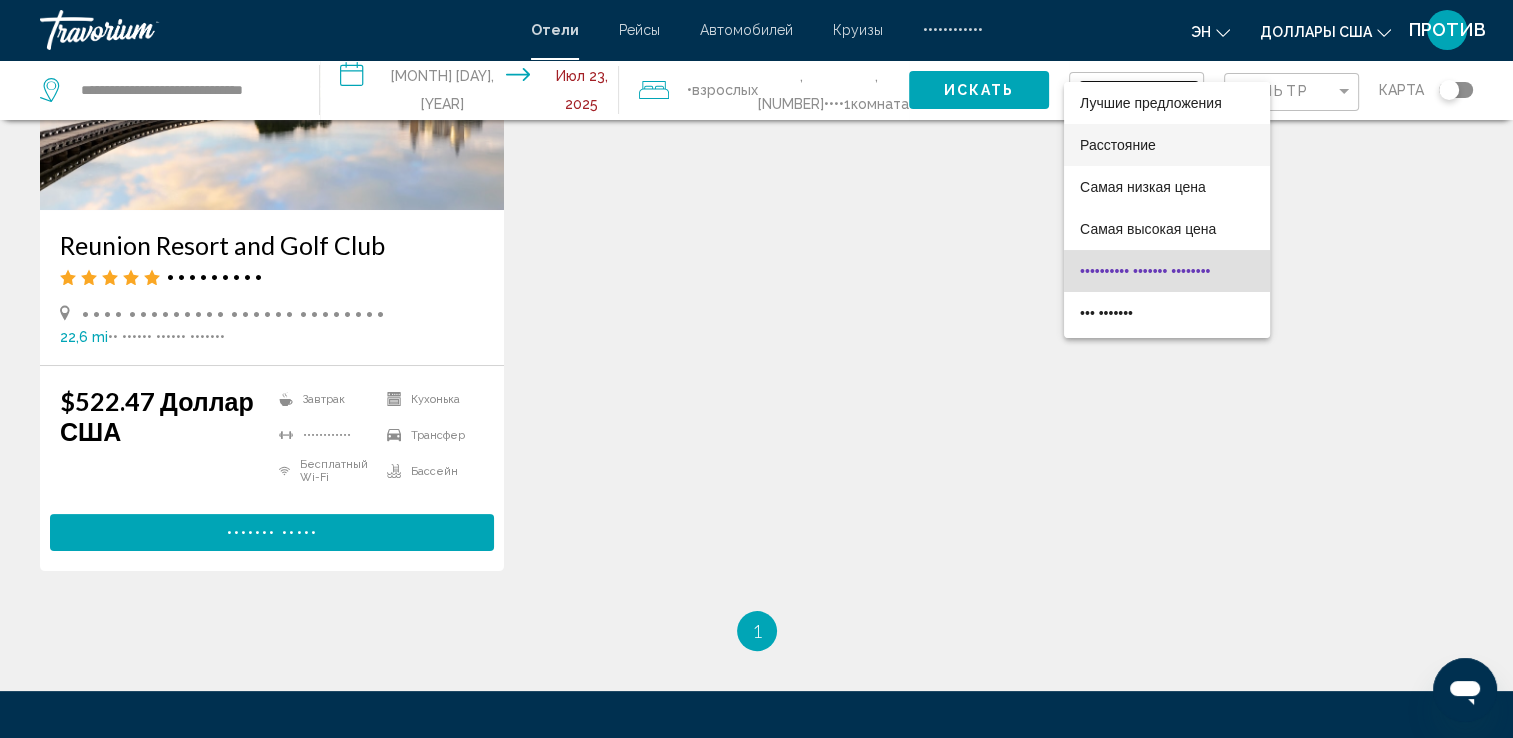 scroll, scrollTop: 38, scrollLeft: 0, axis: vertical 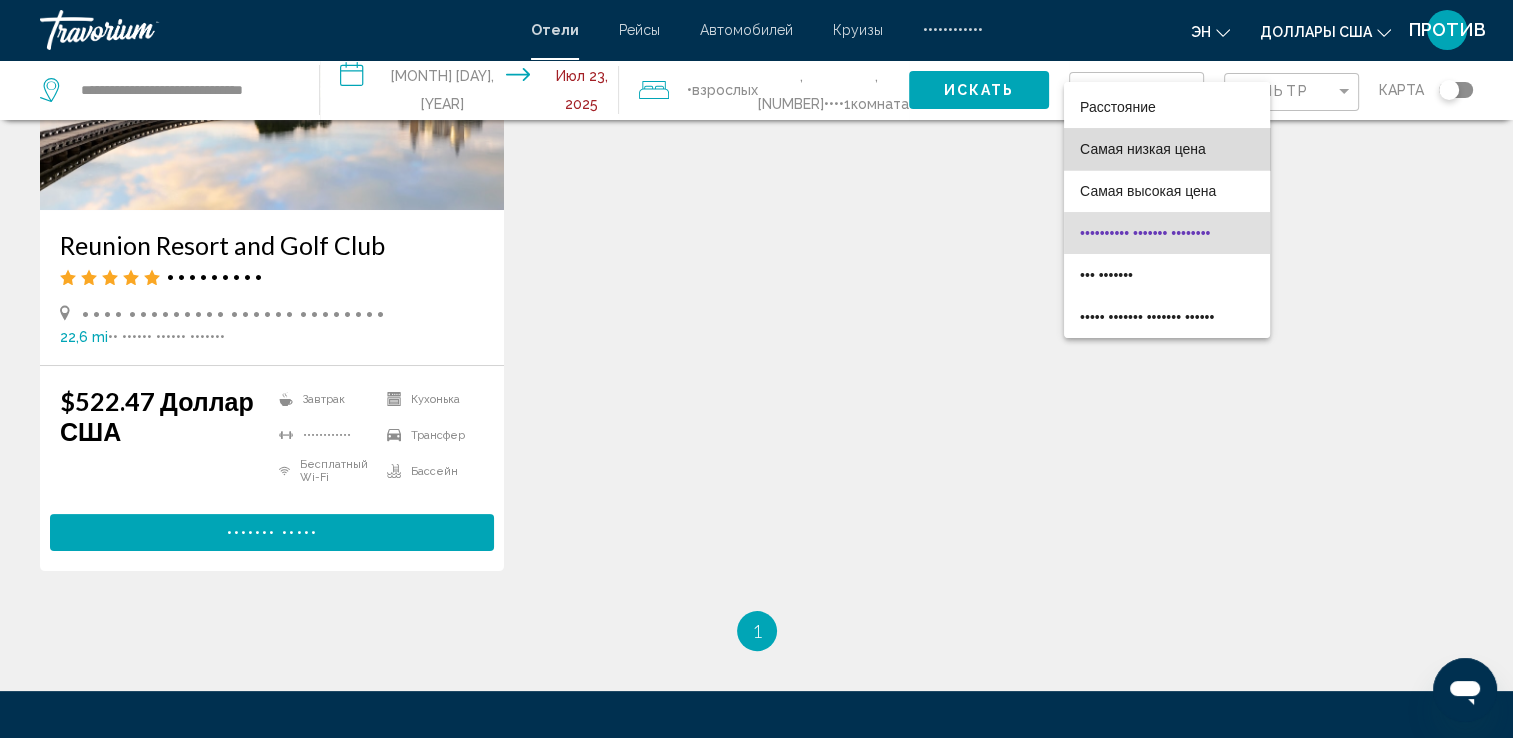click on "Самая низкая цена" at bounding box center (1143, 149) 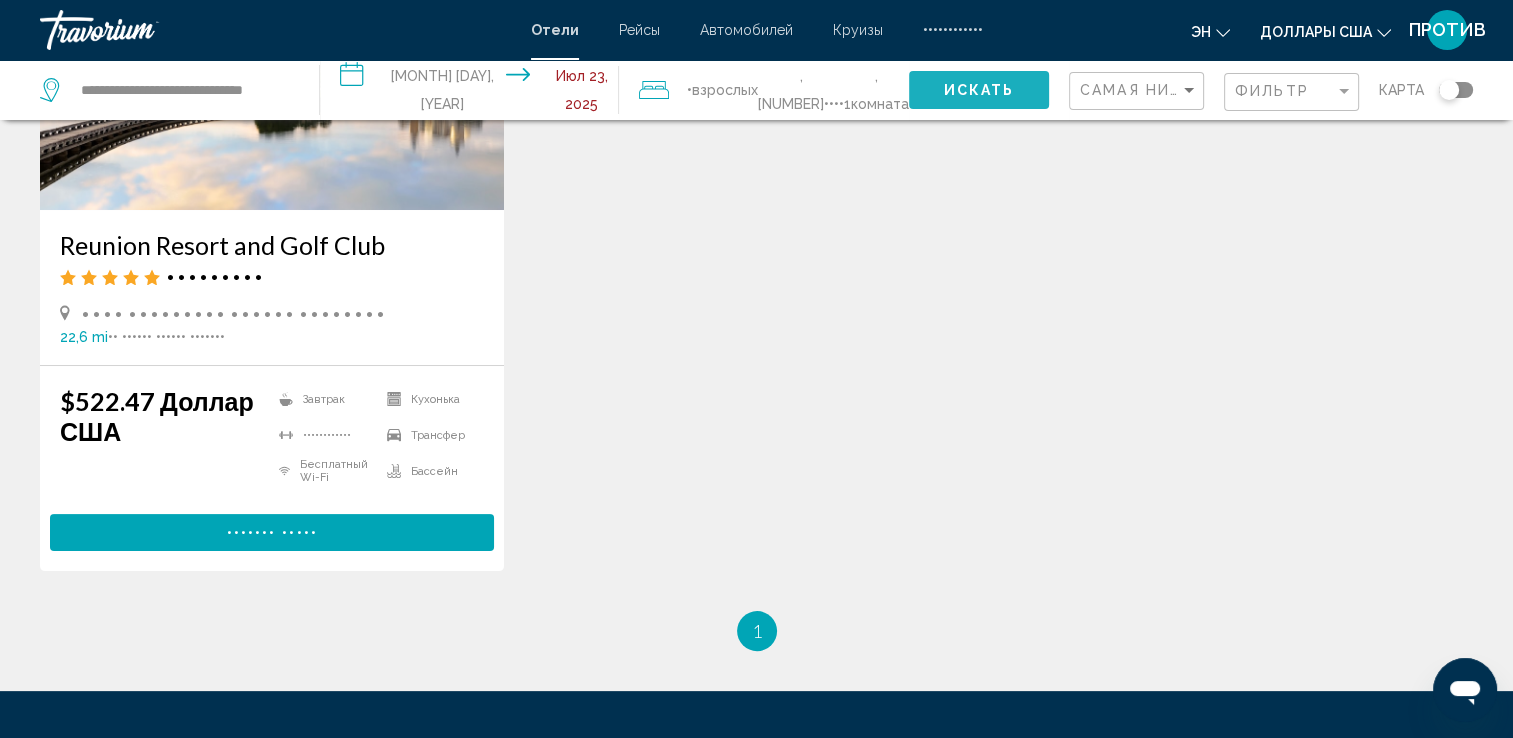 click on "Искать" at bounding box center [979, 91] 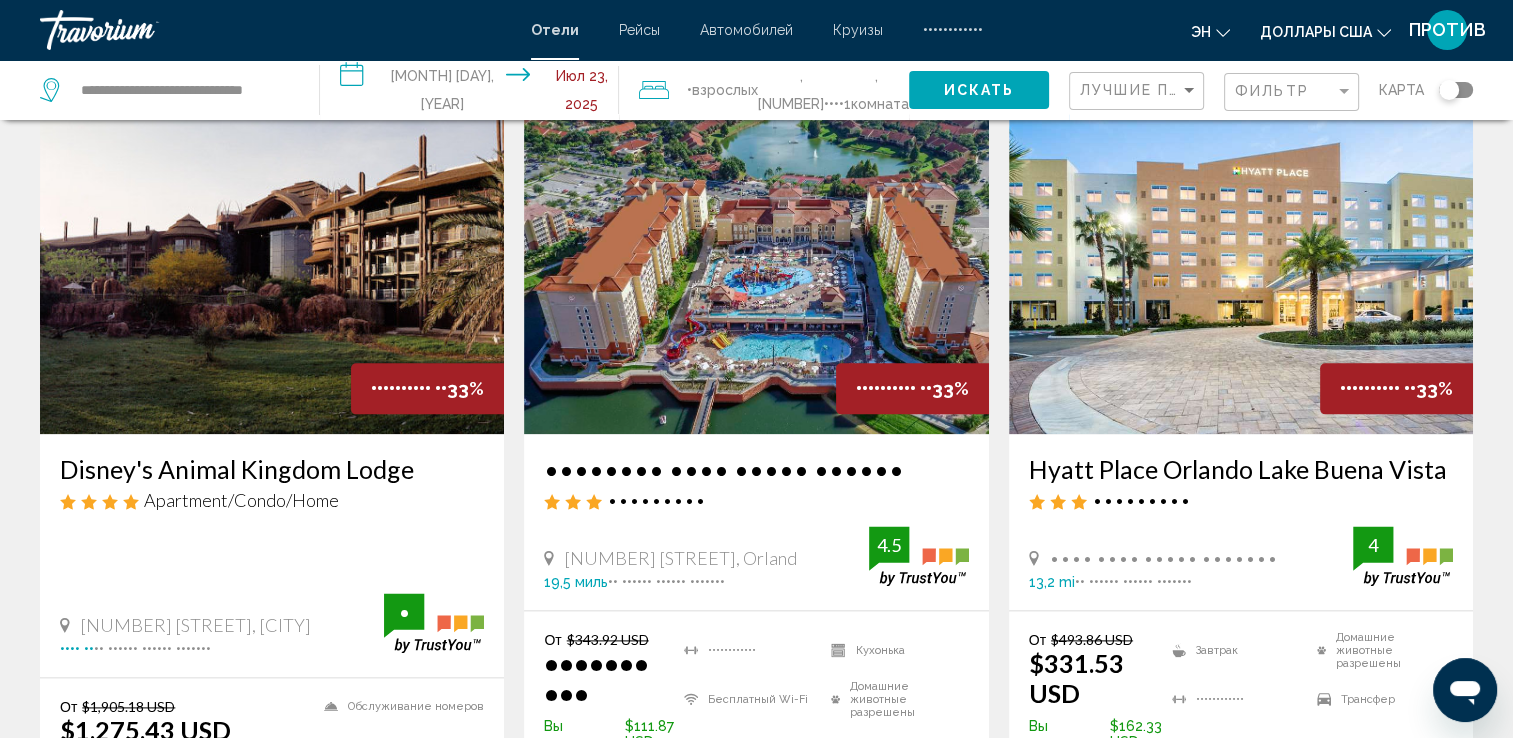 scroll, scrollTop: 2300, scrollLeft: 0, axis: vertical 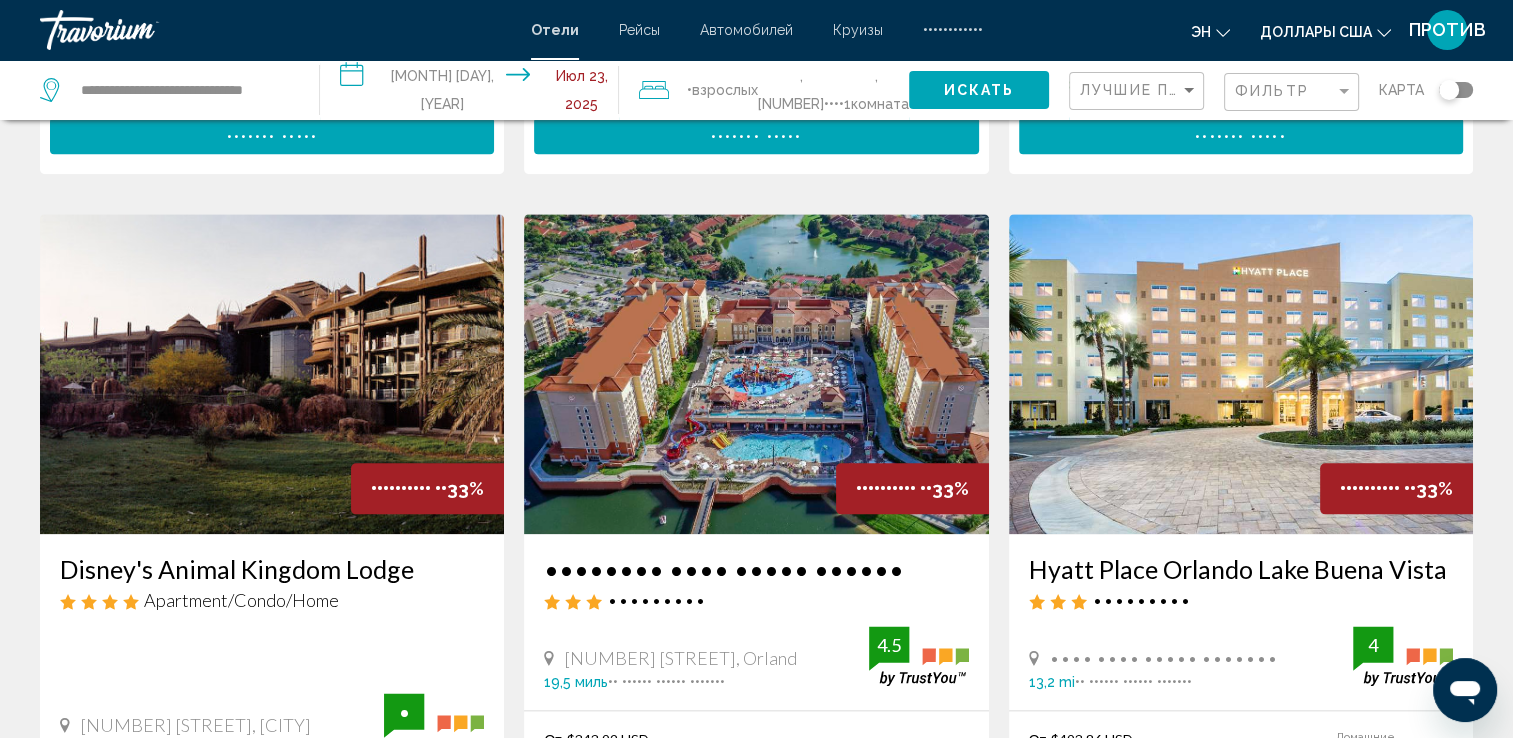 click at bounding box center [272, 374] 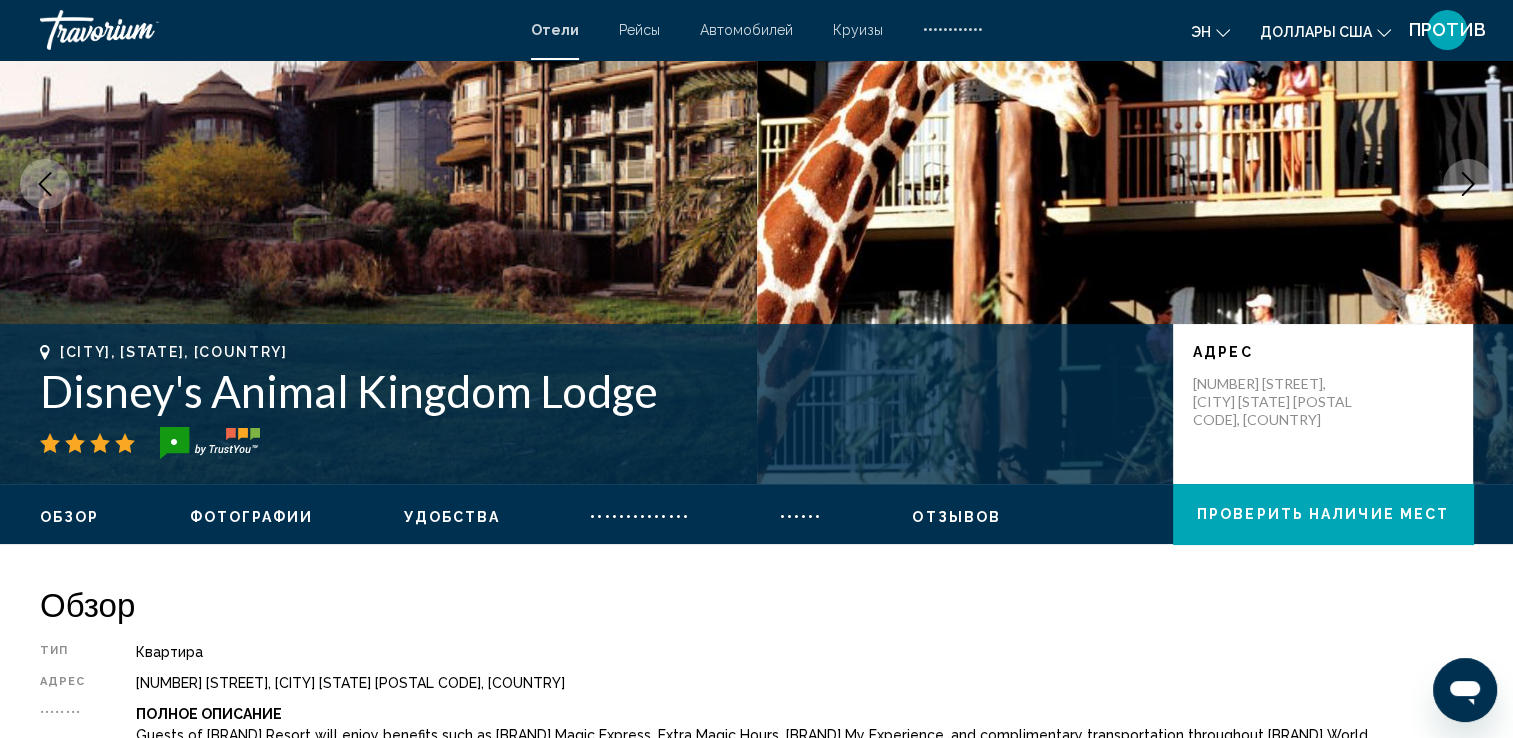 scroll, scrollTop: 0, scrollLeft: 0, axis: both 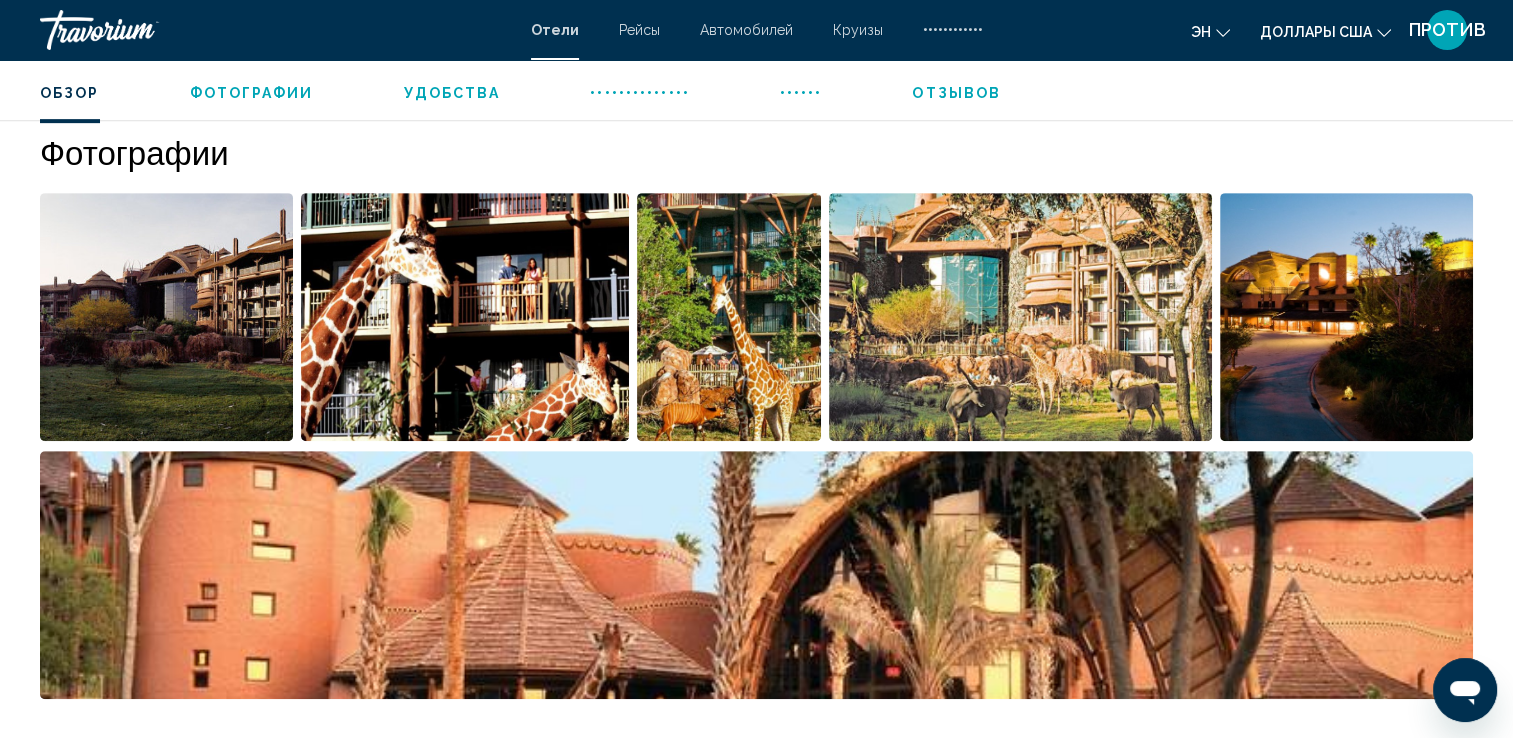 click at bounding box center (166, 317) 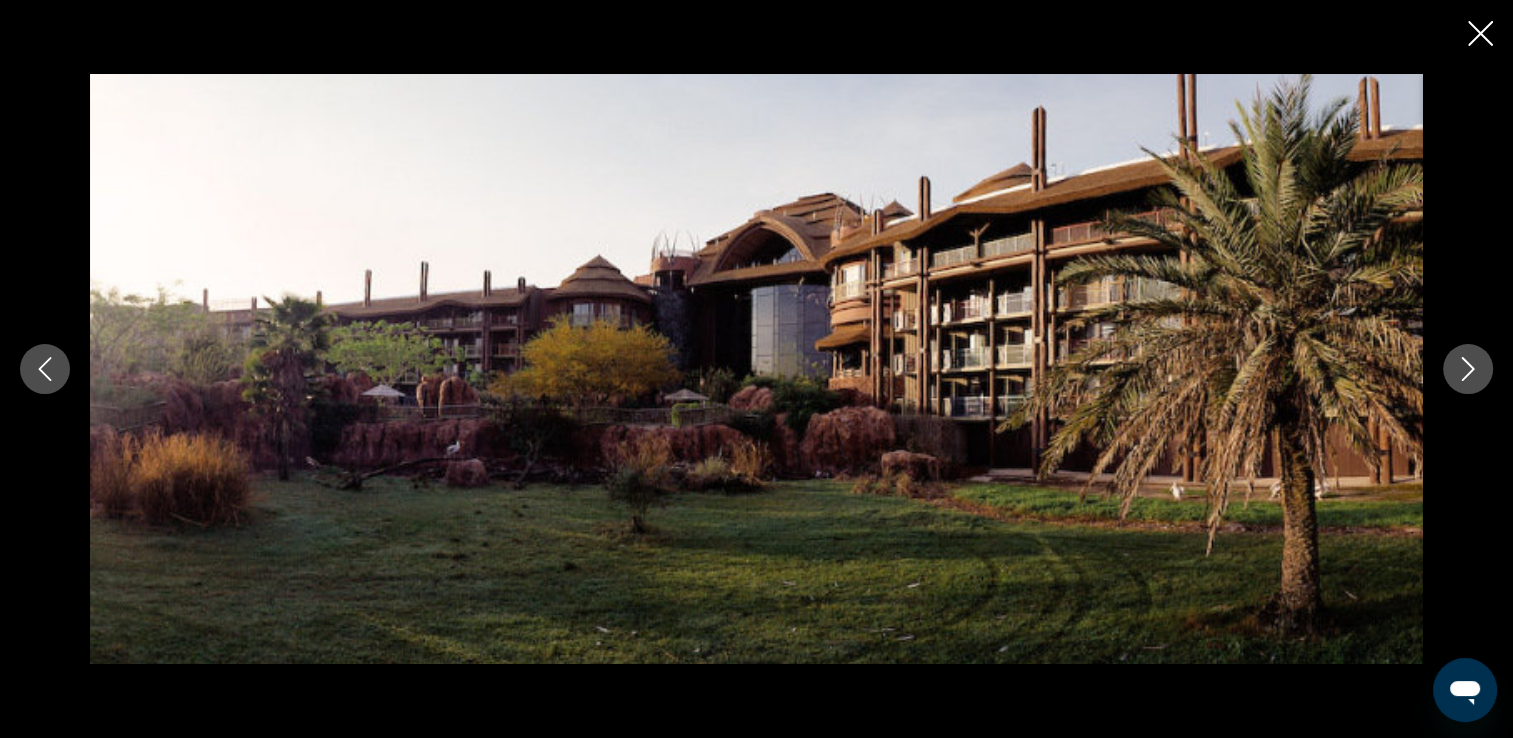 click at bounding box center (1468, 369) 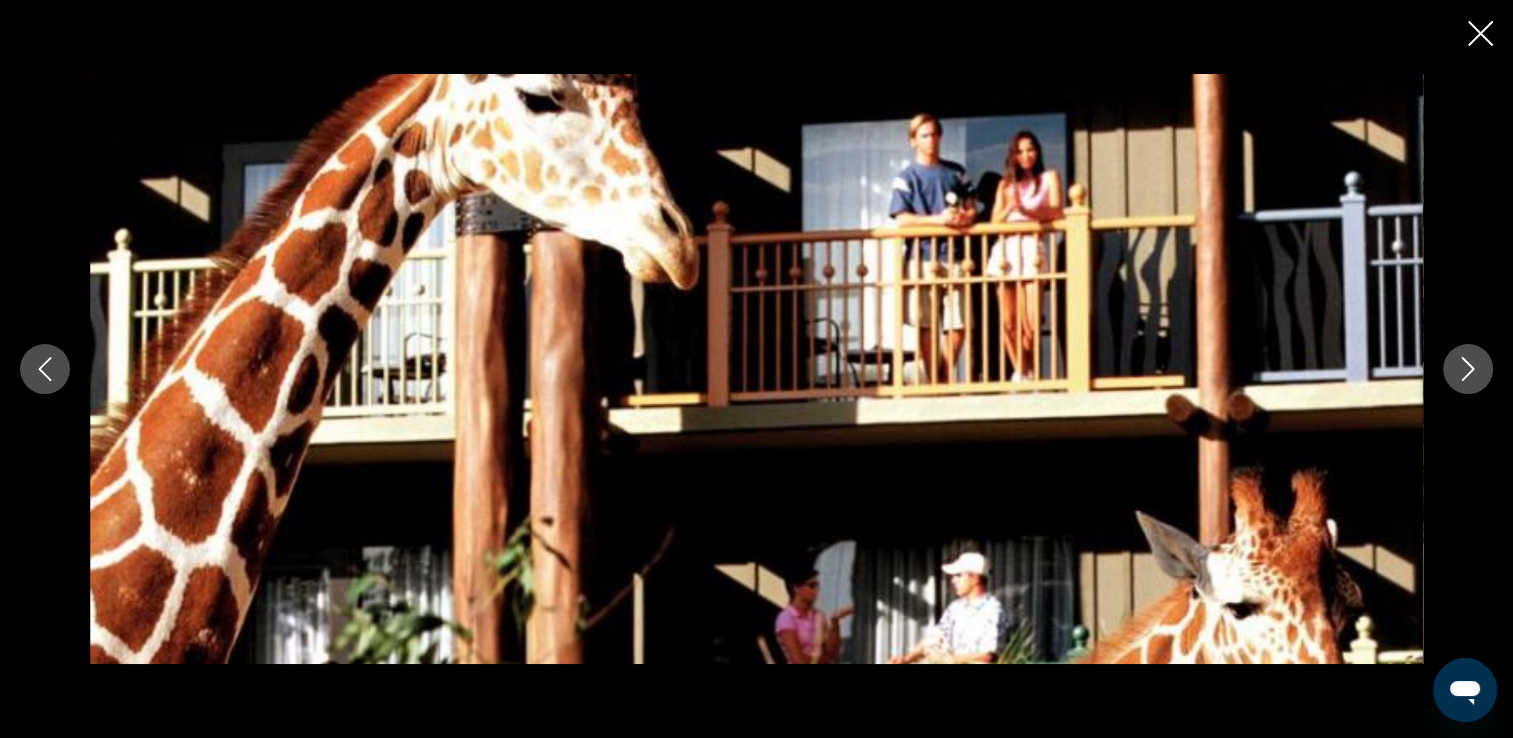 click at bounding box center (1468, 369) 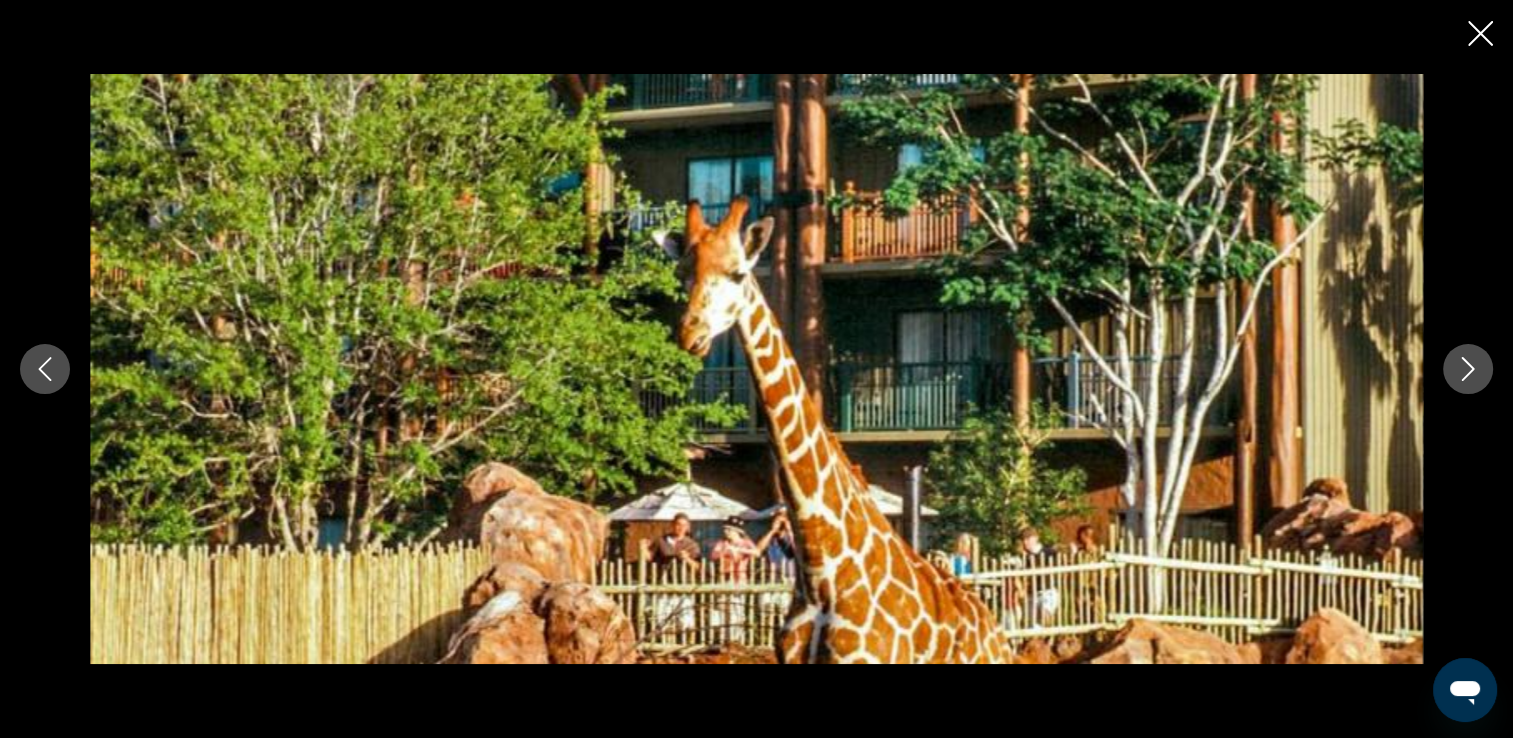 click at bounding box center (1468, 369) 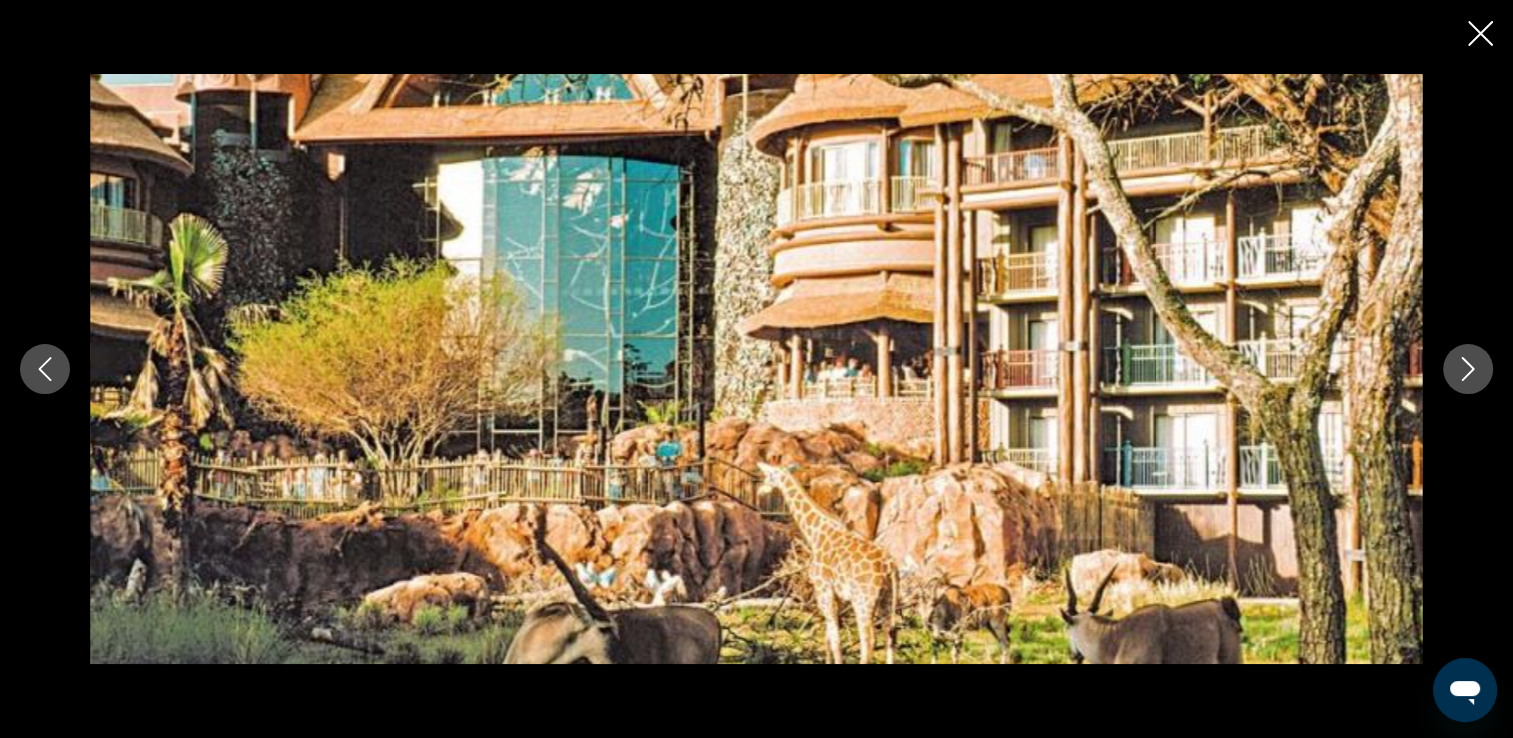 click at bounding box center (1468, 369) 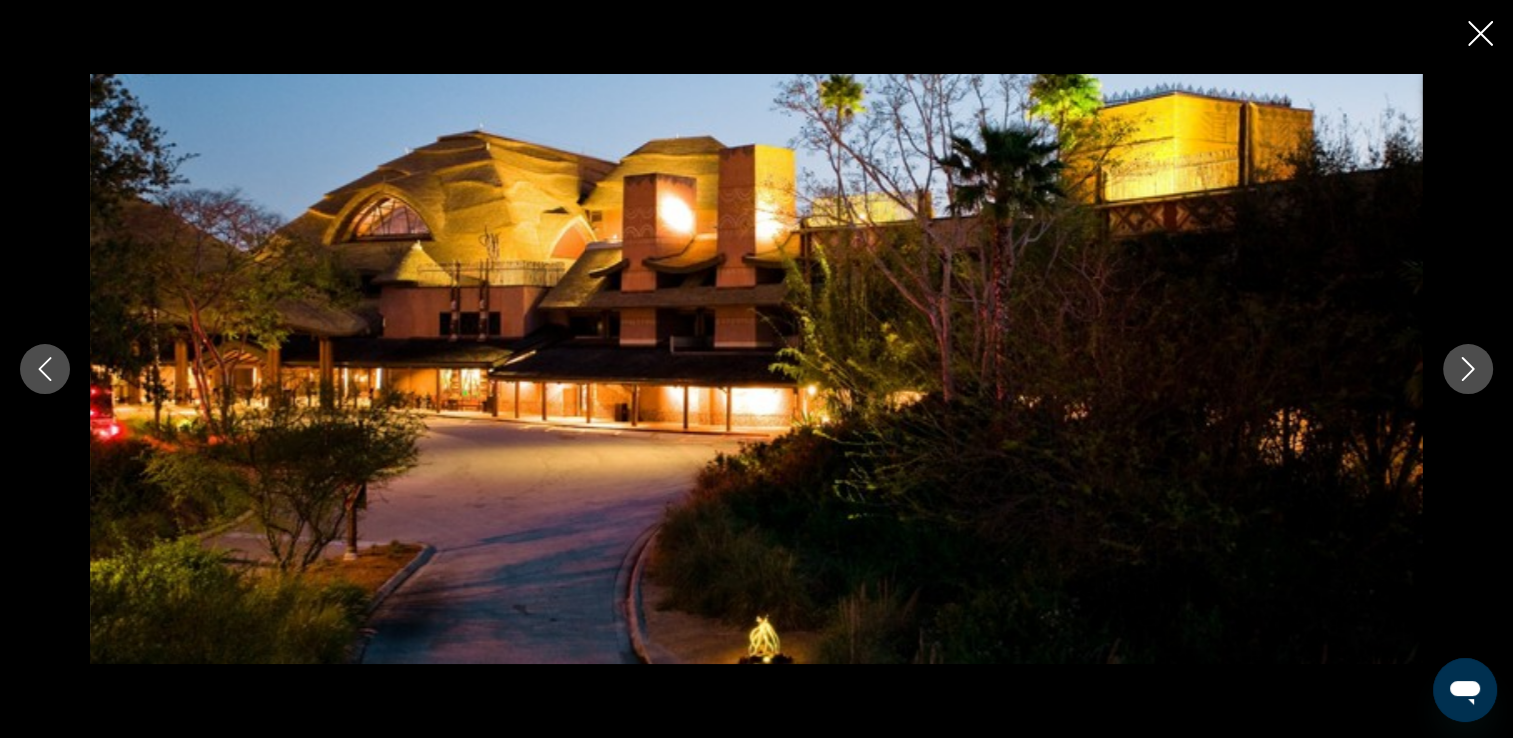 click at bounding box center (1468, 369) 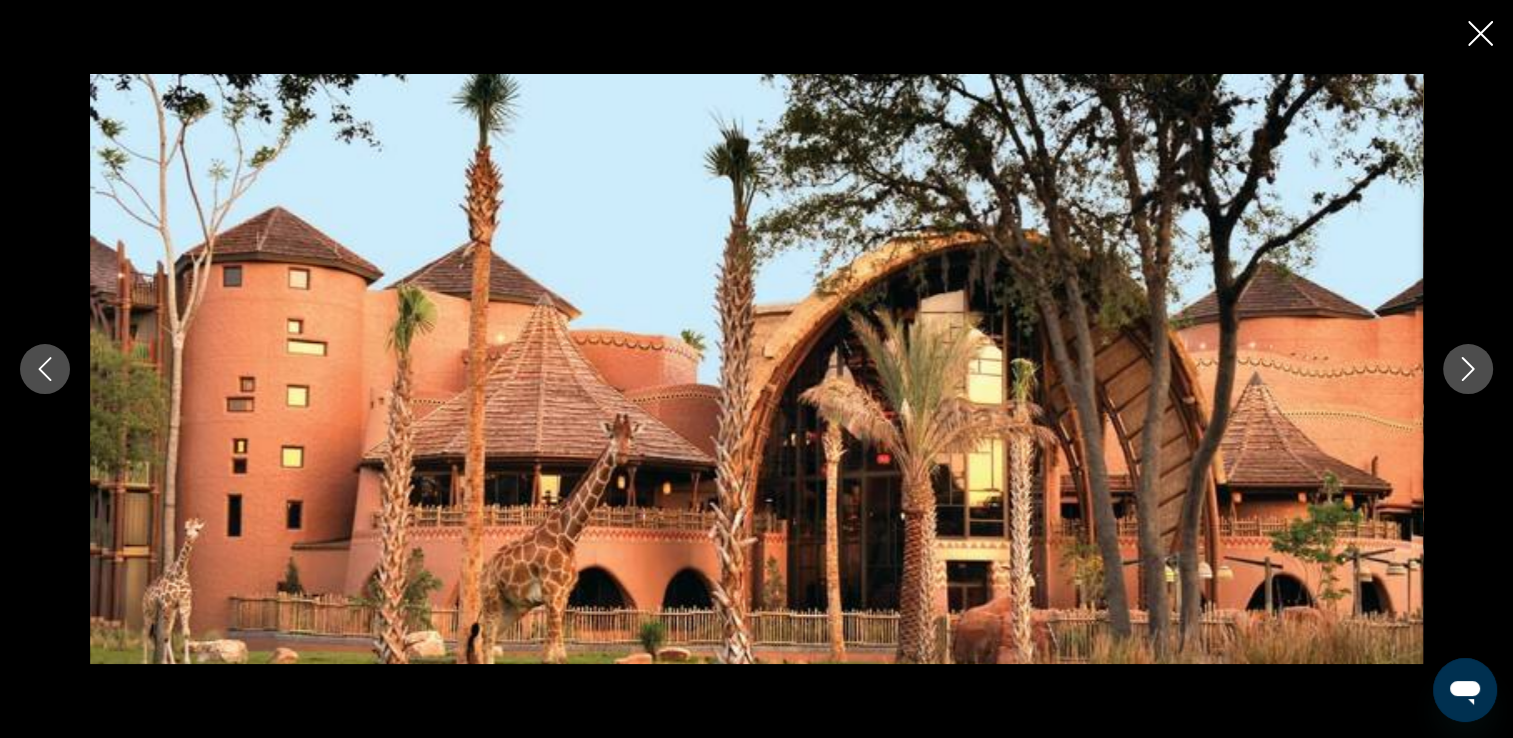 click at bounding box center [1468, 369] 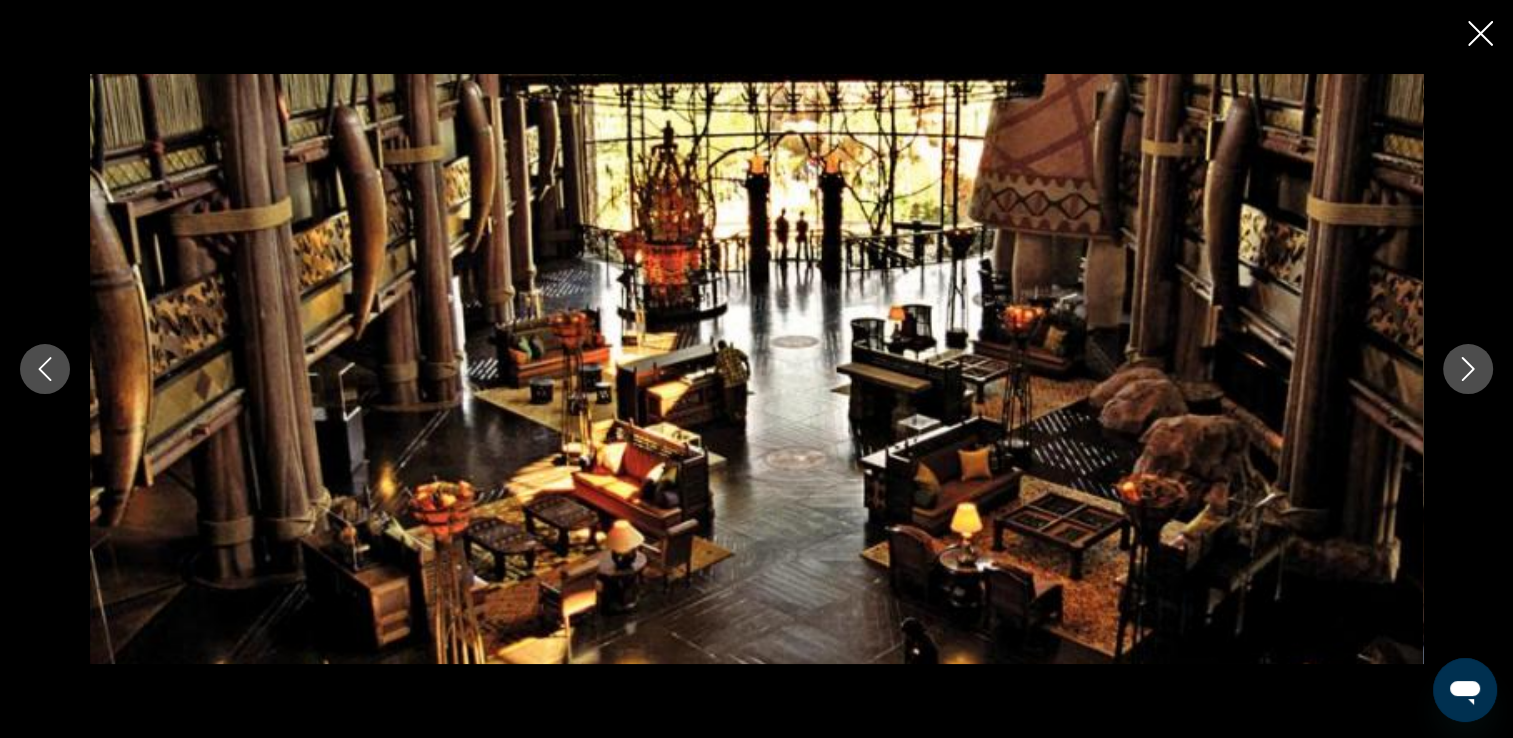 click at bounding box center (1468, 369) 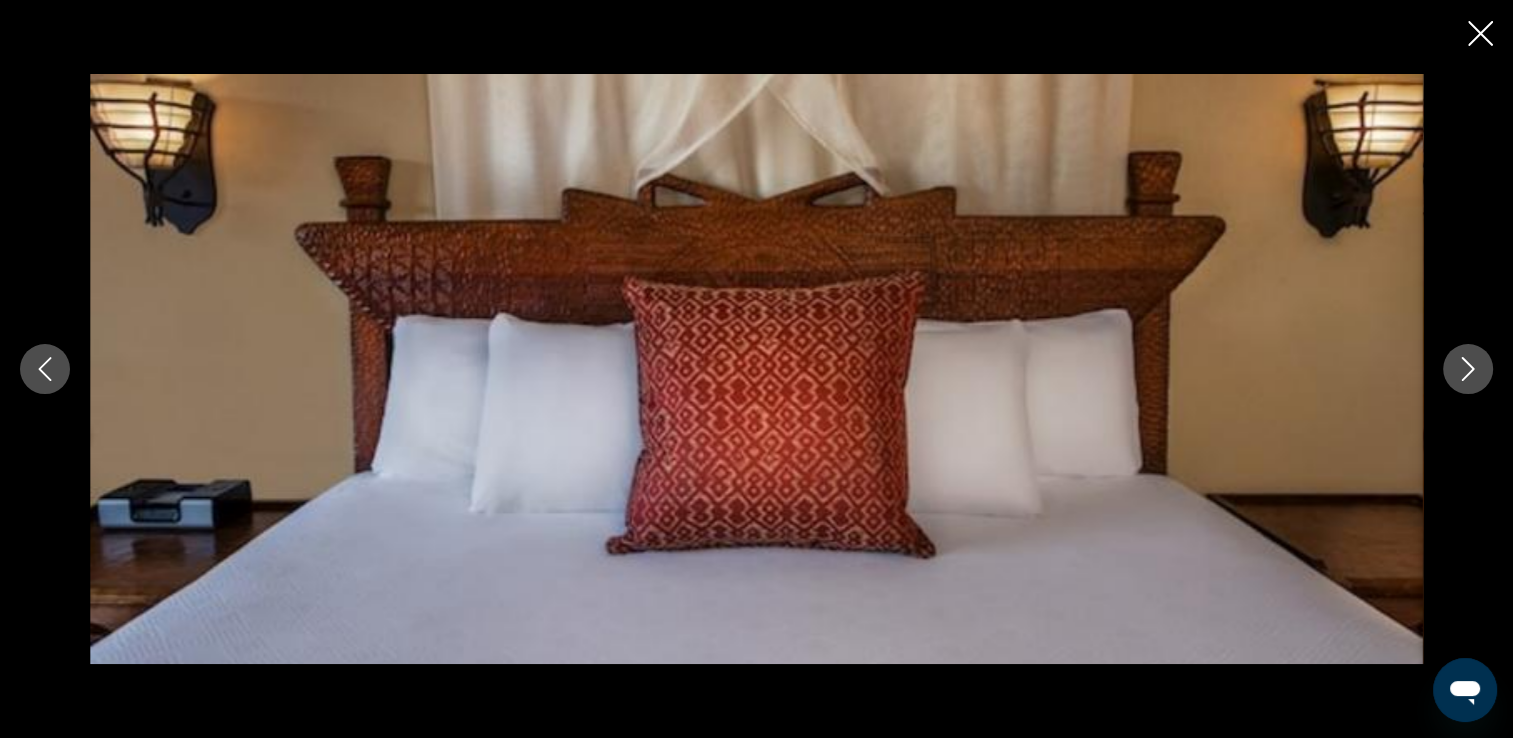 click at bounding box center (1468, 369) 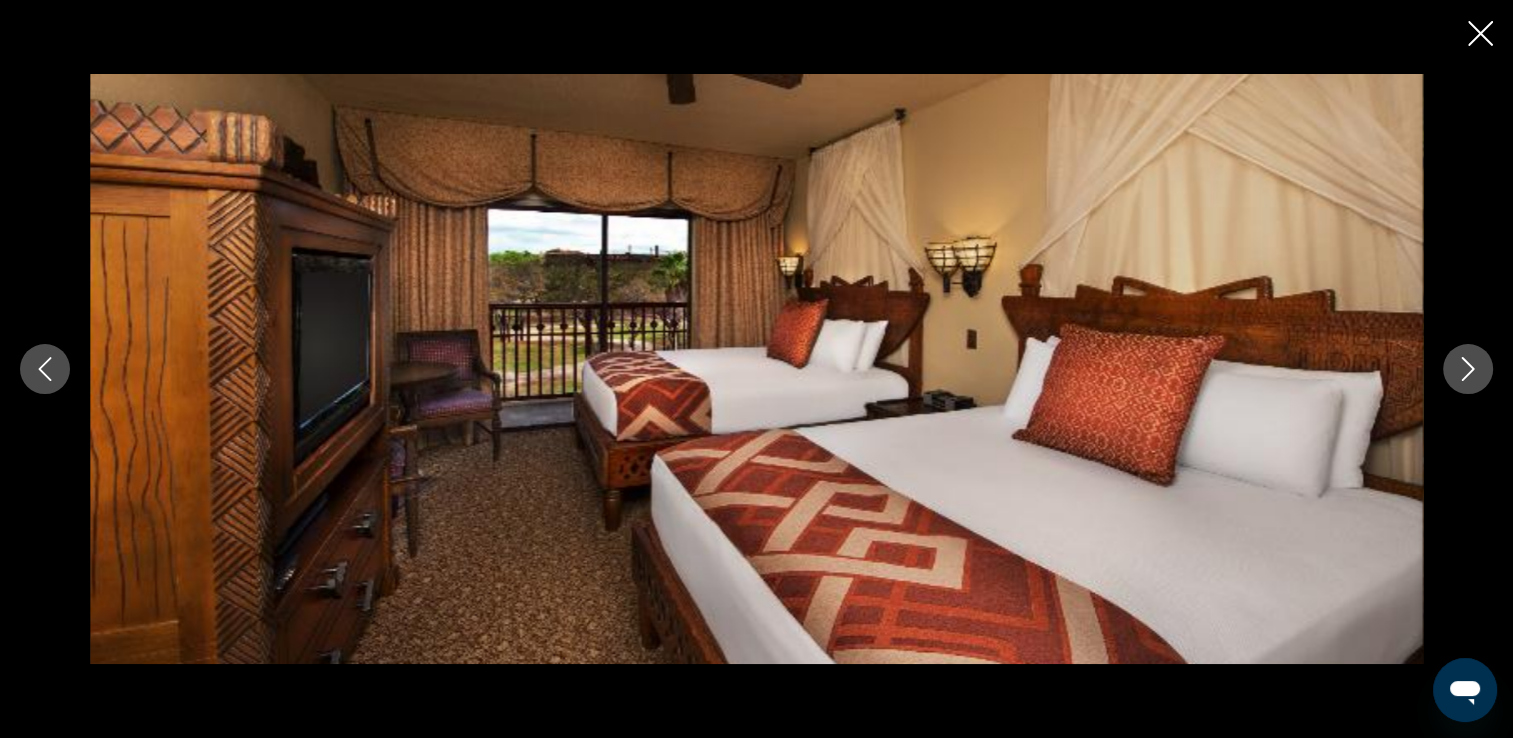 click at bounding box center [1468, 369] 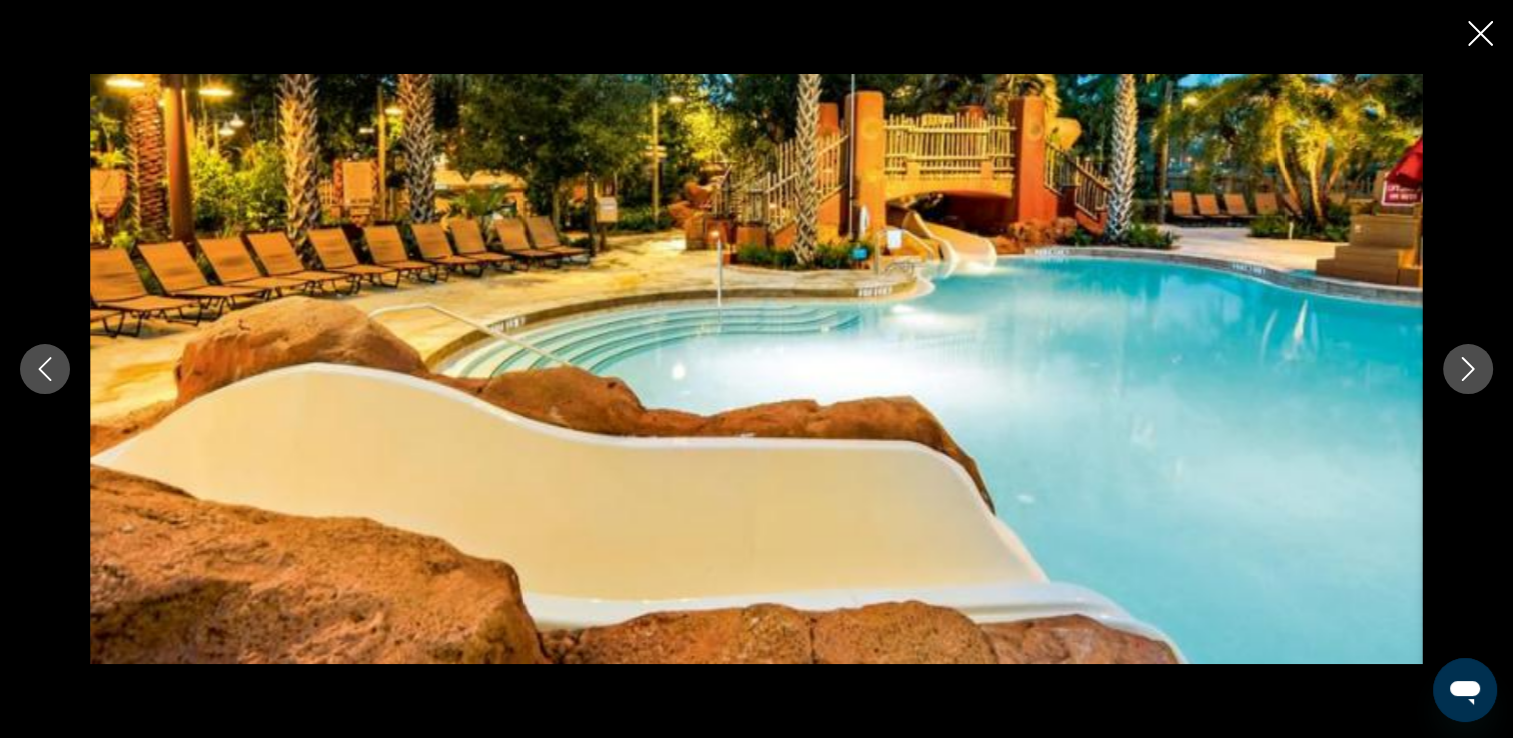 click at bounding box center (1468, 369) 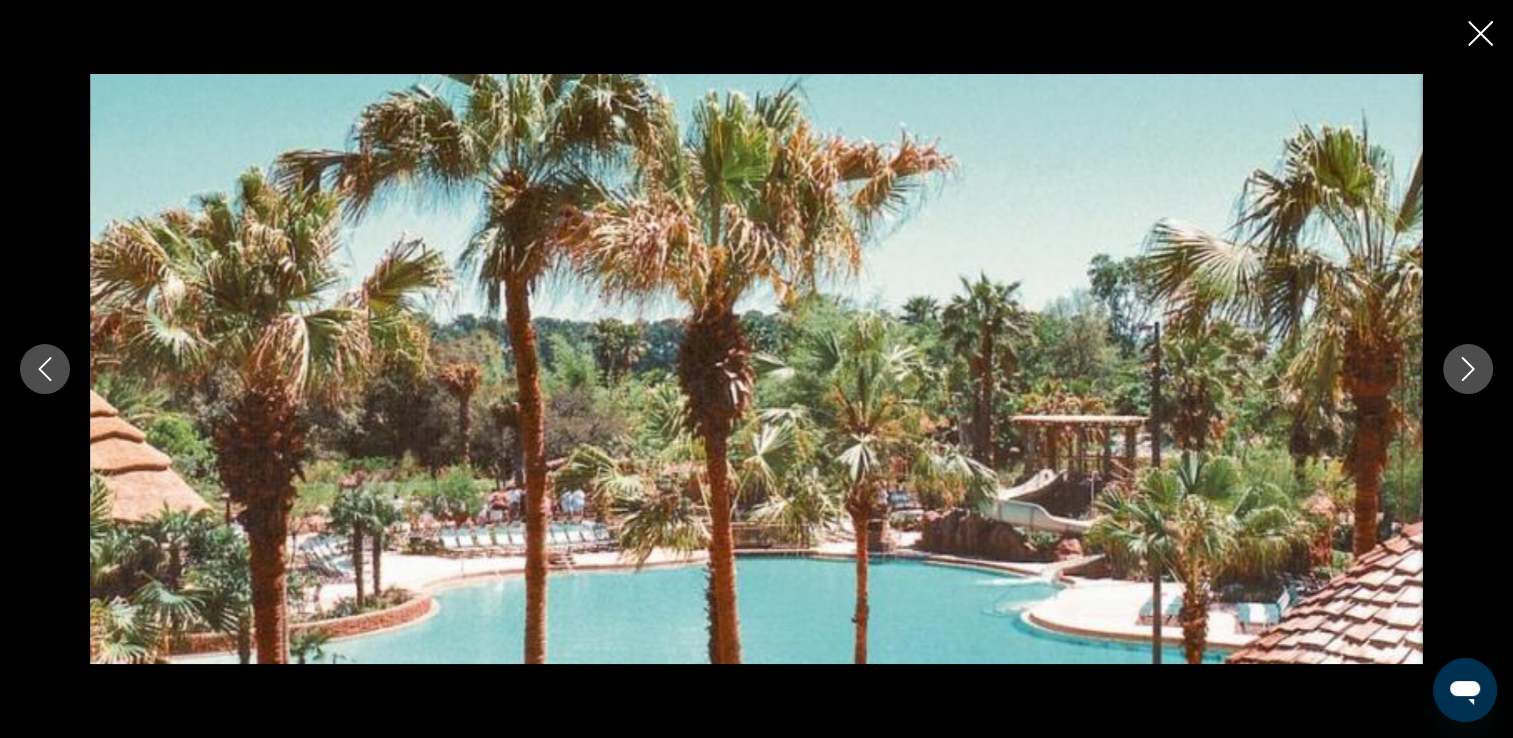 click at bounding box center (1468, 369) 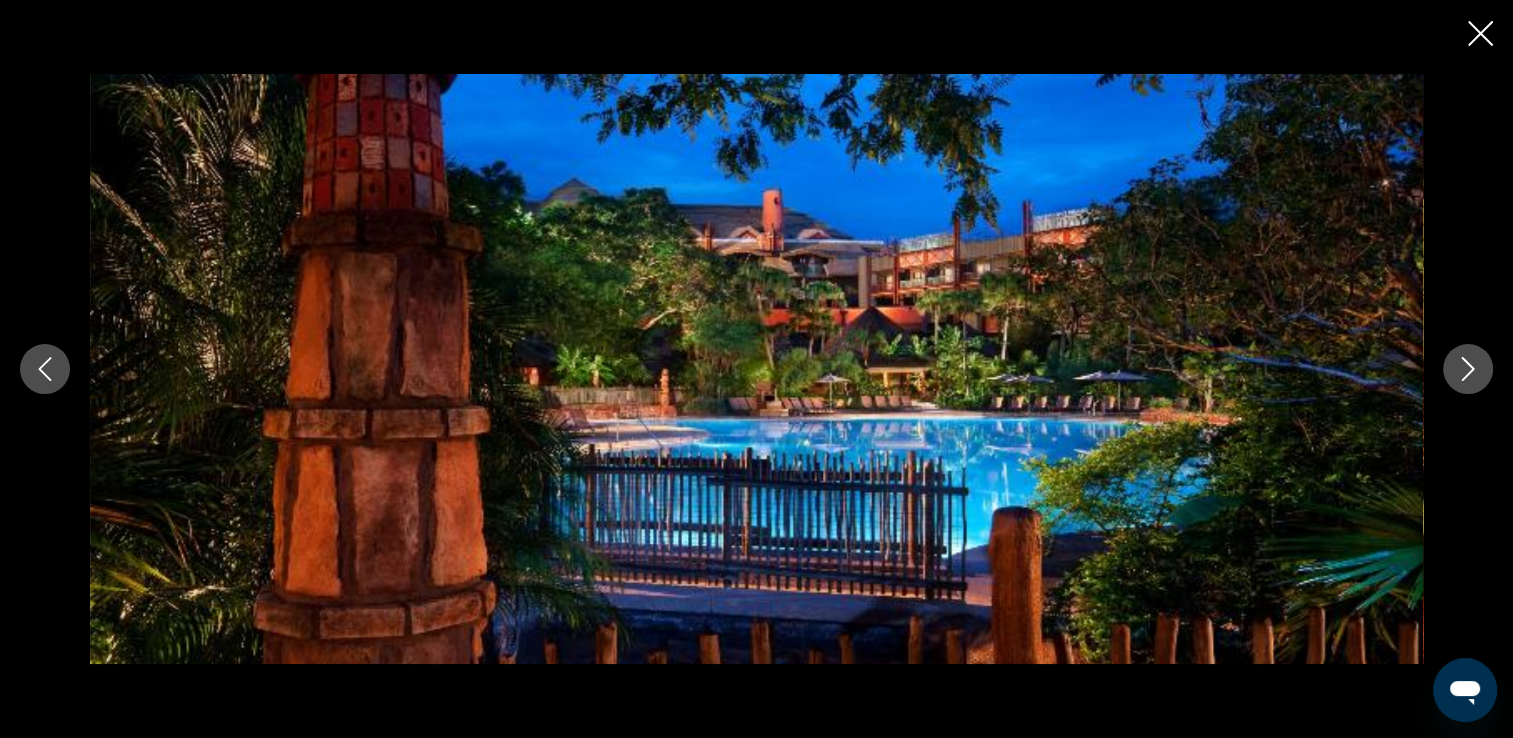 click at bounding box center [1468, 369] 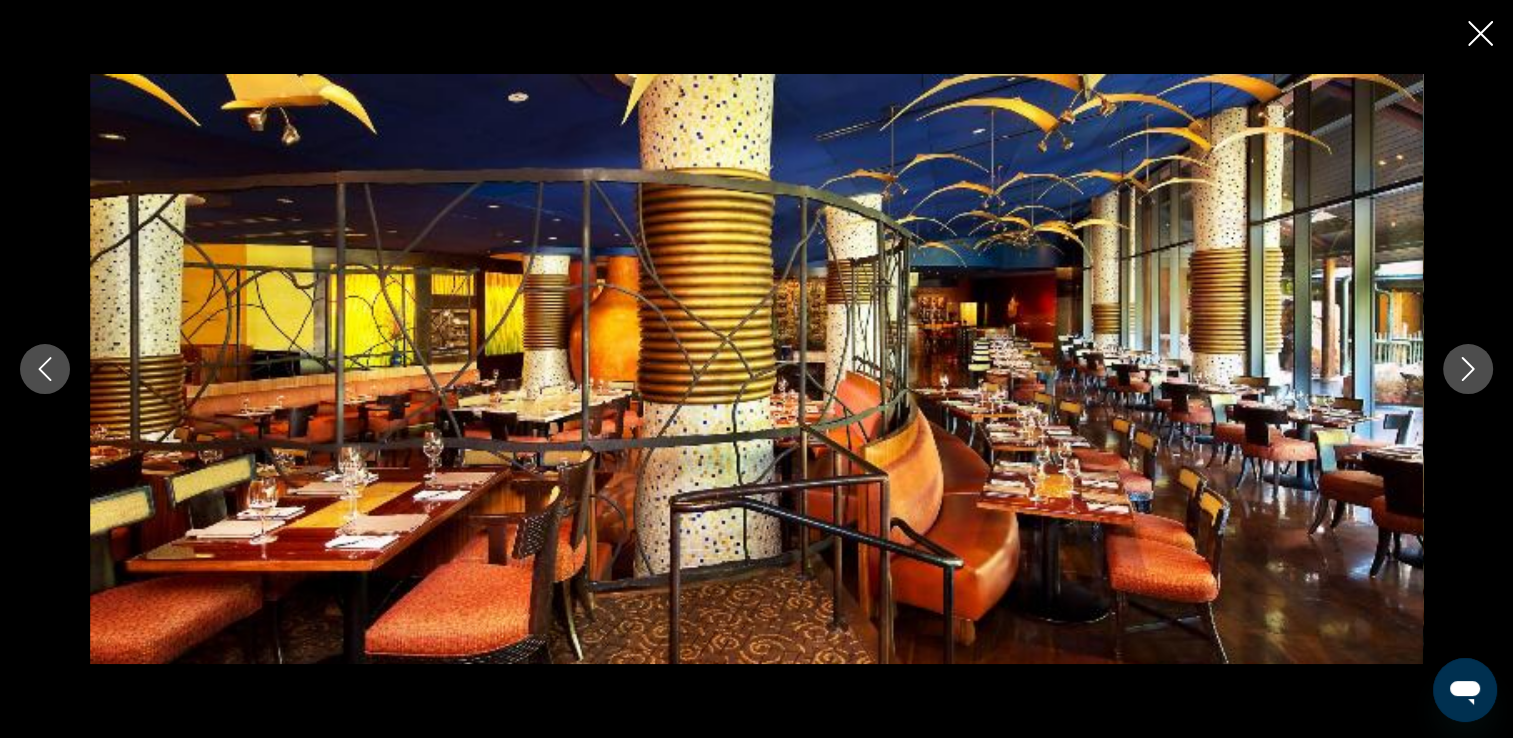 click at bounding box center [1468, 369] 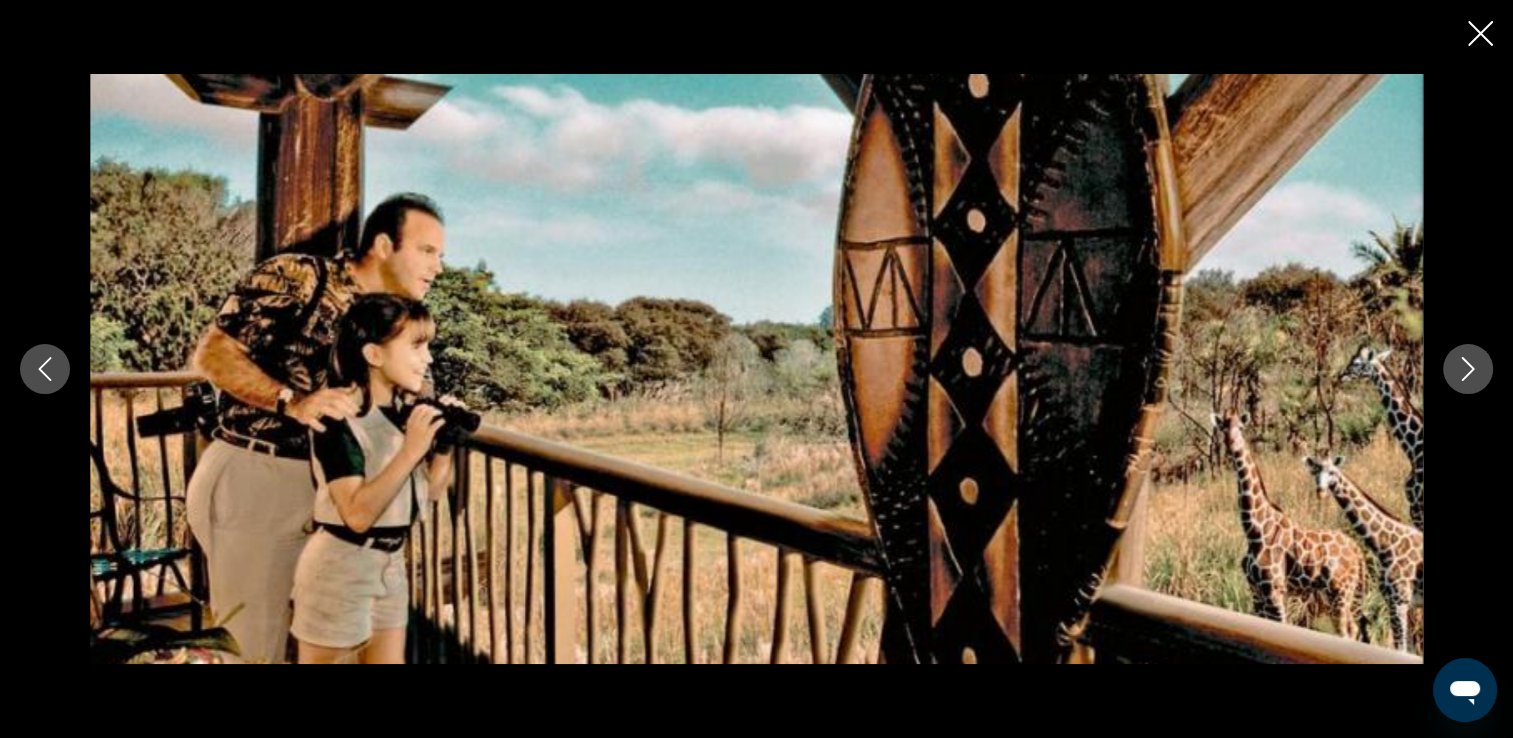 click at bounding box center (1468, 369) 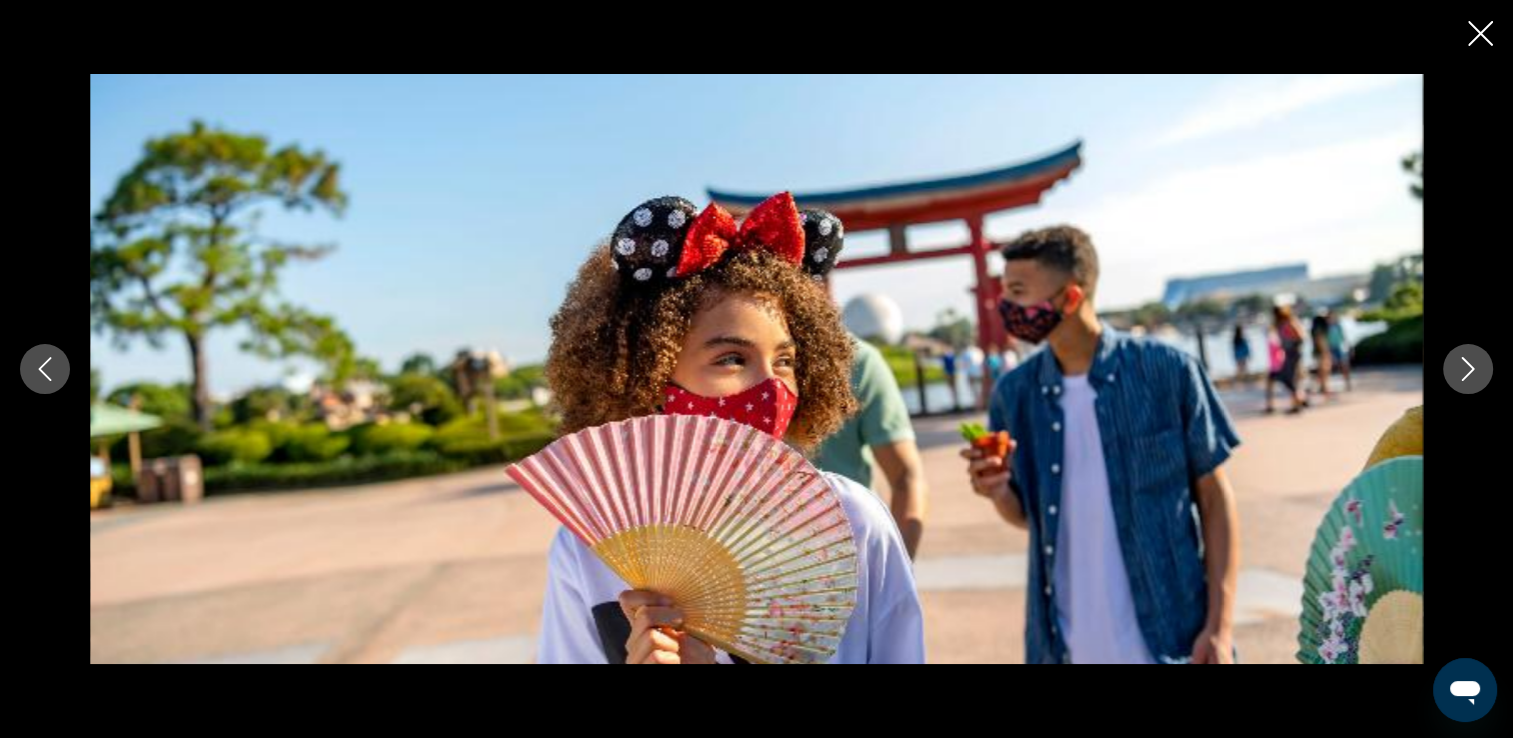 click at bounding box center [1468, 369] 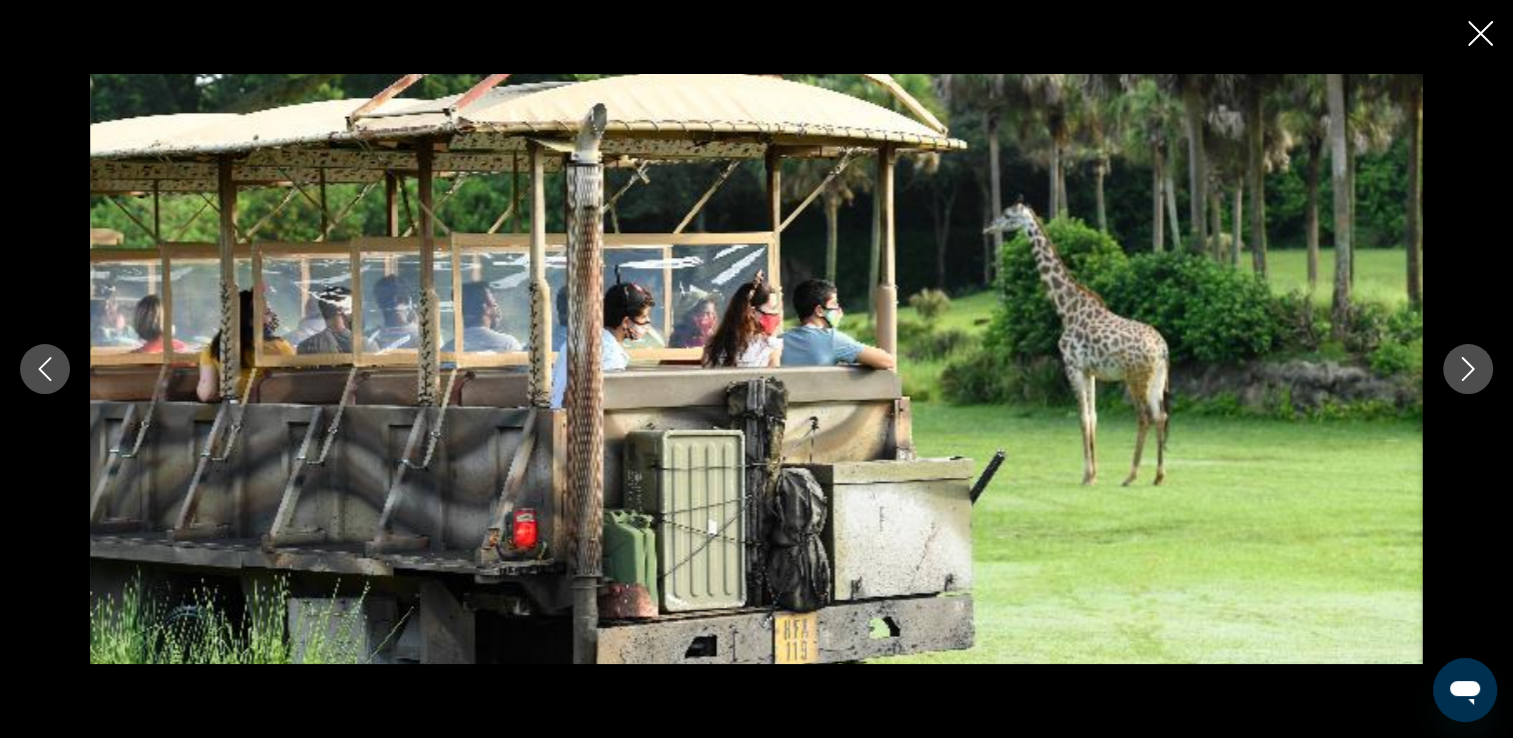 click at bounding box center [1468, 369] 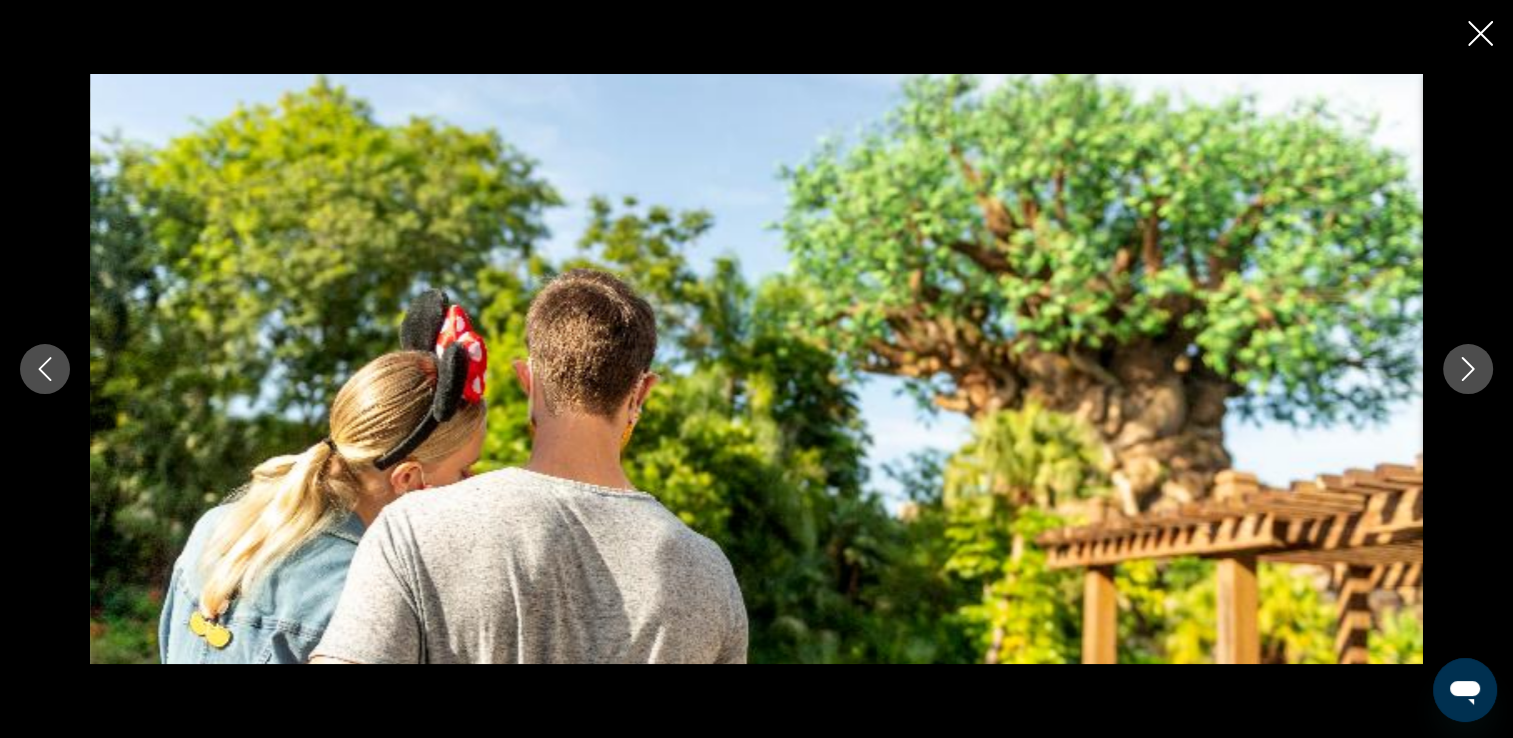 click at bounding box center (1468, 369) 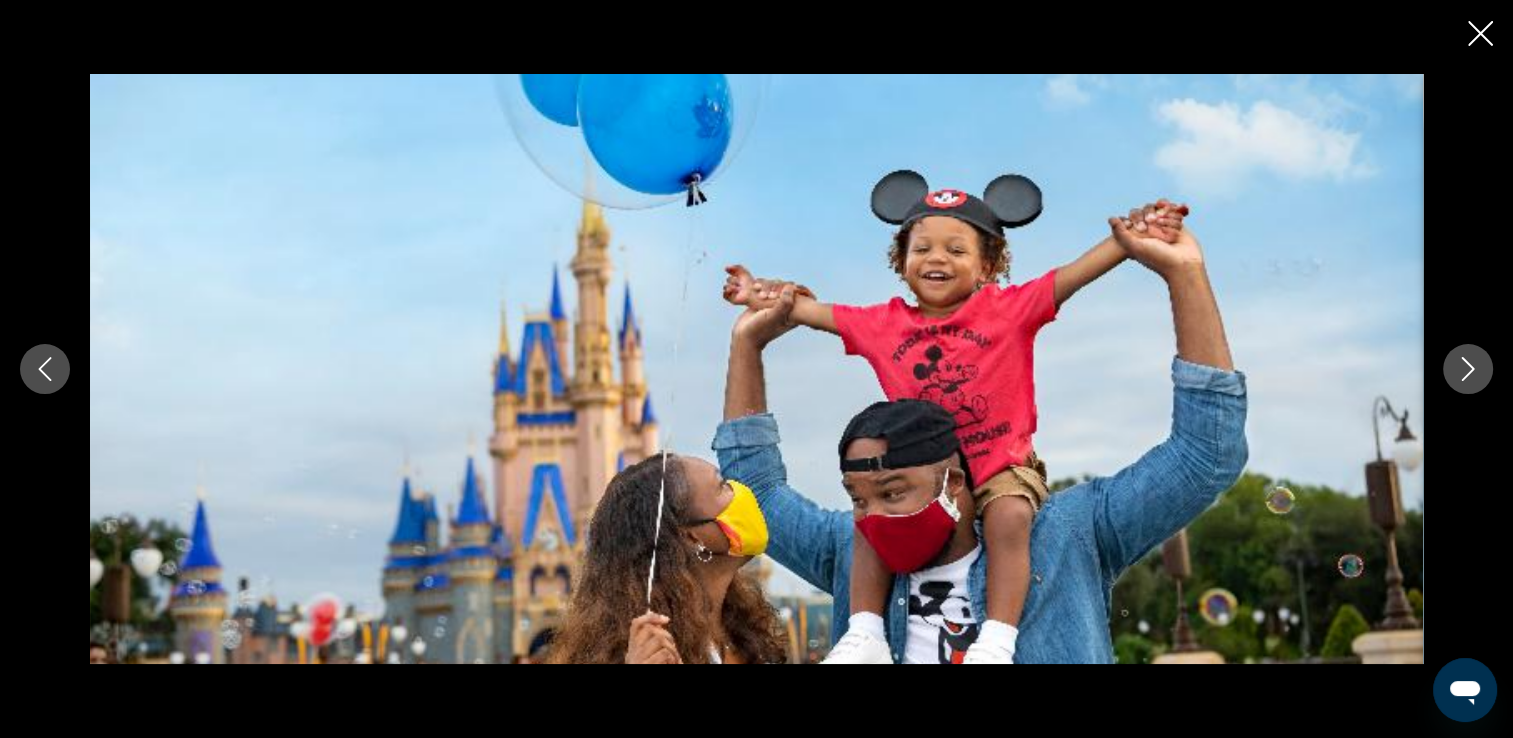 click at bounding box center (1468, 369) 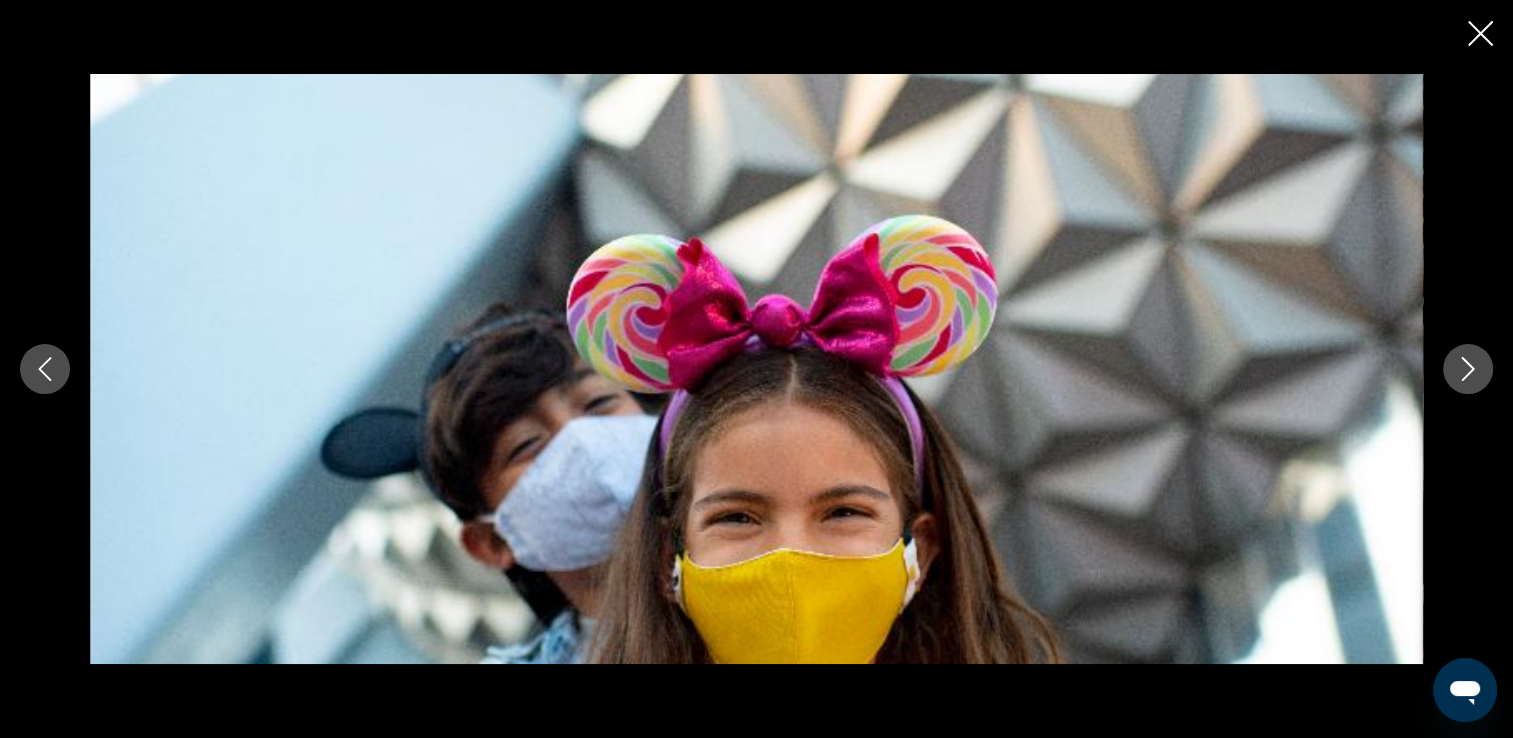 click at bounding box center [1468, 369] 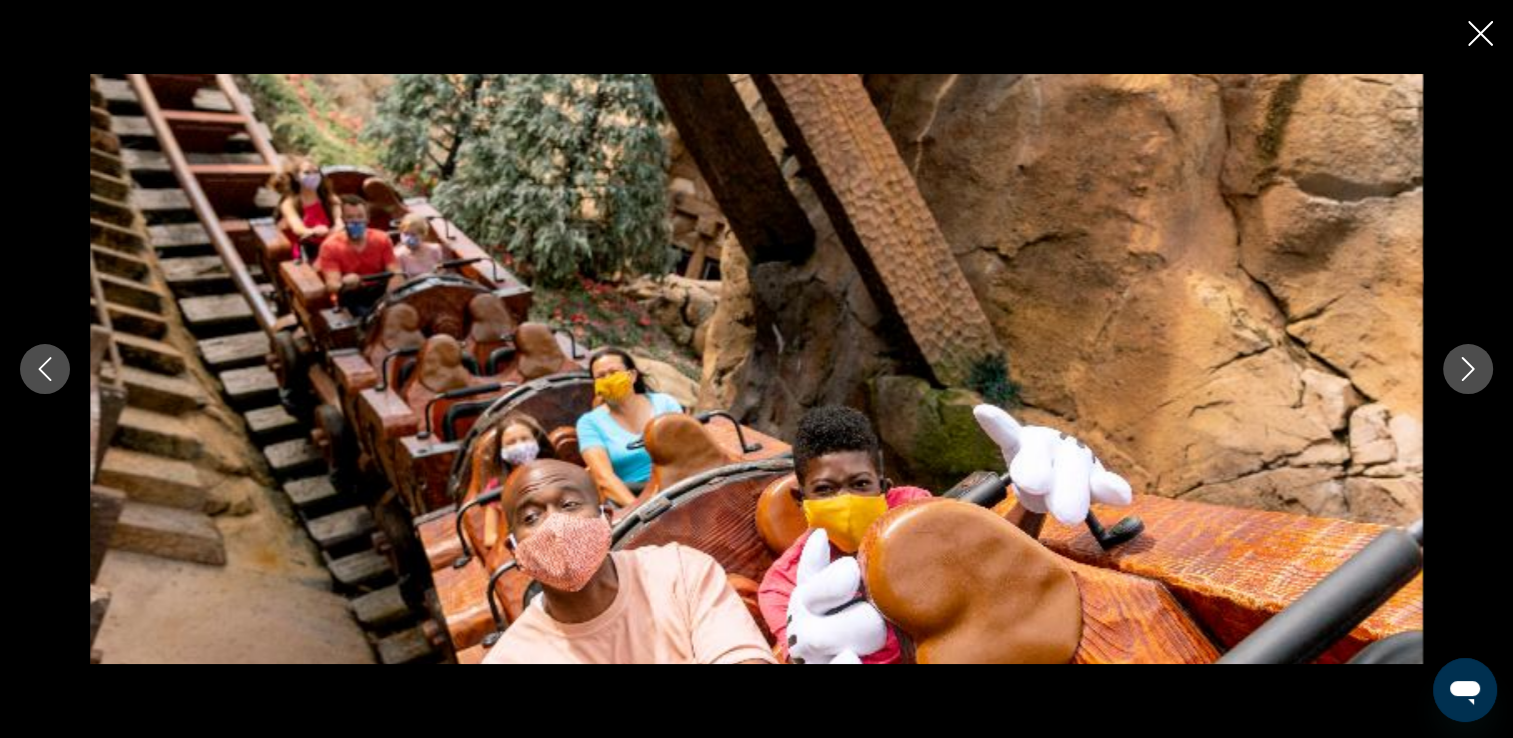 click at bounding box center [1468, 369] 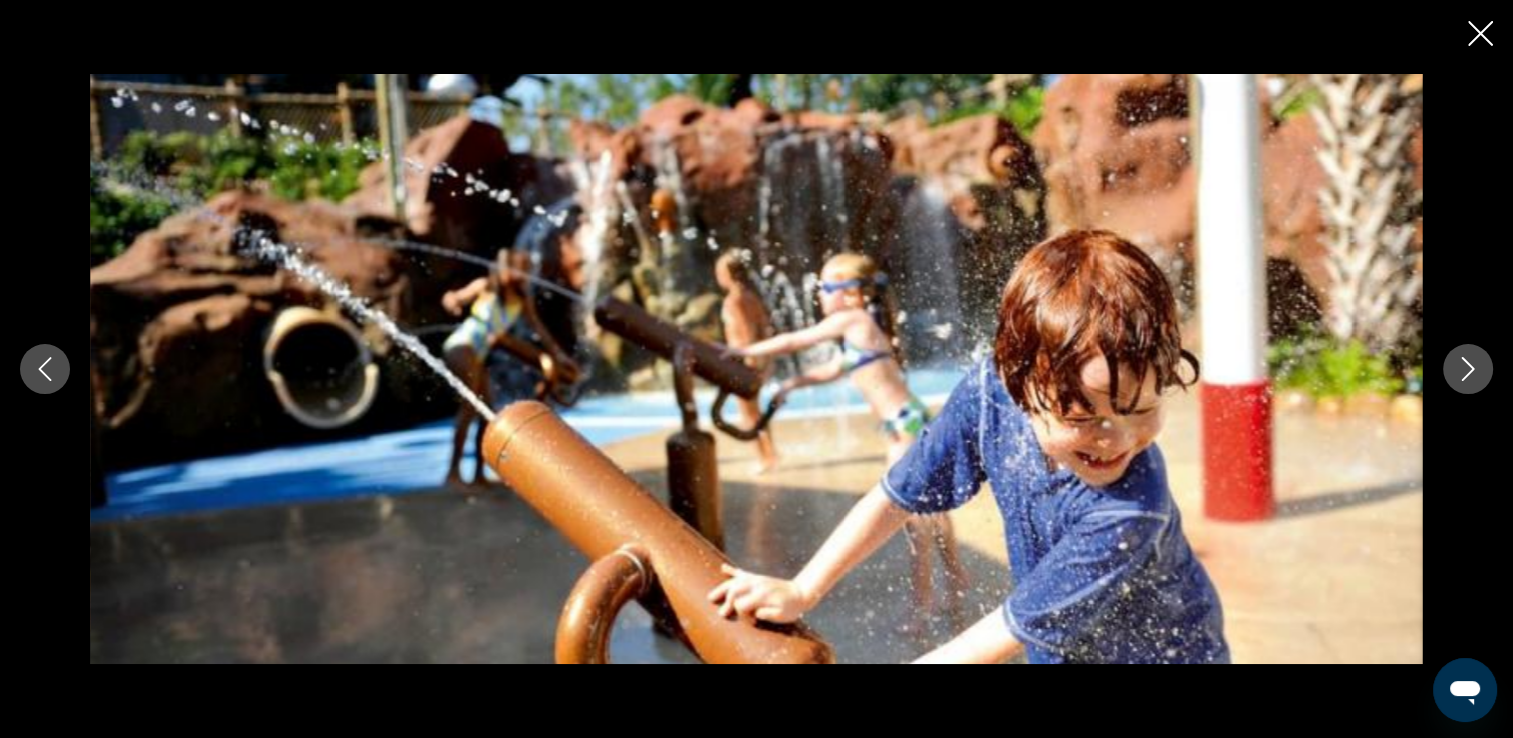 click at bounding box center (1468, 369) 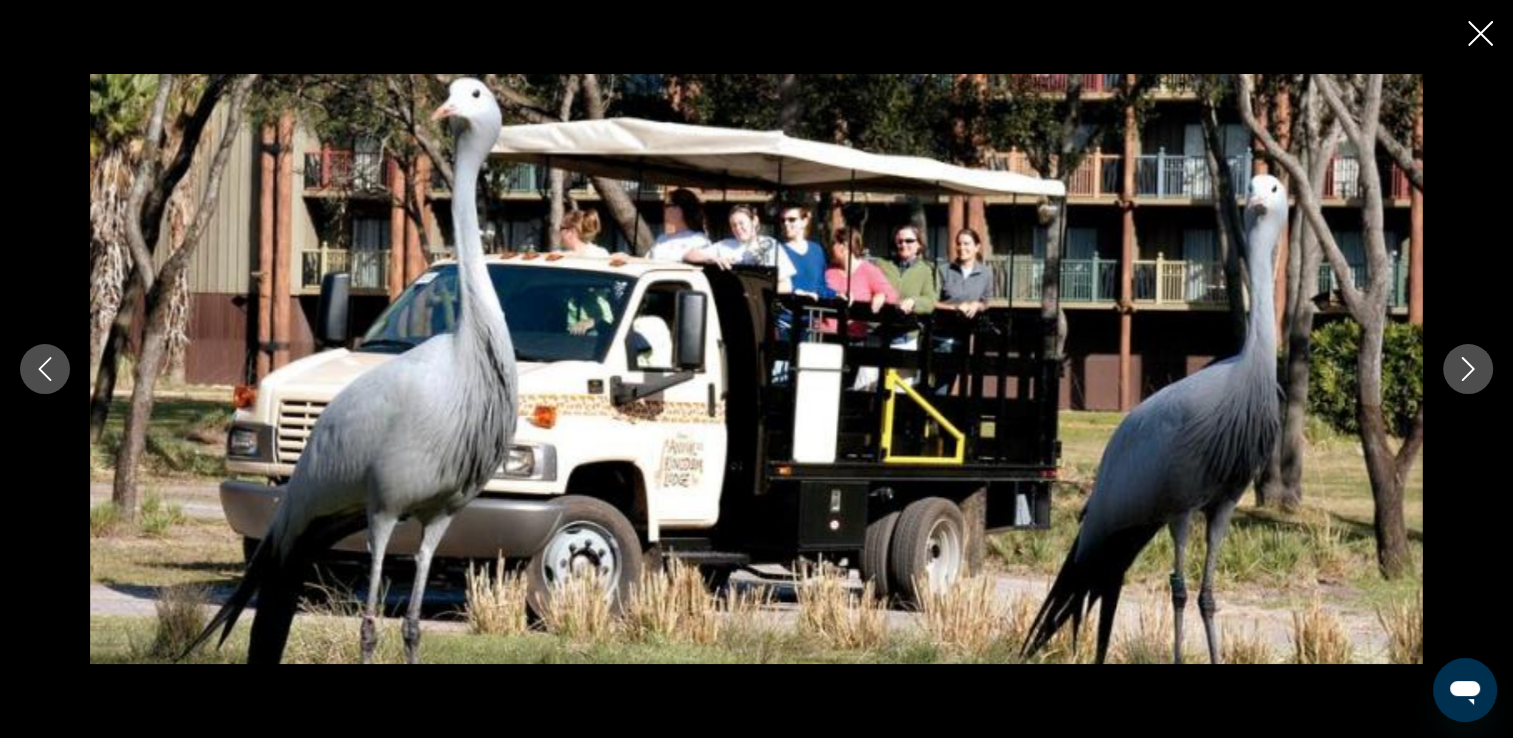click at bounding box center [1468, 369] 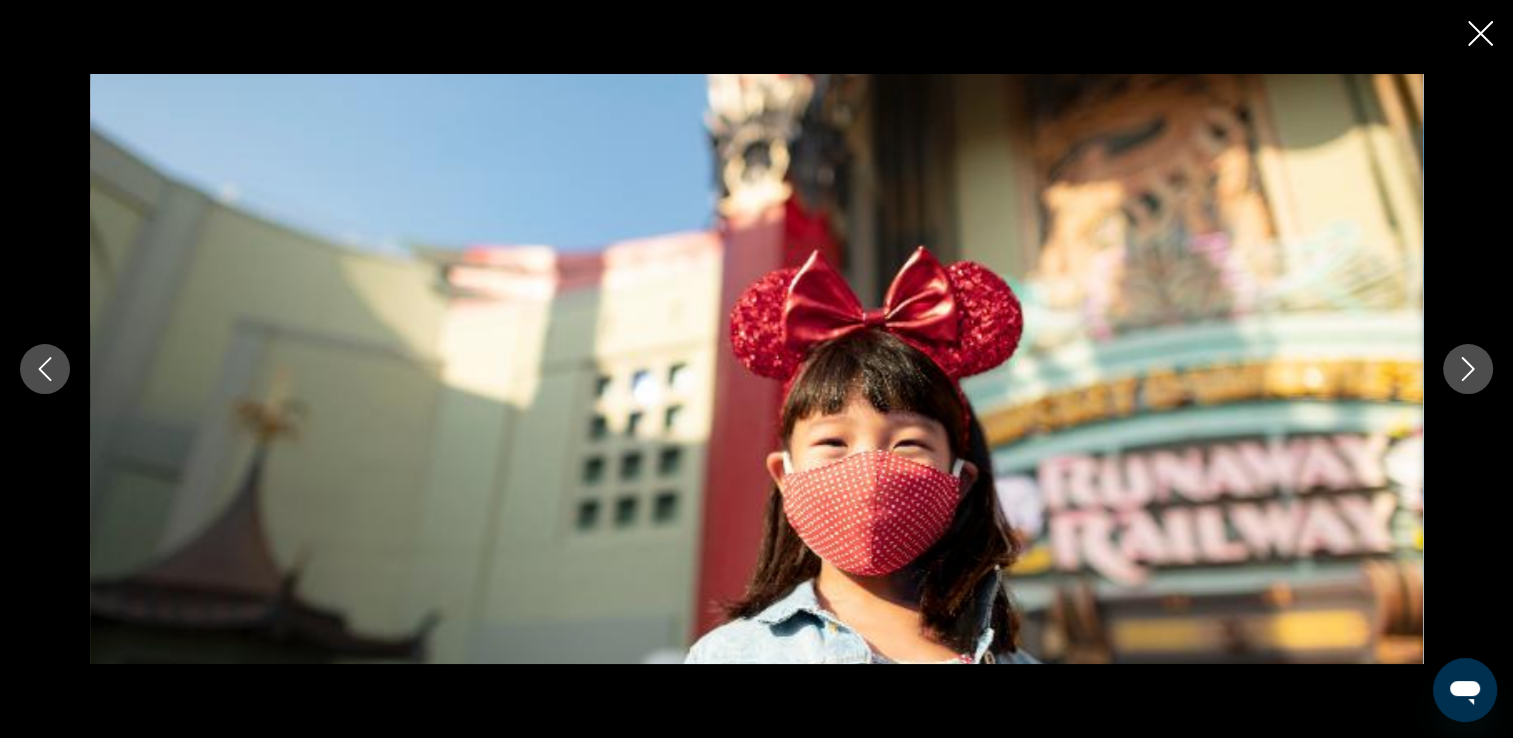 click at bounding box center [1468, 369] 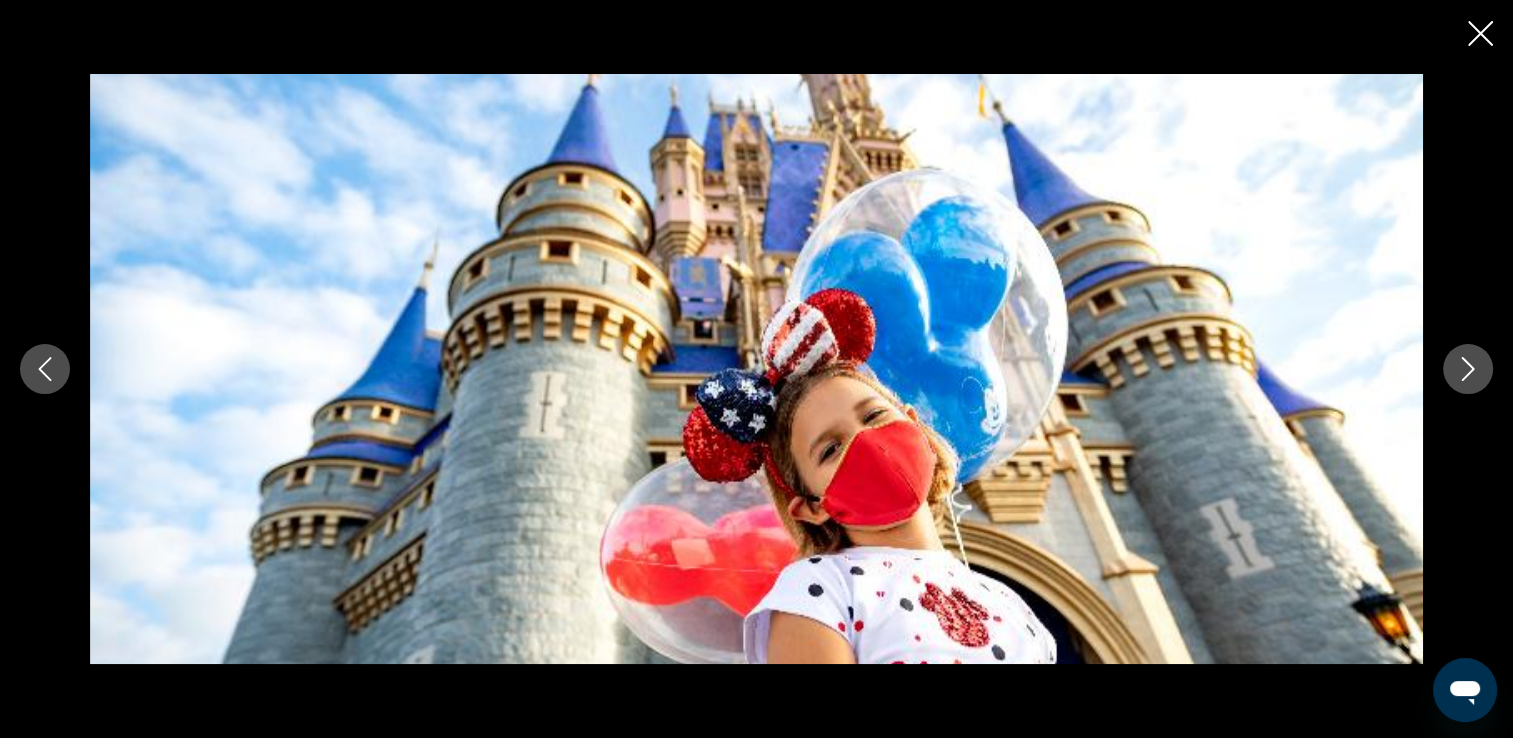 click at bounding box center (1468, 369) 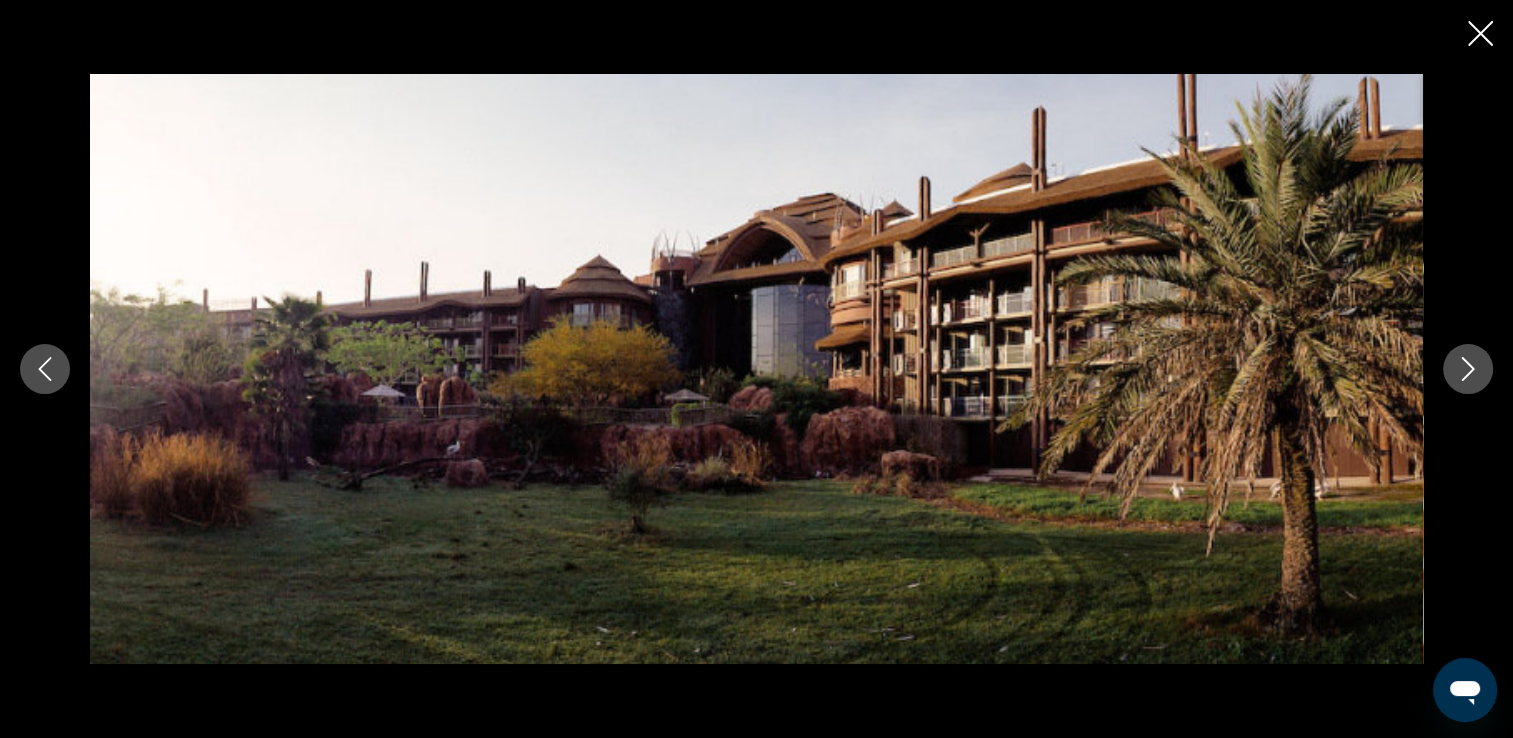 click at bounding box center (1480, 33) 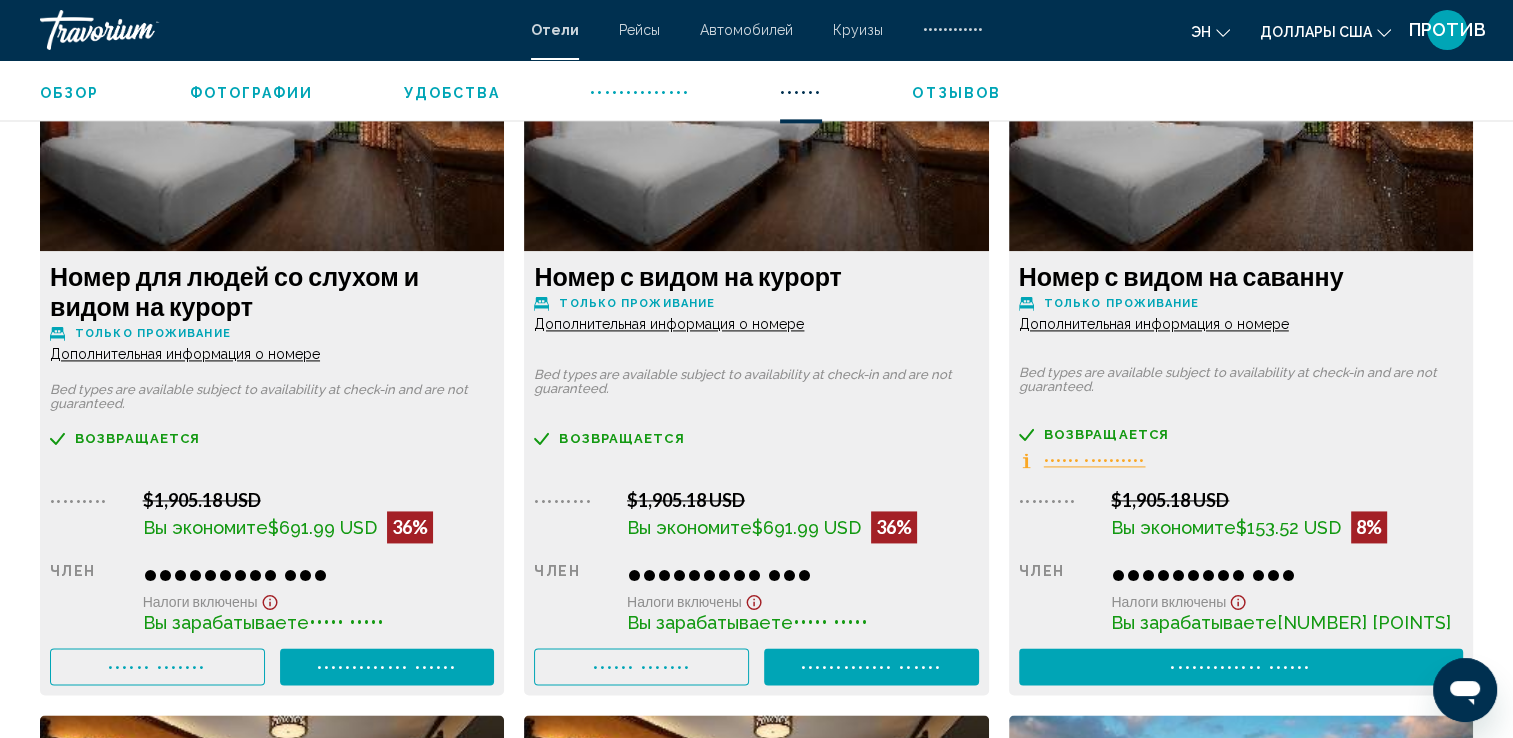 scroll, scrollTop: 2800, scrollLeft: 0, axis: vertical 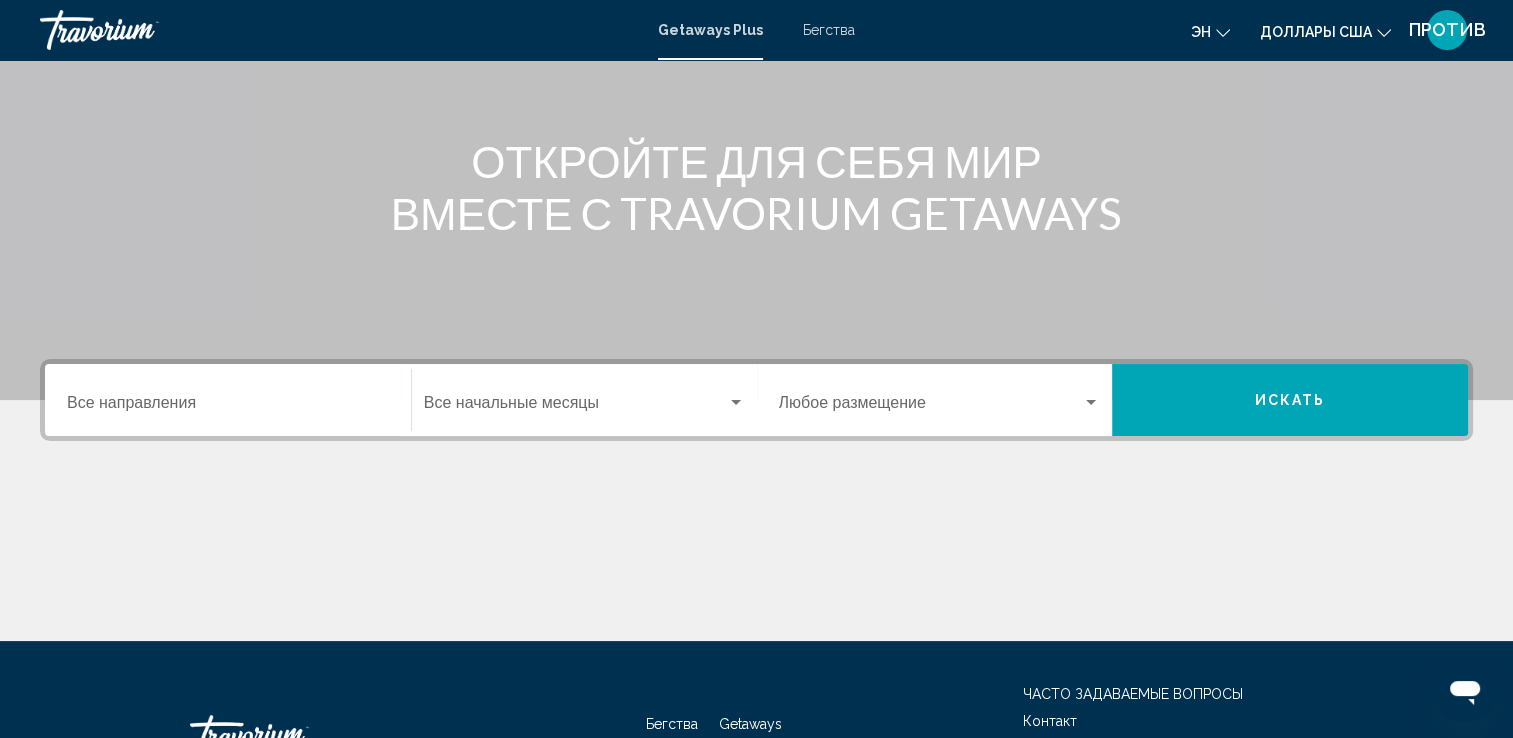 click on "Destination Все направления" at bounding box center [228, 407] 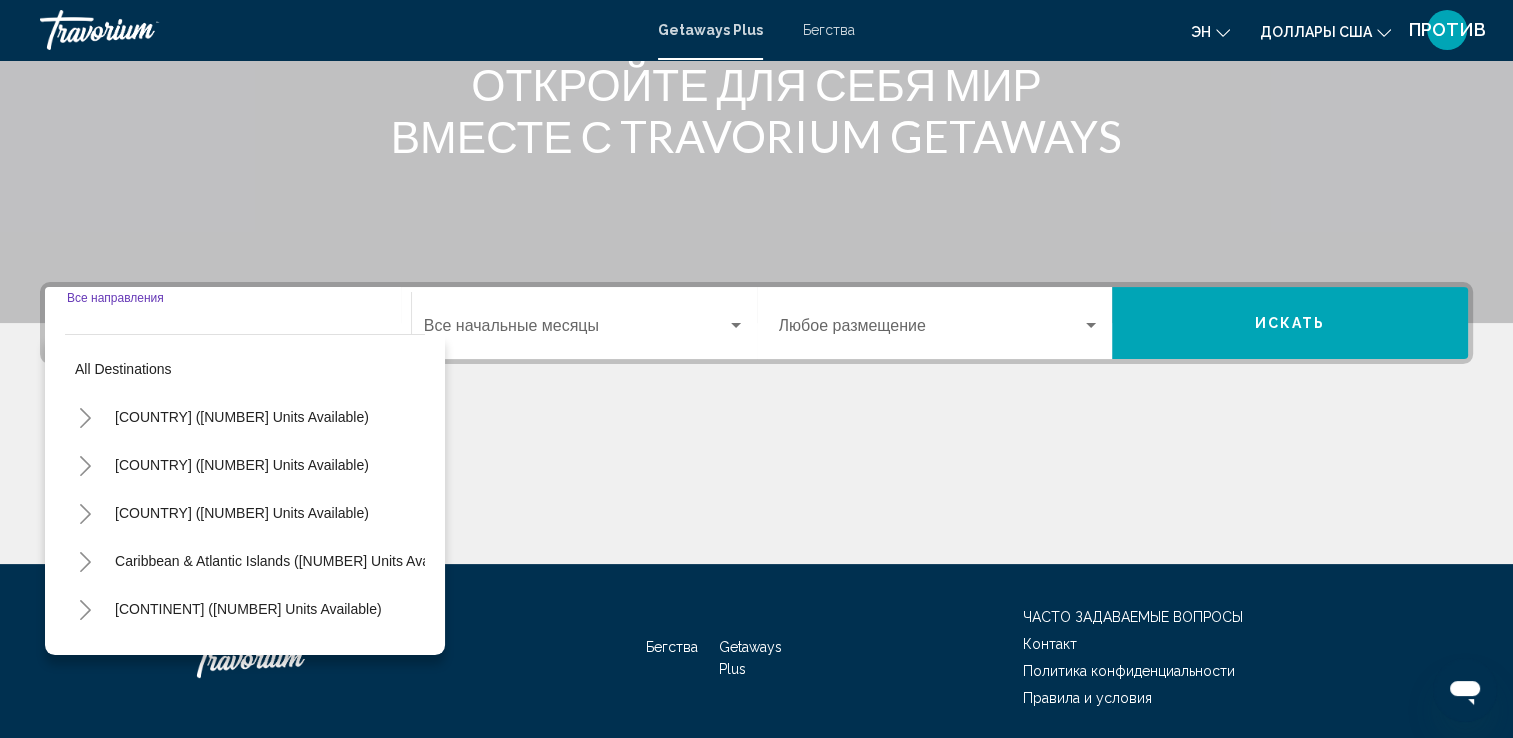 scroll, scrollTop: 347, scrollLeft: 0, axis: vertical 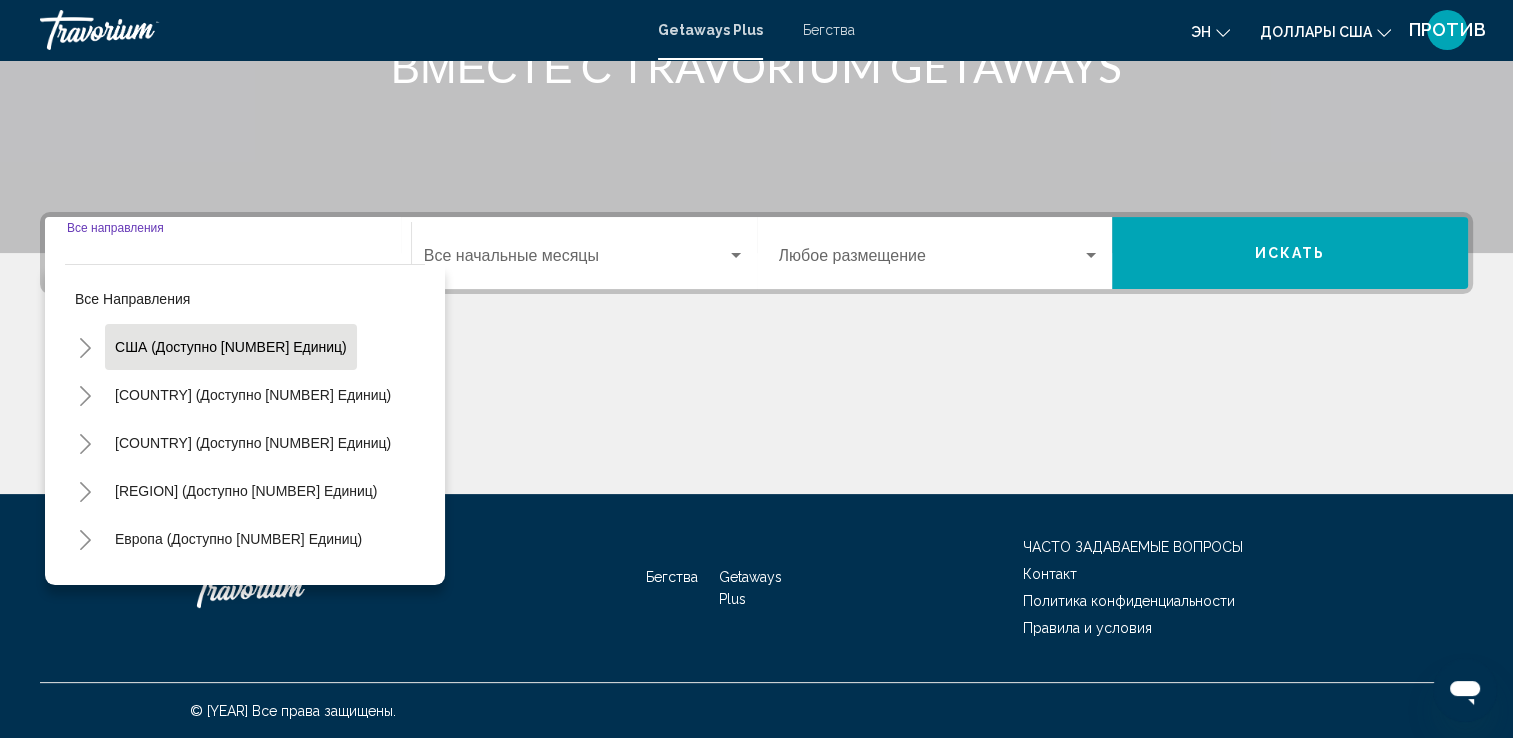 click on "США (доступно [NUMBER] единиц)" at bounding box center [231, 347] 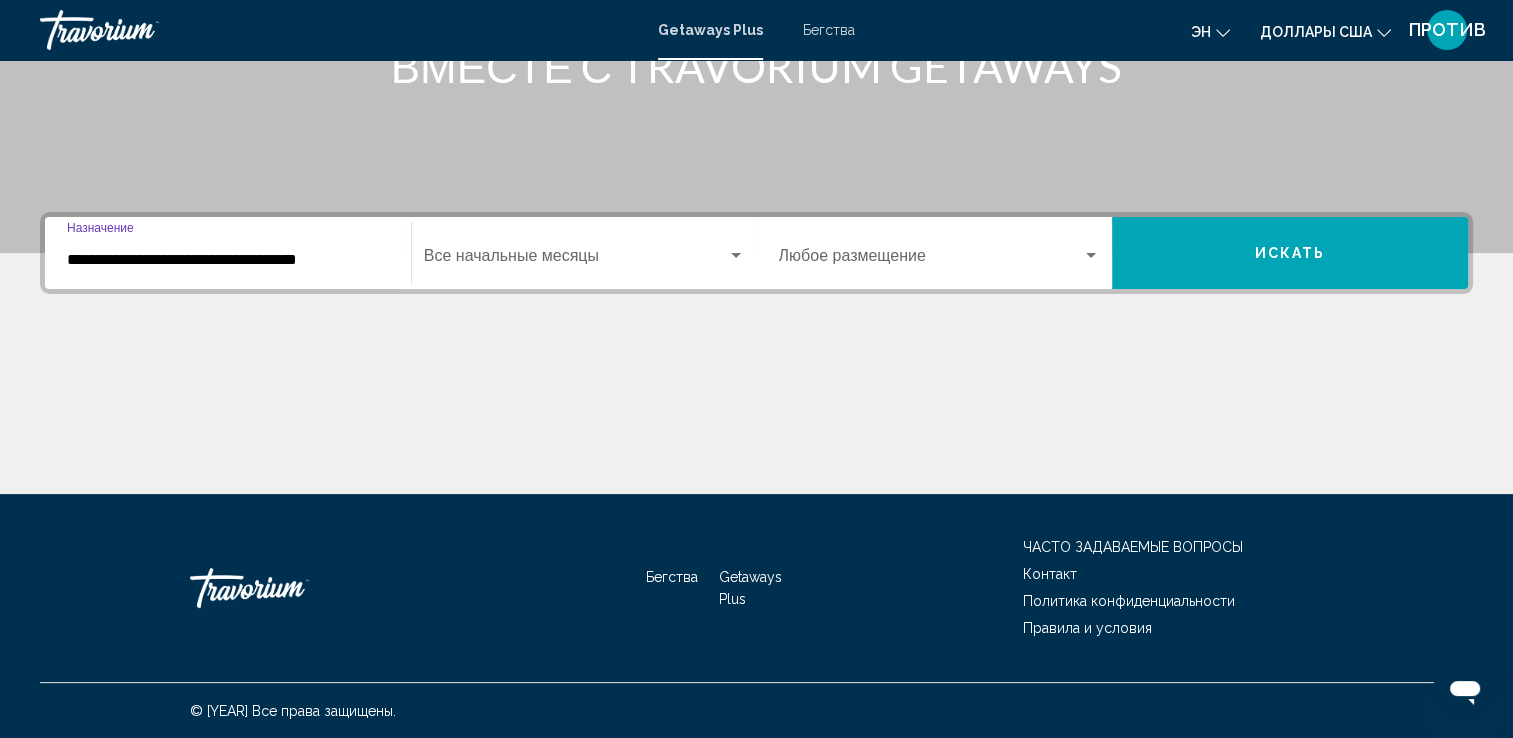 click on "**********" at bounding box center (228, 260) 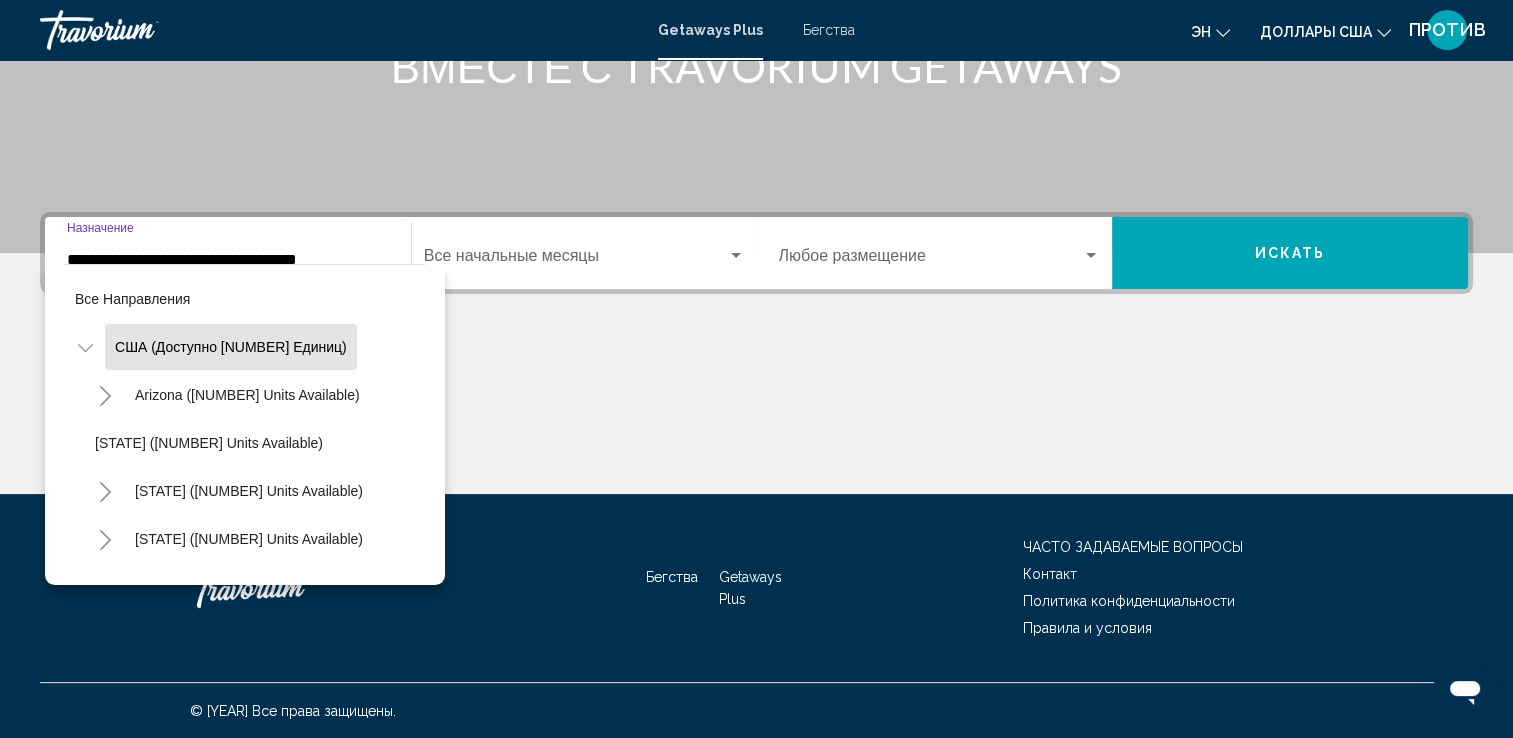 scroll, scrollTop: 324, scrollLeft: 0, axis: vertical 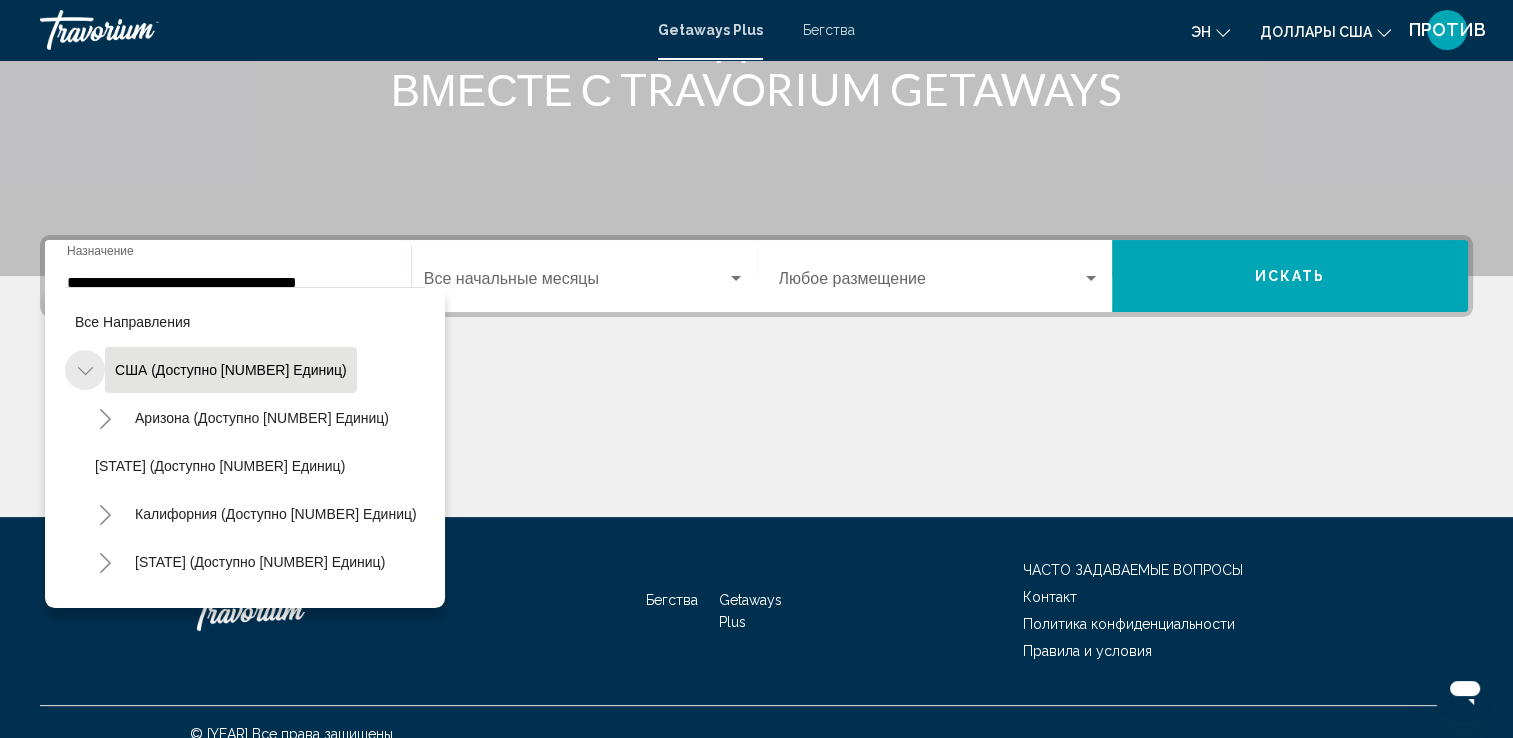 click at bounding box center (85, 371) 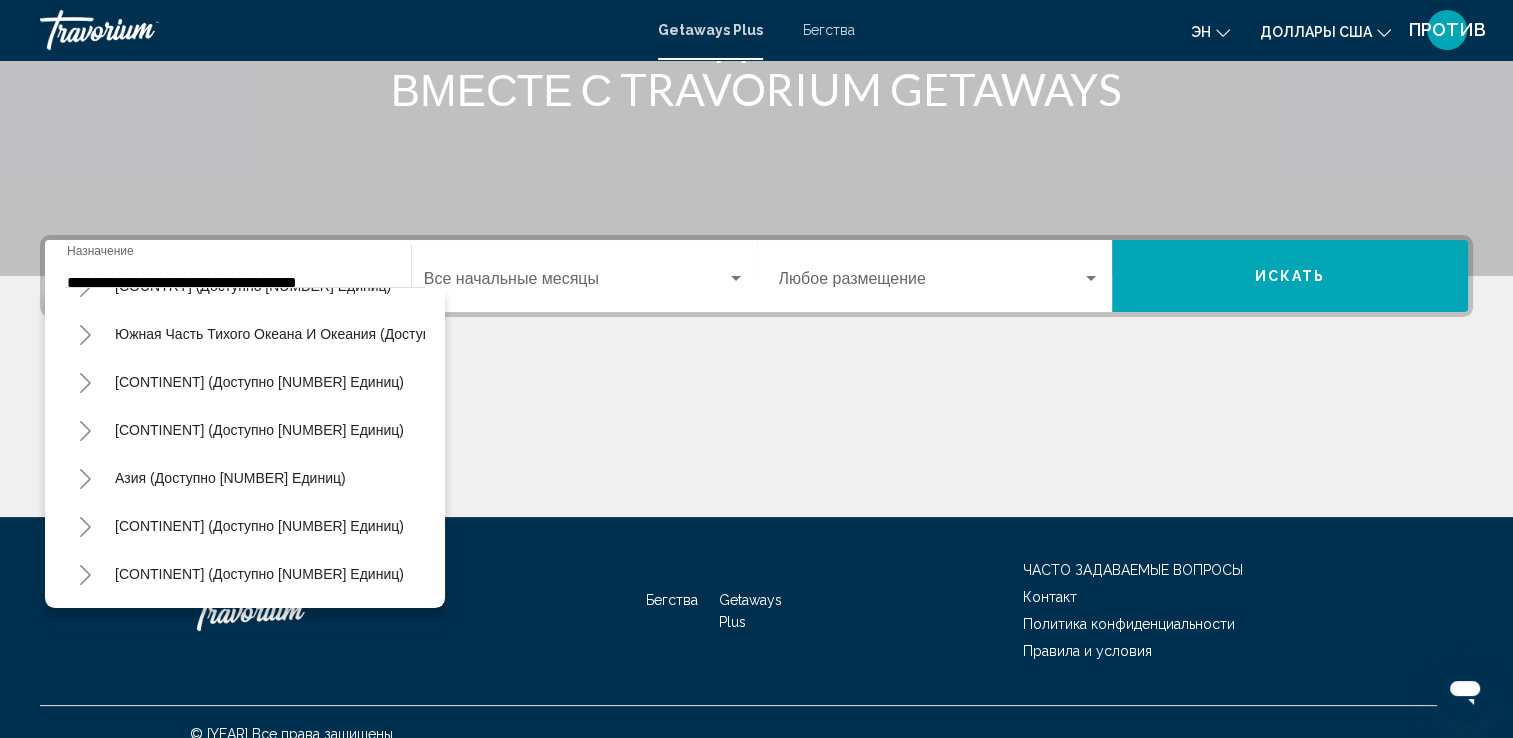 scroll, scrollTop: 339, scrollLeft: 0, axis: vertical 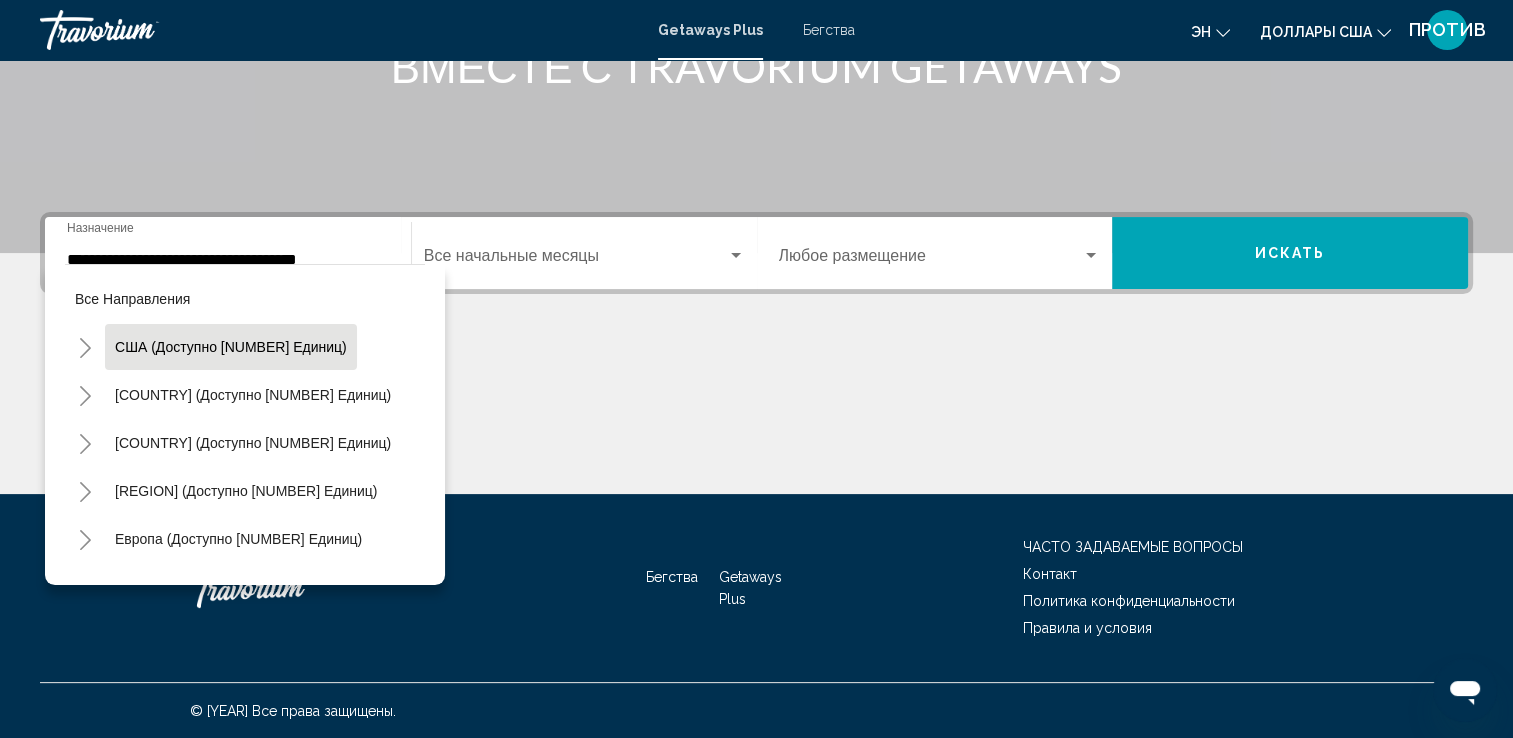 click at bounding box center [85, 348] 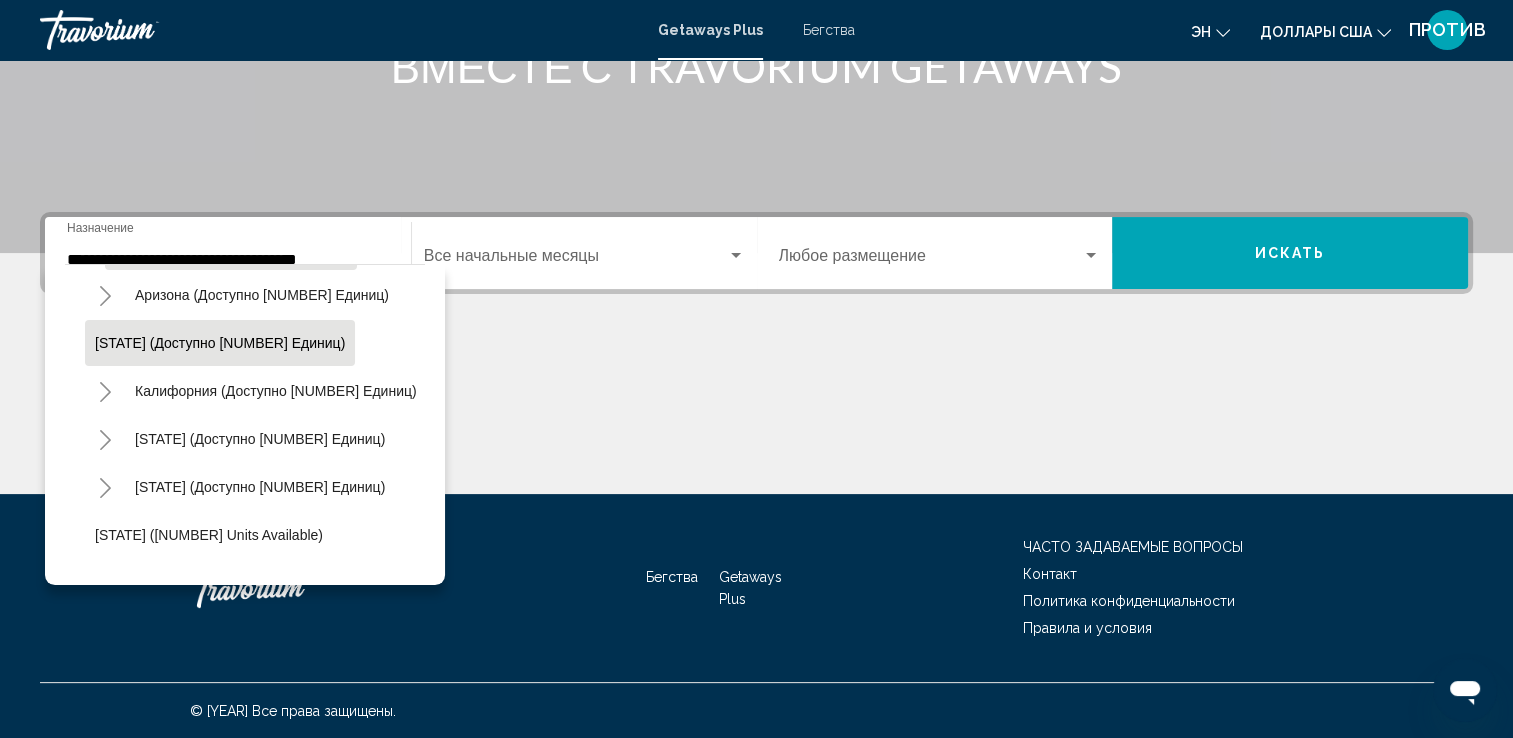 scroll, scrollTop: 200, scrollLeft: 0, axis: vertical 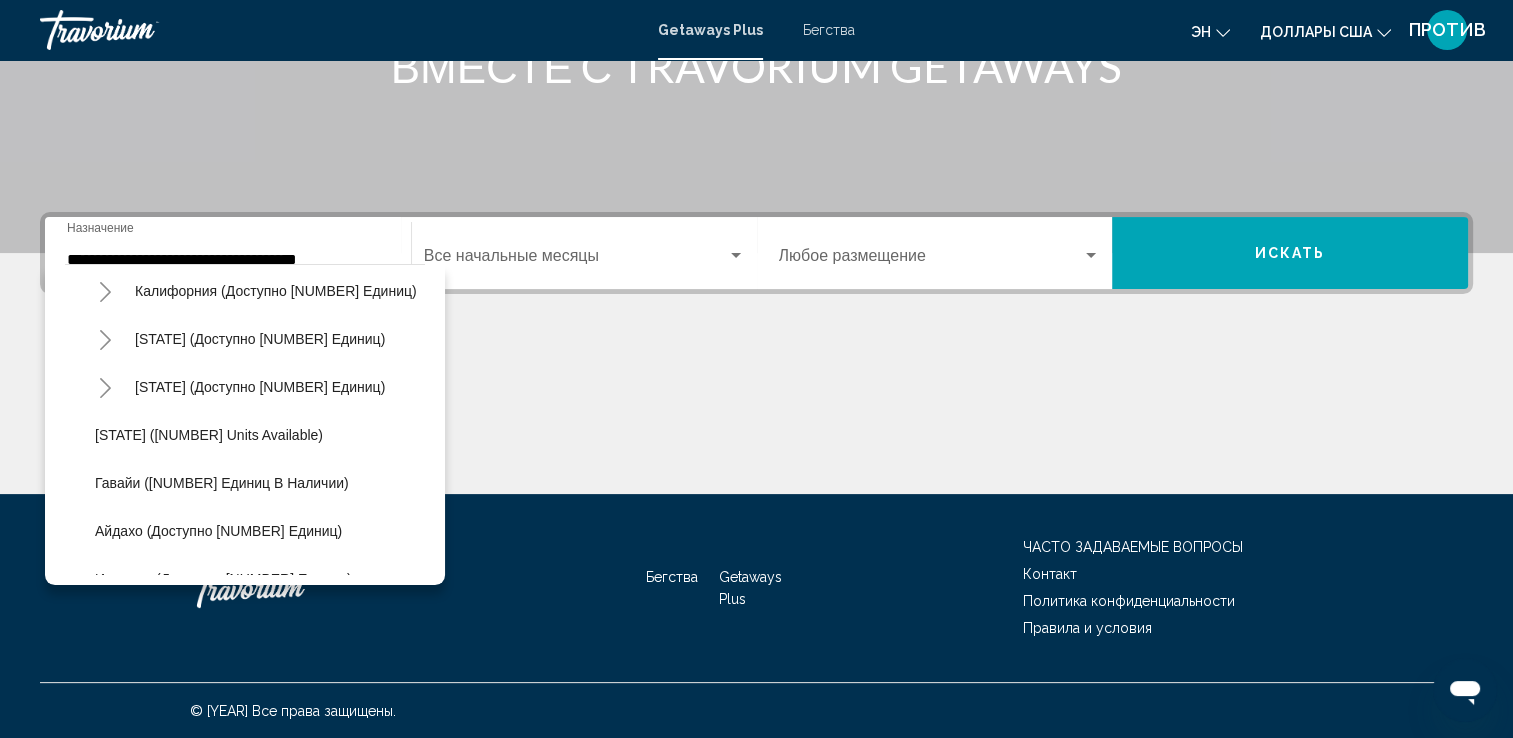 click at bounding box center [105, 388] 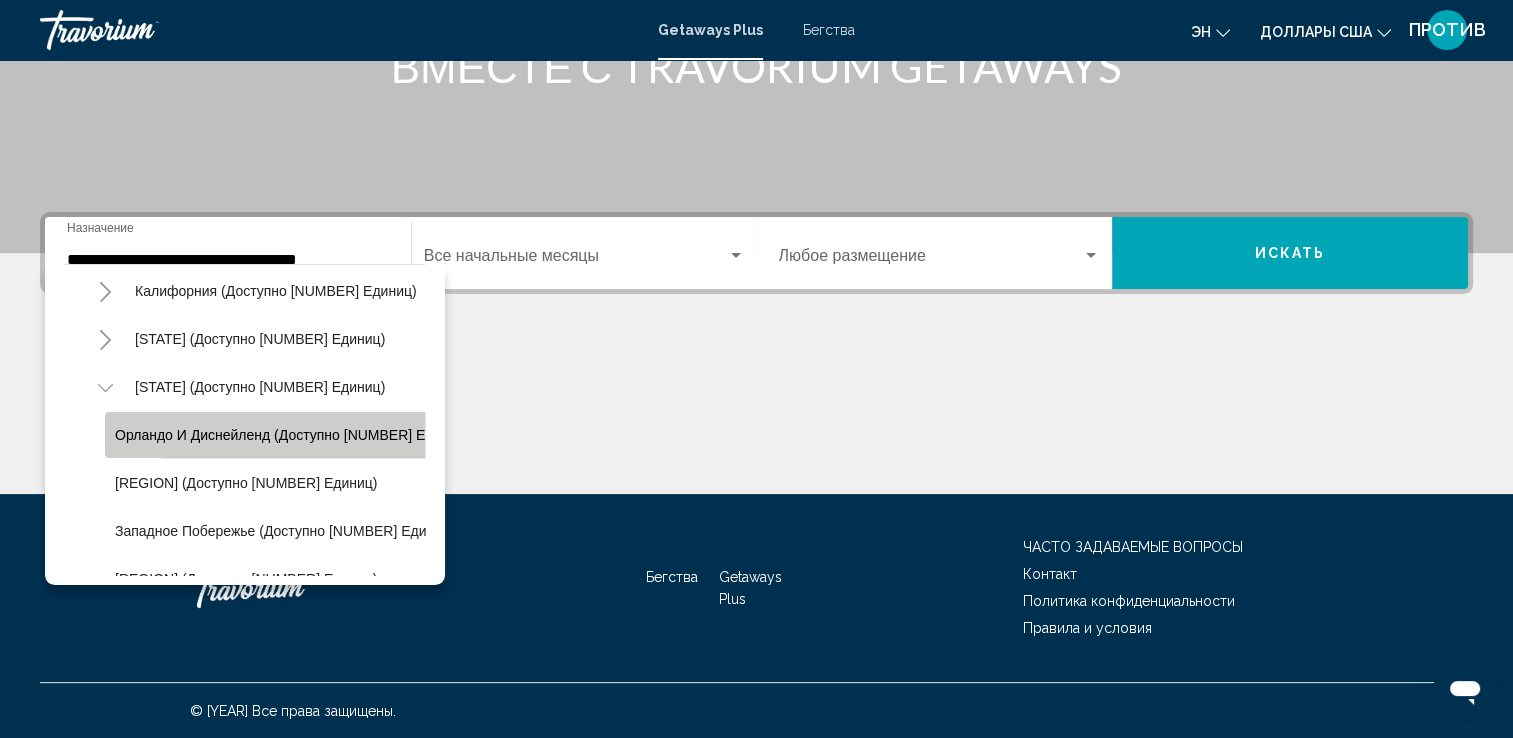 click on "Орландо и Диснейленд (доступно [NUMBER] единиц)" at bounding box center [292, 435] 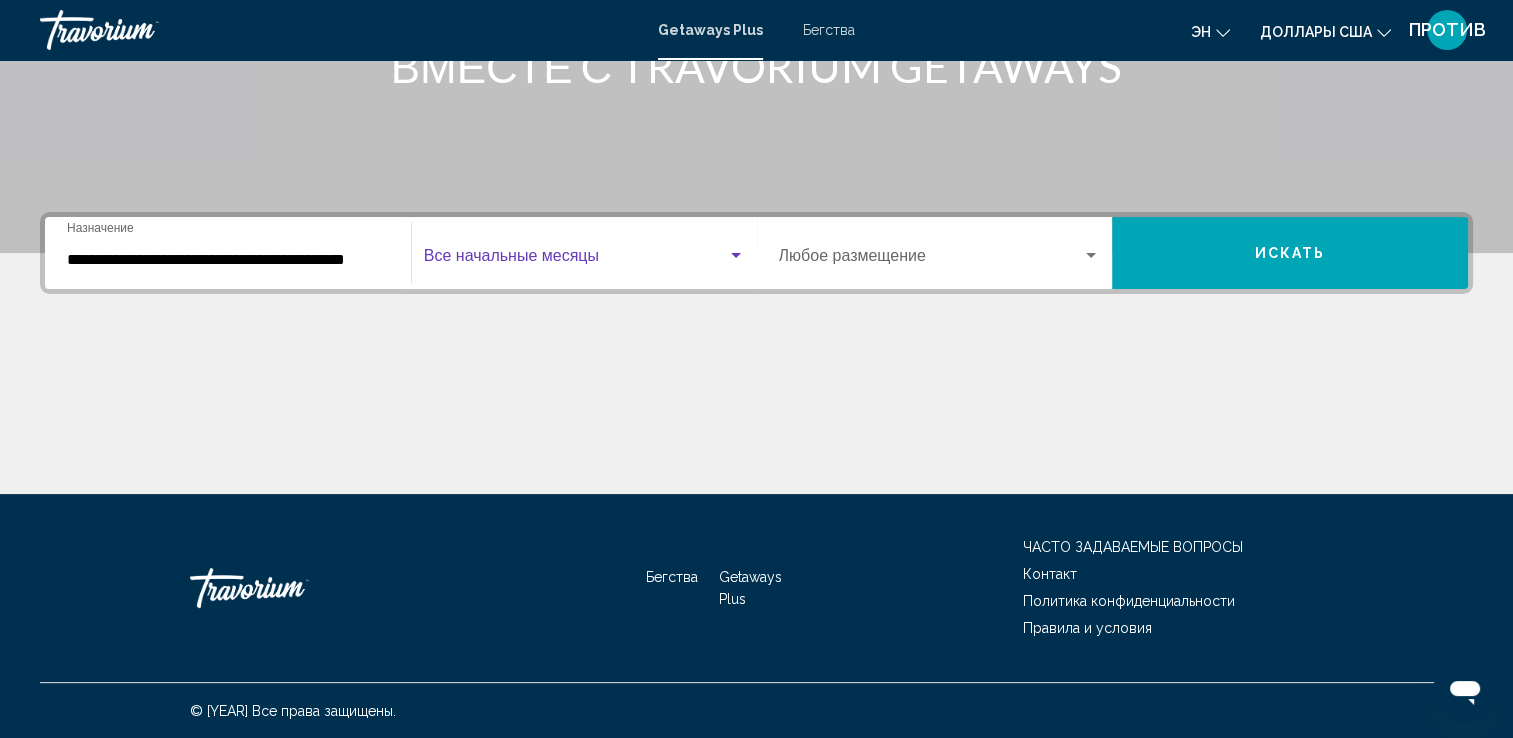 click at bounding box center [736, 256] 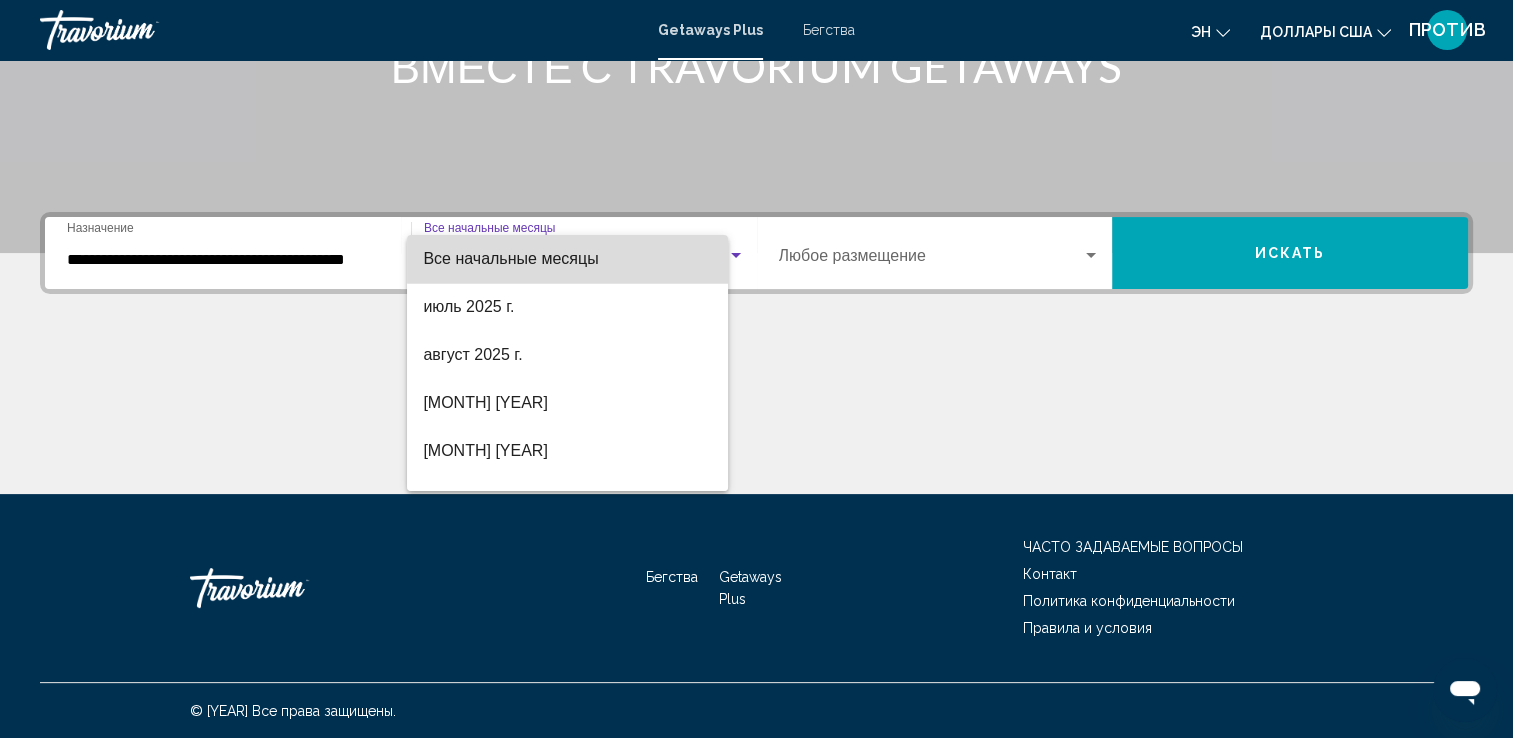 click on "Все начальные месяцы" at bounding box center (567, 259) 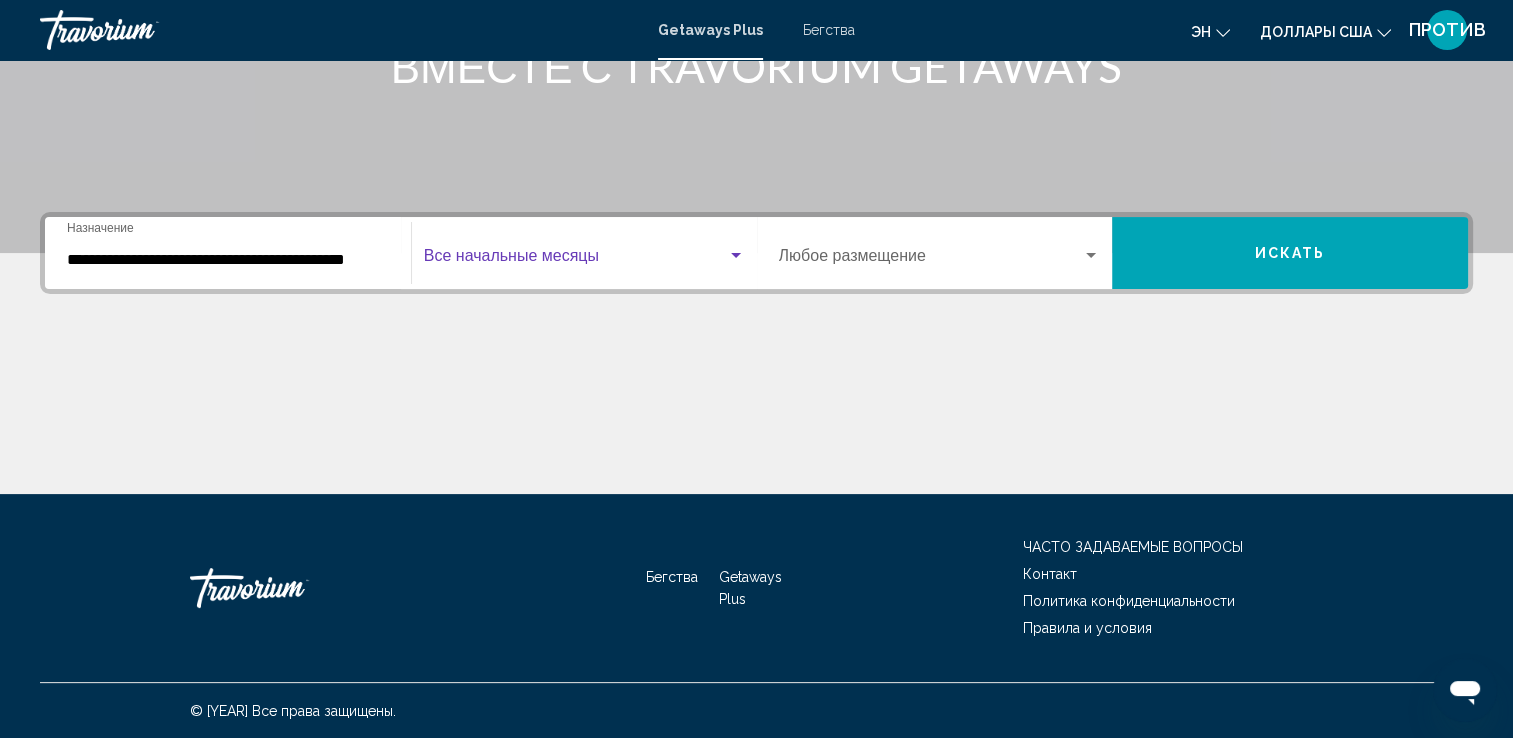 click at bounding box center (736, 255) 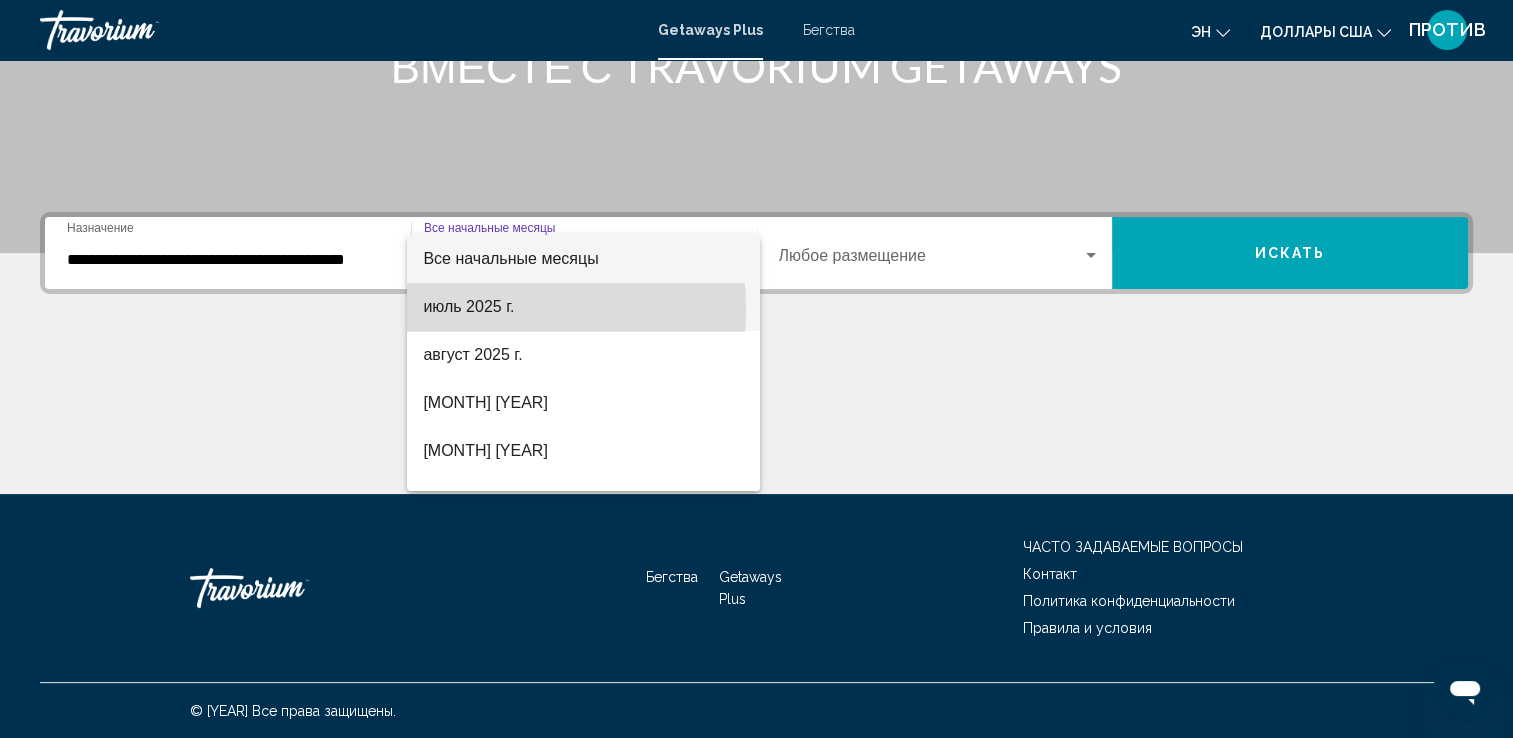click on "июль 2025 г." at bounding box center [468, 306] 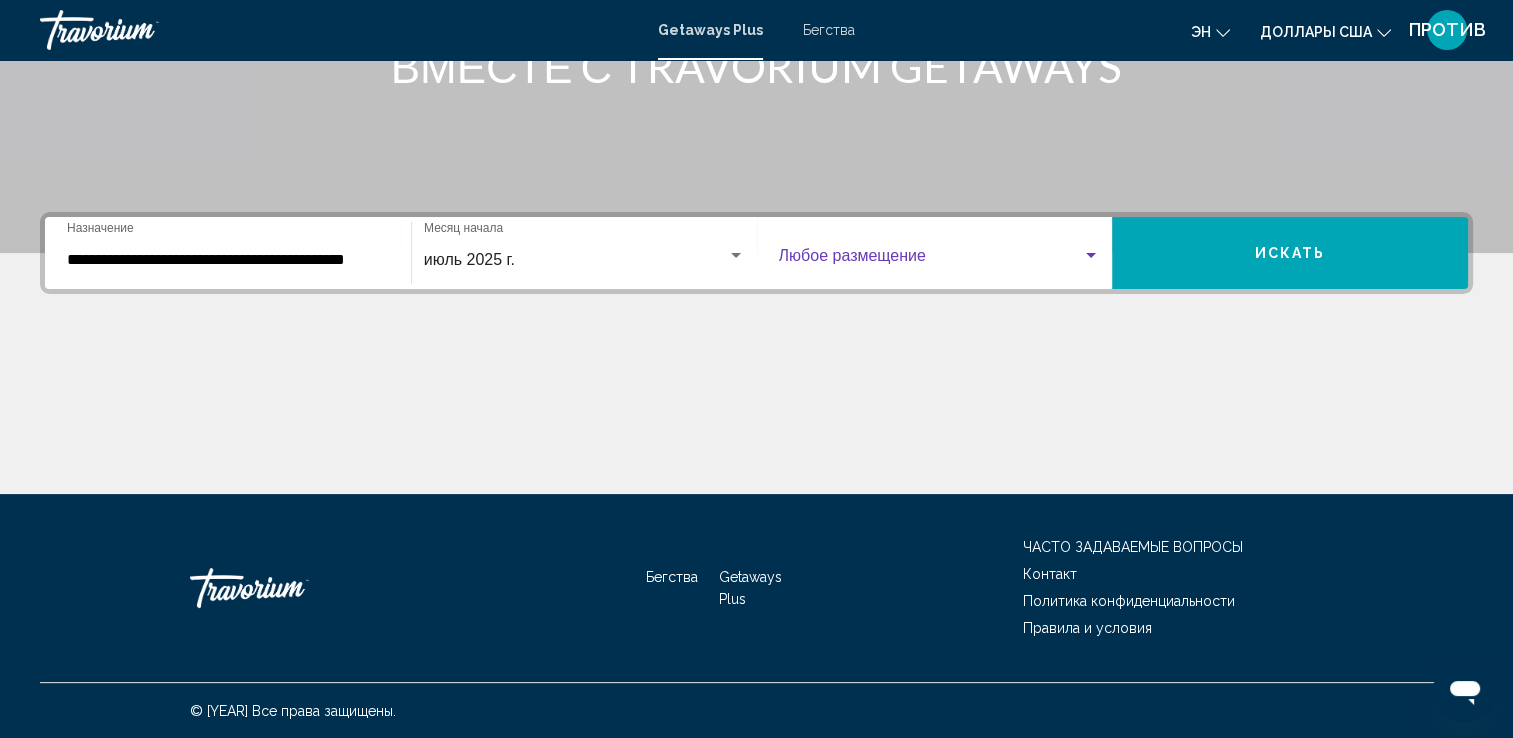 click at bounding box center [1091, 256] 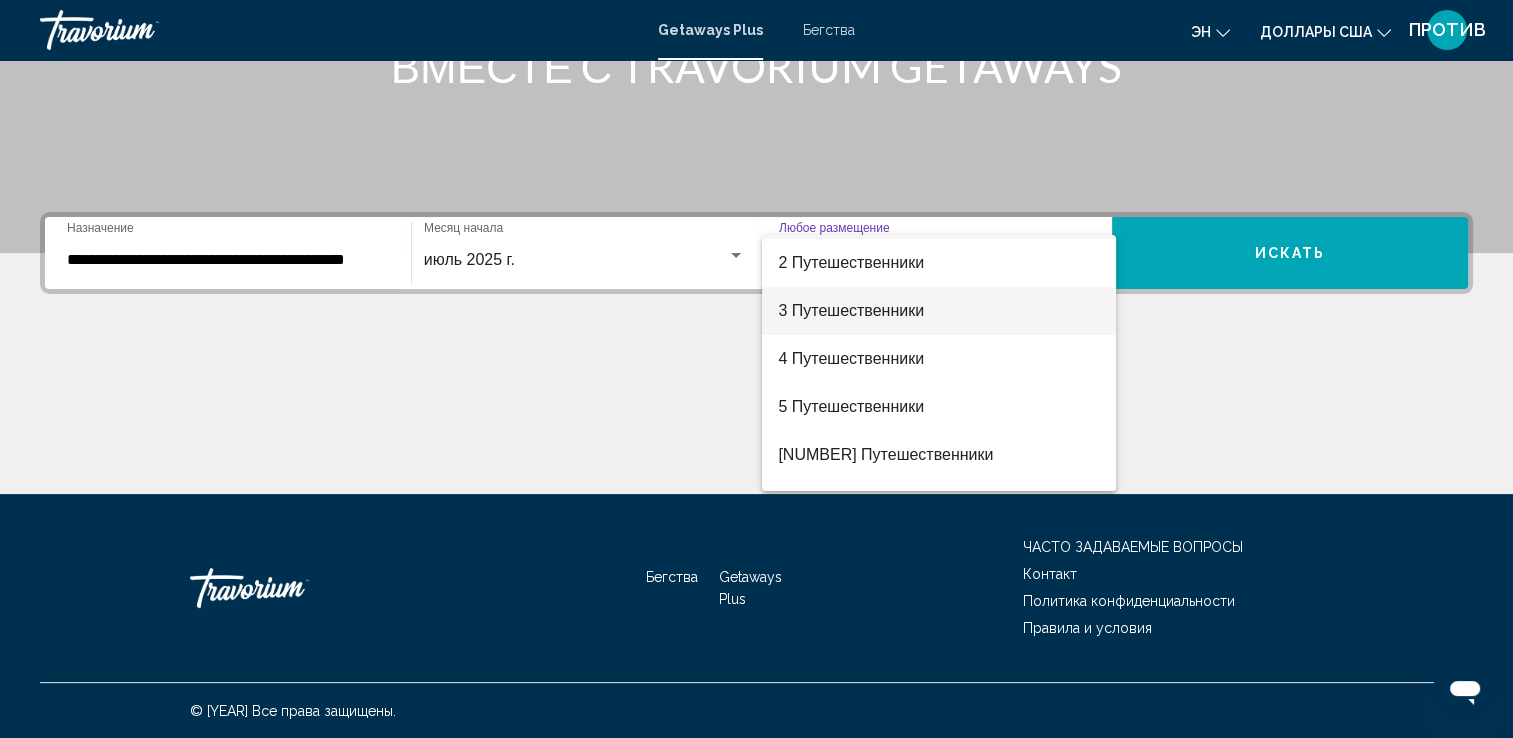 scroll, scrollTop: 0, scrollLeft: 0, axis: both 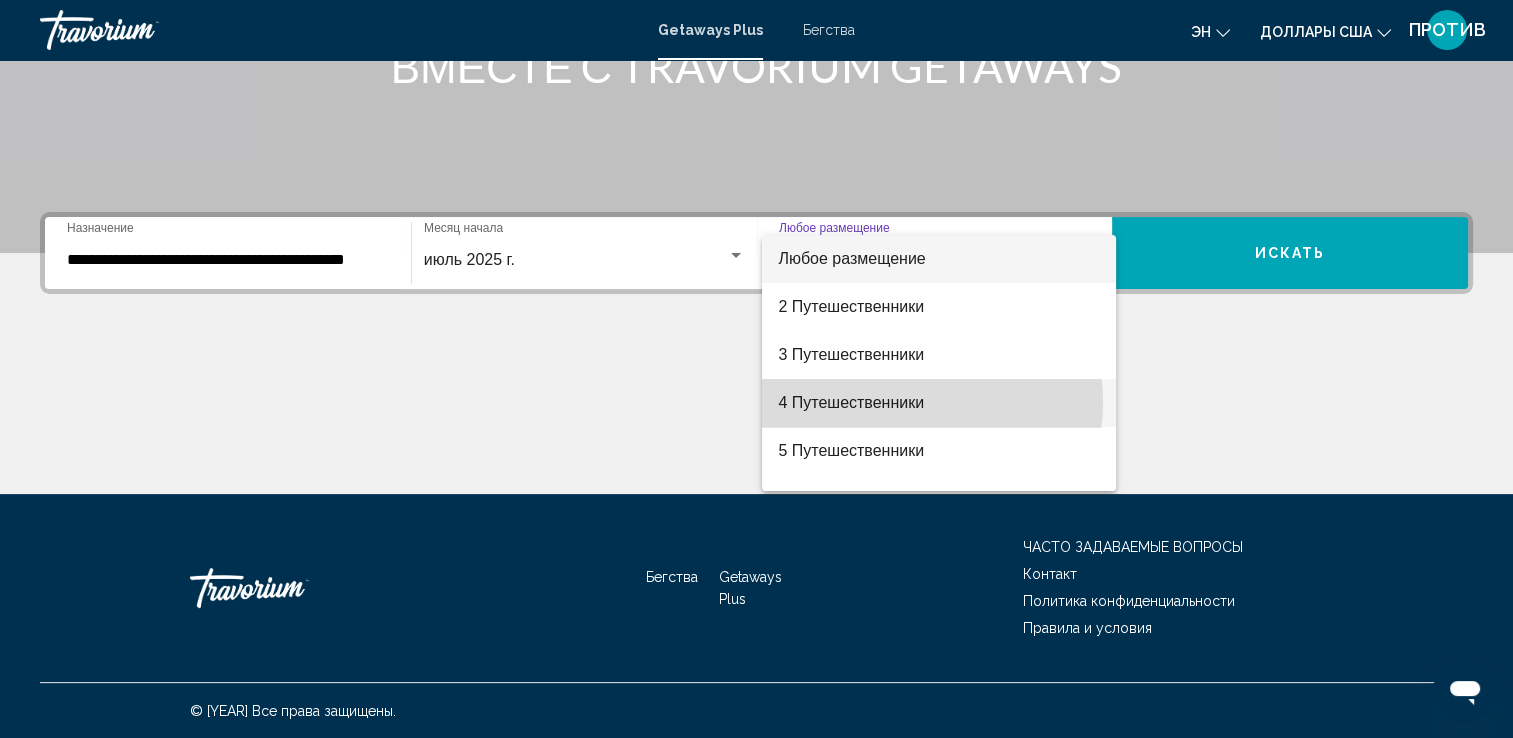 click on "4 Путешественники" at bounding box center [851, 402] 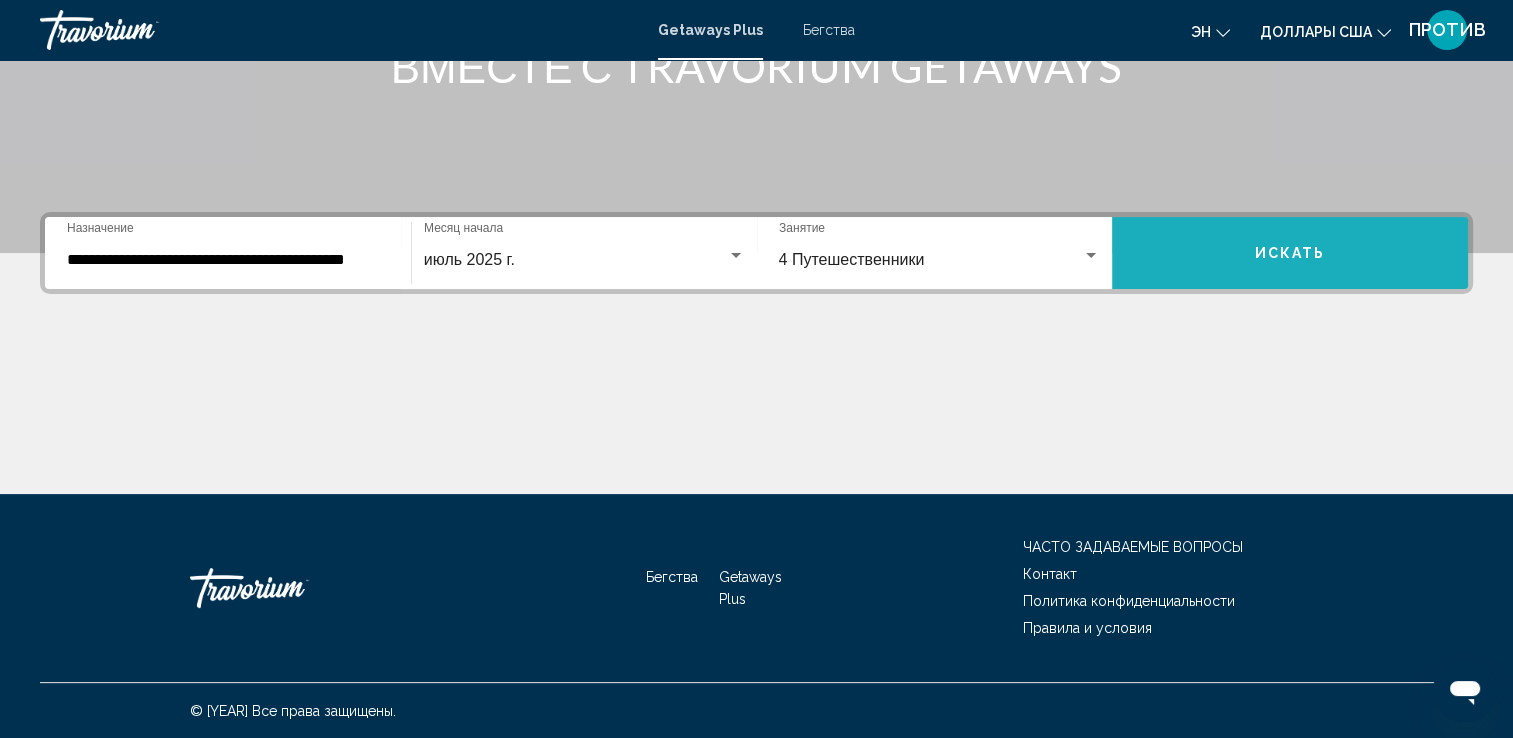 click on "Искать" at bounding box center [1290, 253] 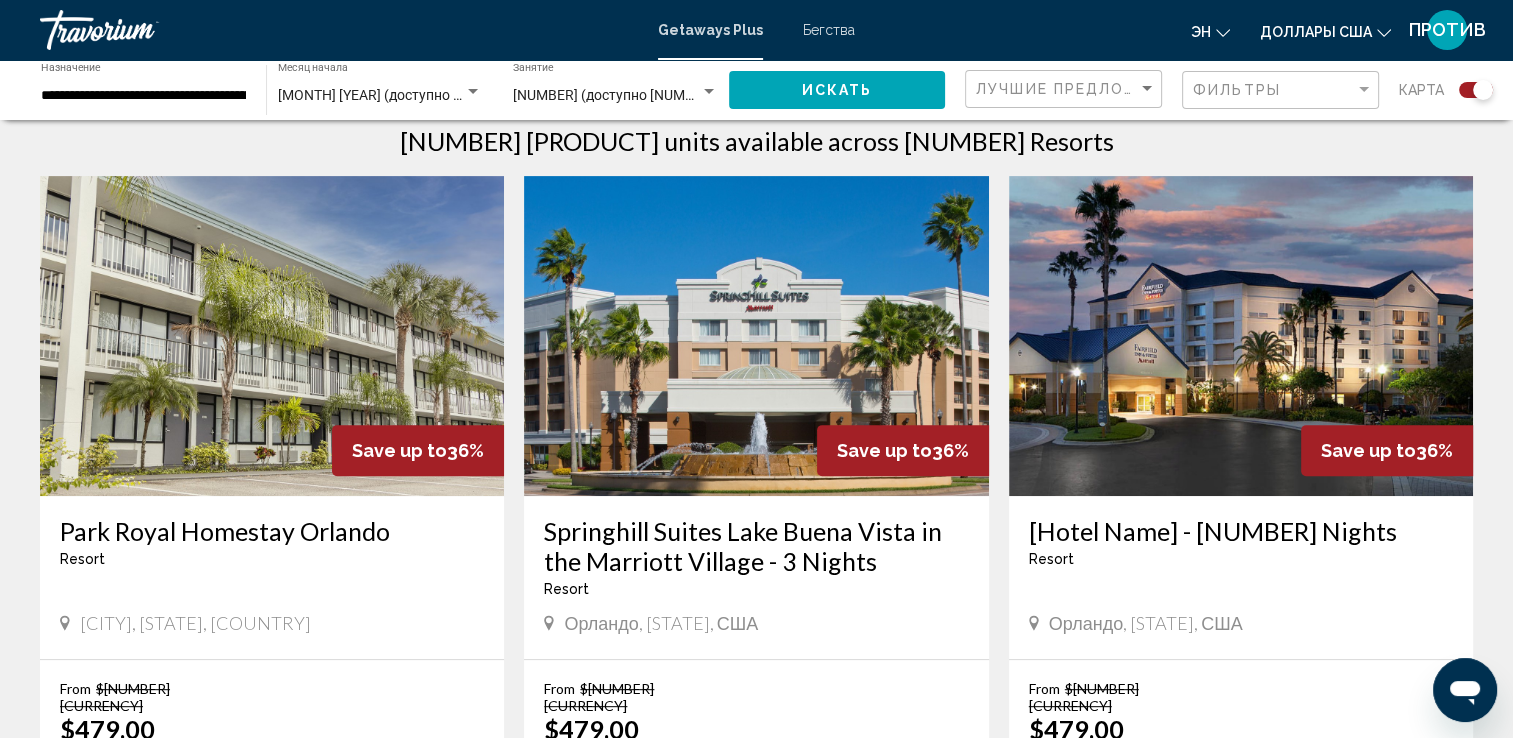 scroll, scrollTop: 700, scrollLeft: 0, axis: vertical 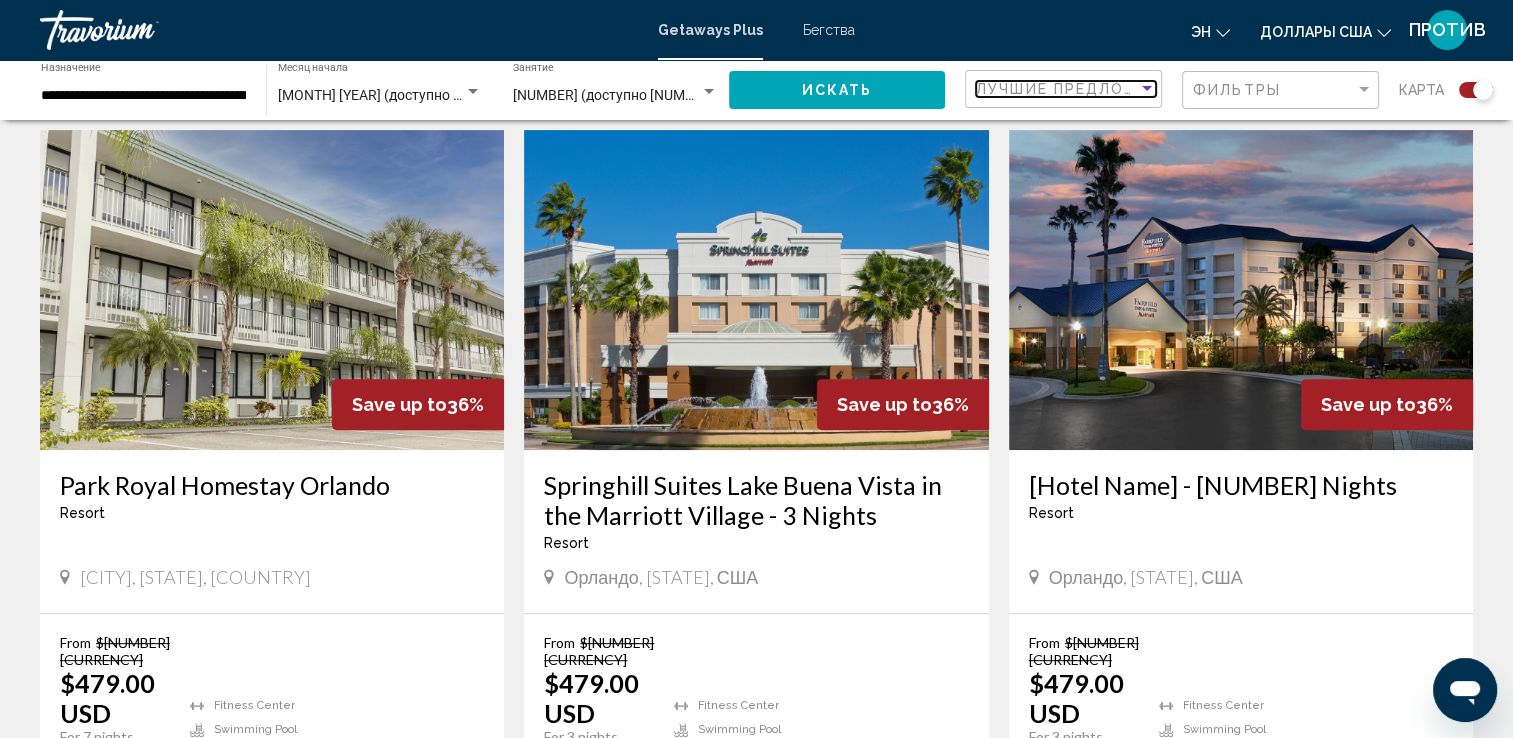 click at bounding box center [1147, 88] 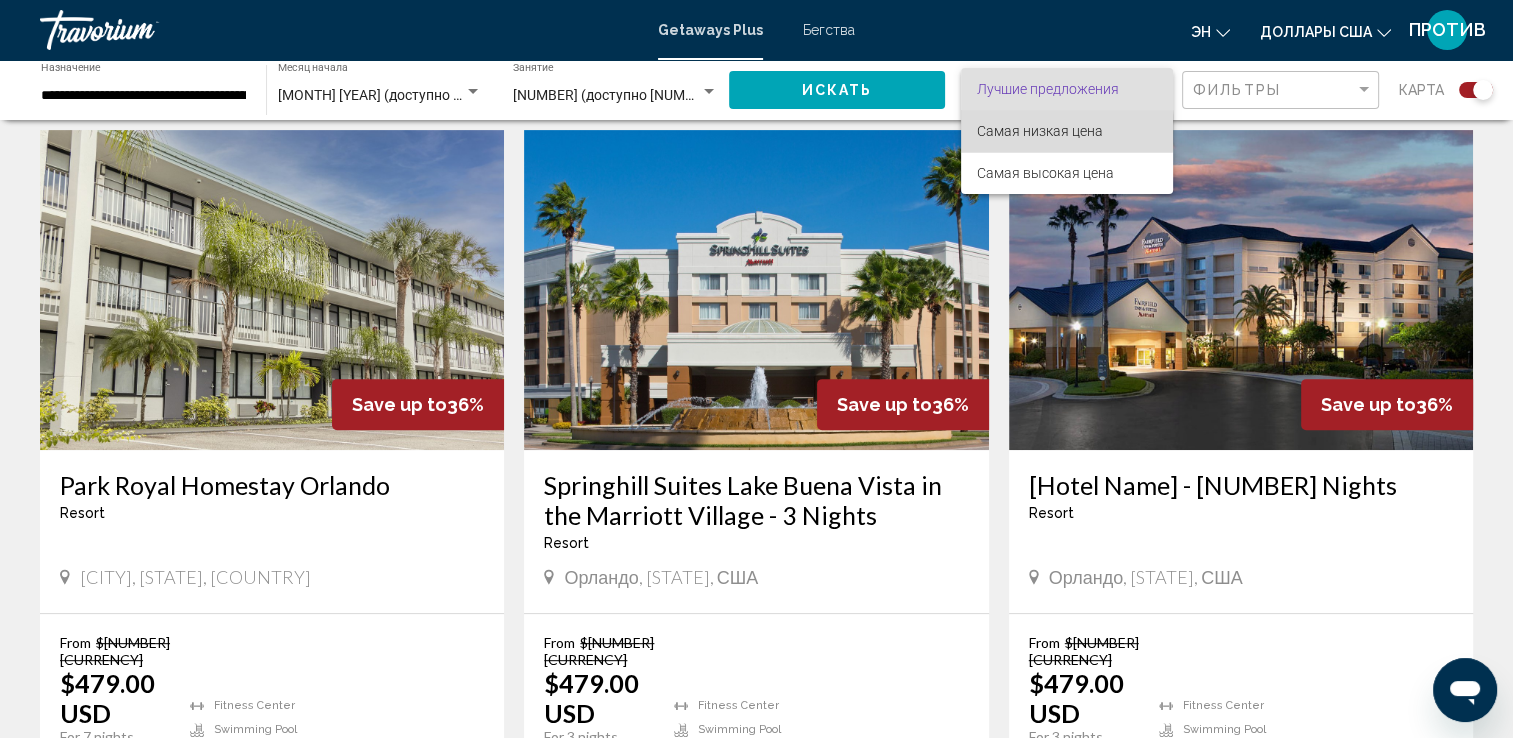 click on "Самая низкая цена" at bounding box center [1040, 131] 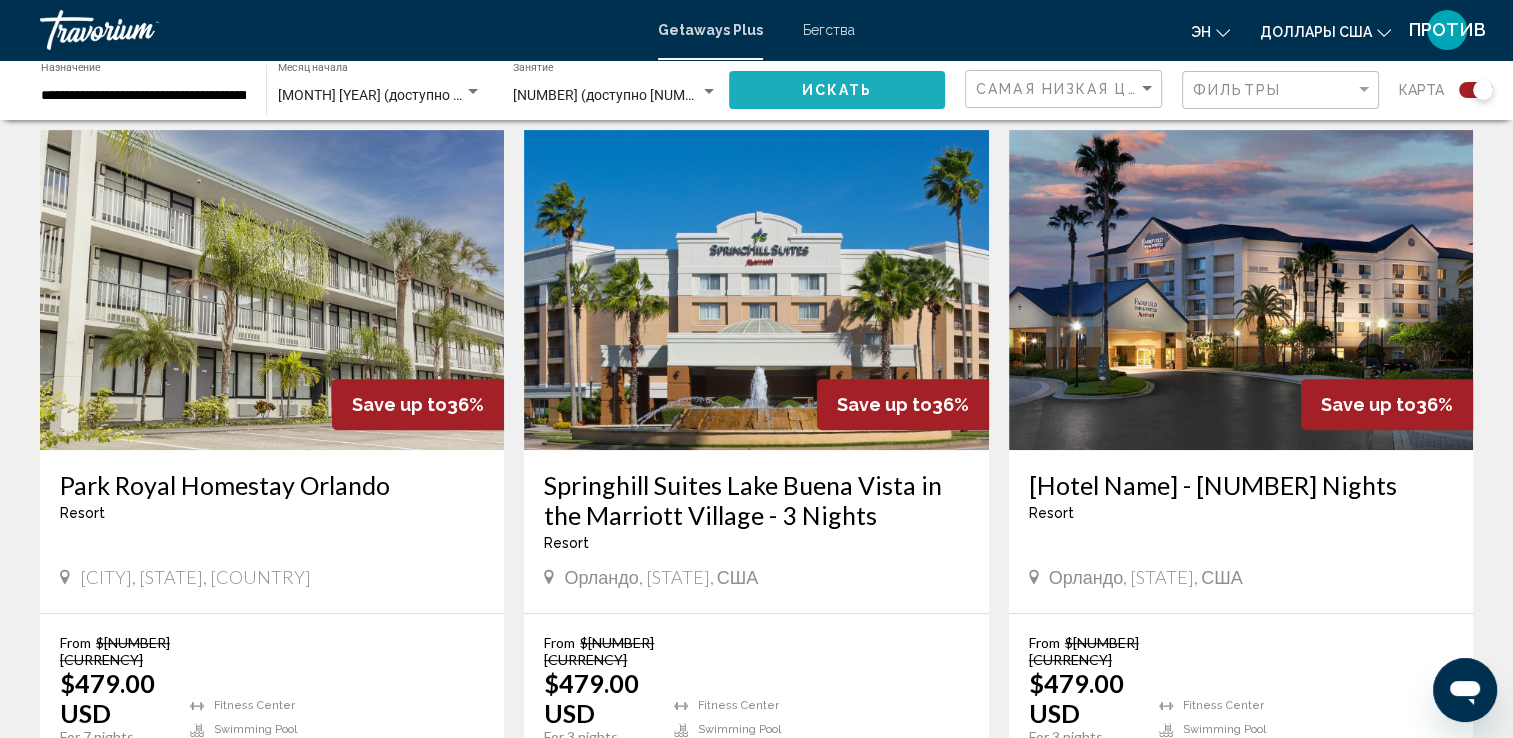 click on "Искать" at bounding box center [837, 89] 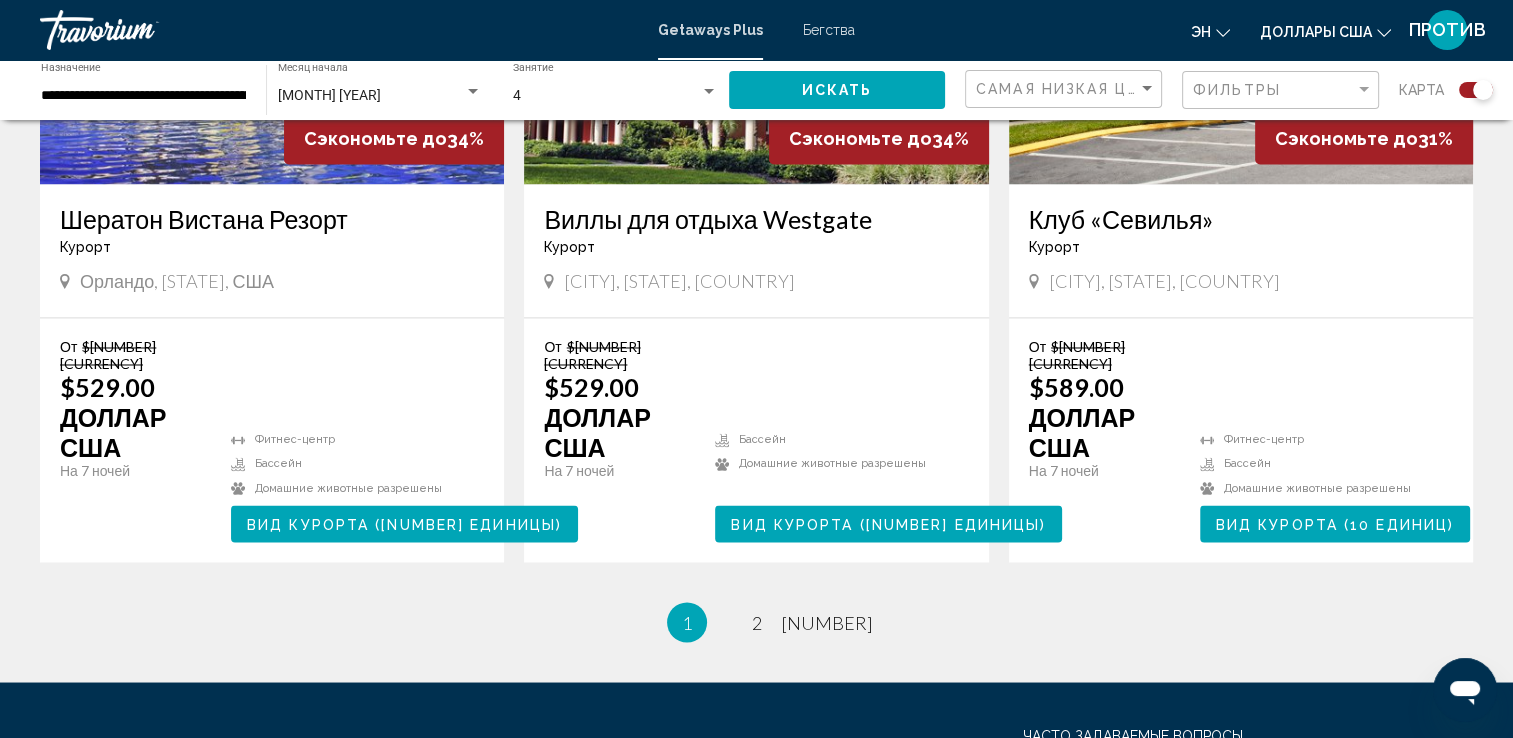 scroll, scrollTop: 3356, scrollLeft: 0, axis: vertical 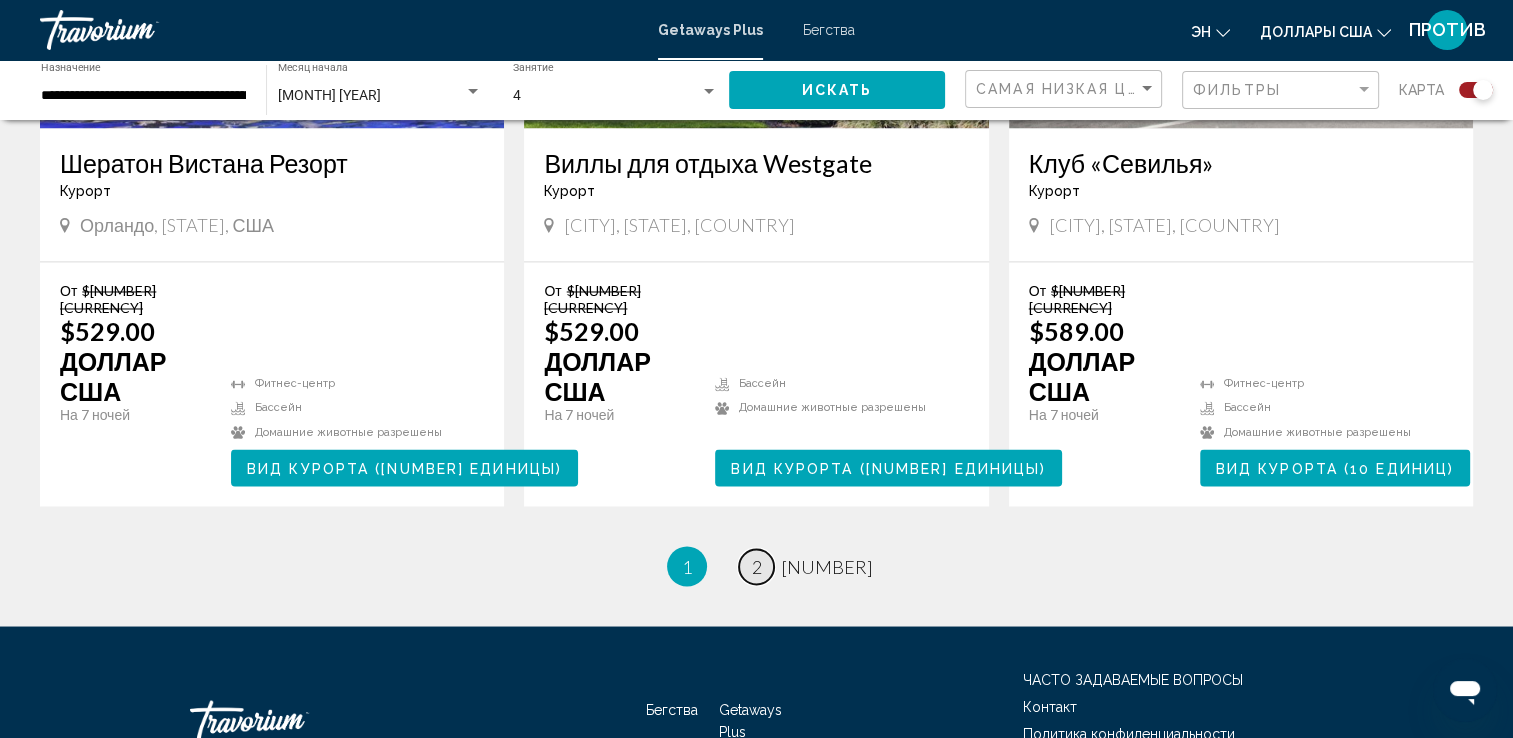 click on "•" at bounding box center [757, 566] 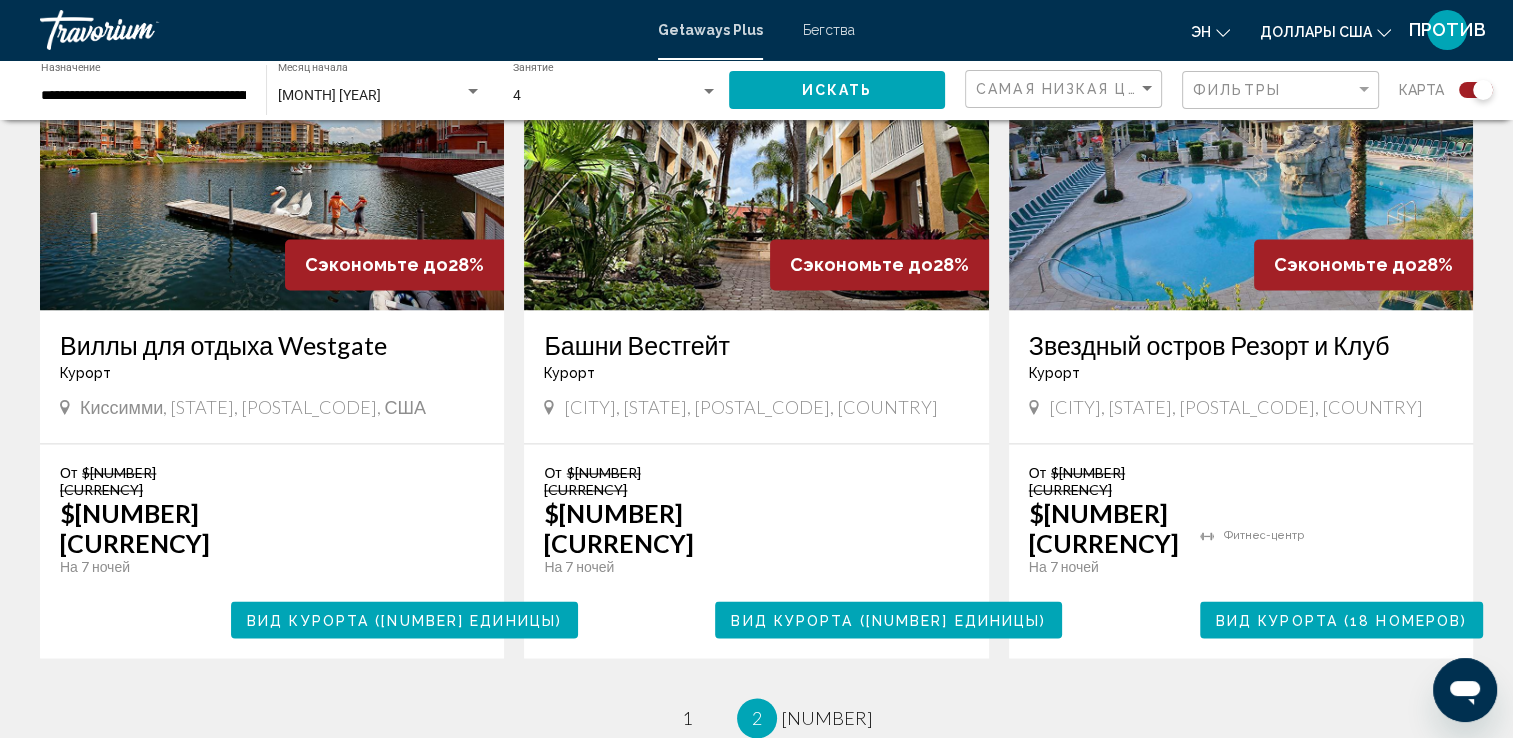 scroll, scrollTop: 3086, scrollLeft: 0, axis: vertical 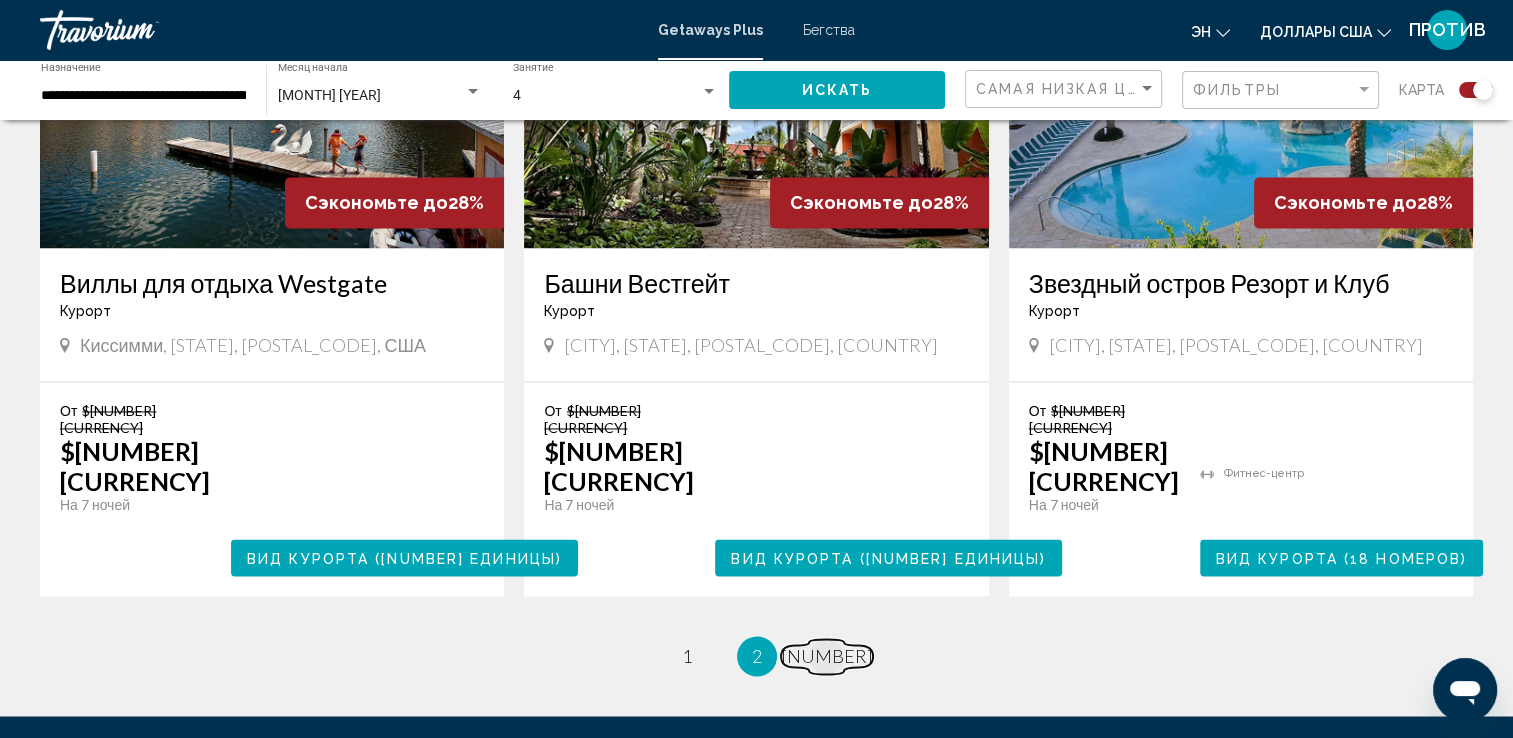 click on "3" at bounding box center (687, 656) 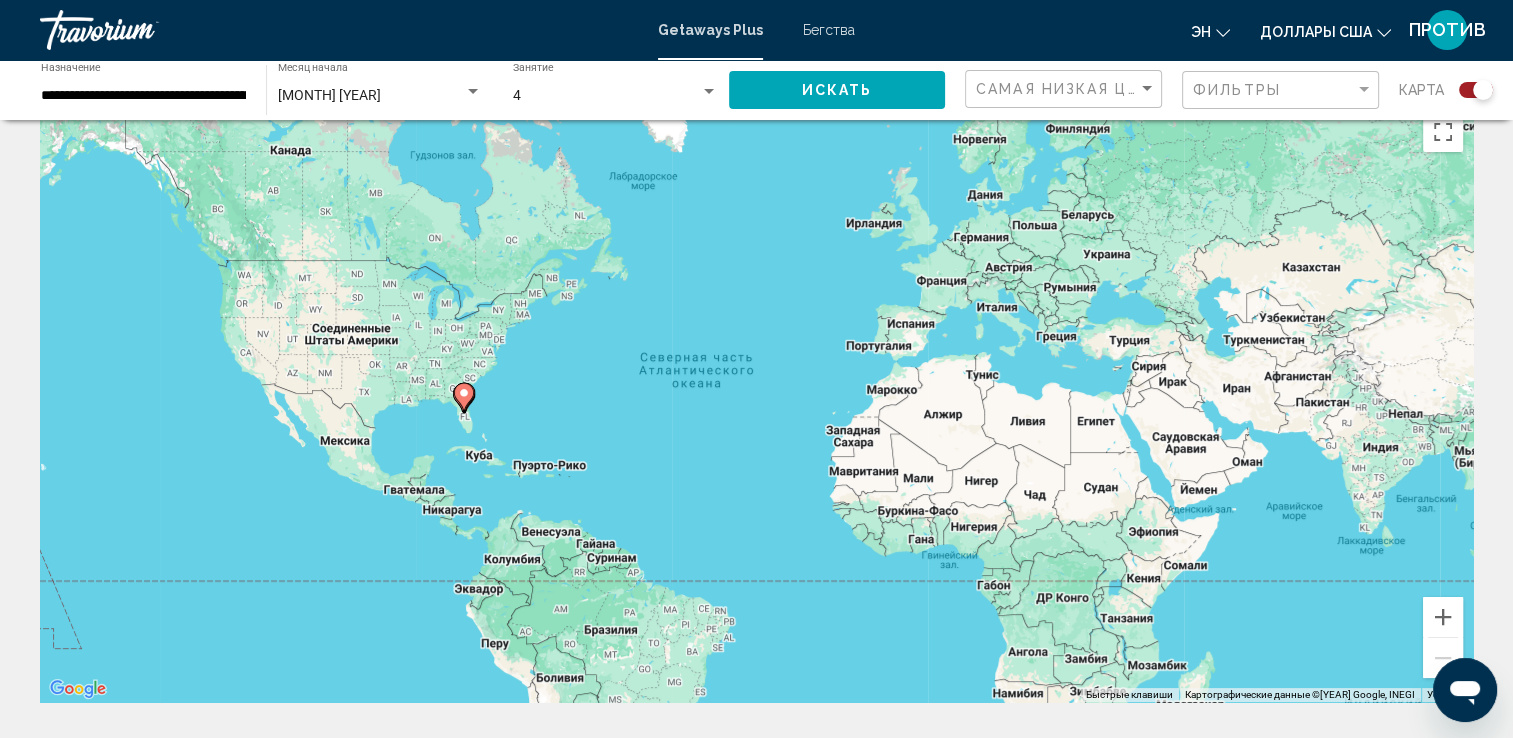 scroll, scrollTop: 0, scrollLeft: 0, axis: both 